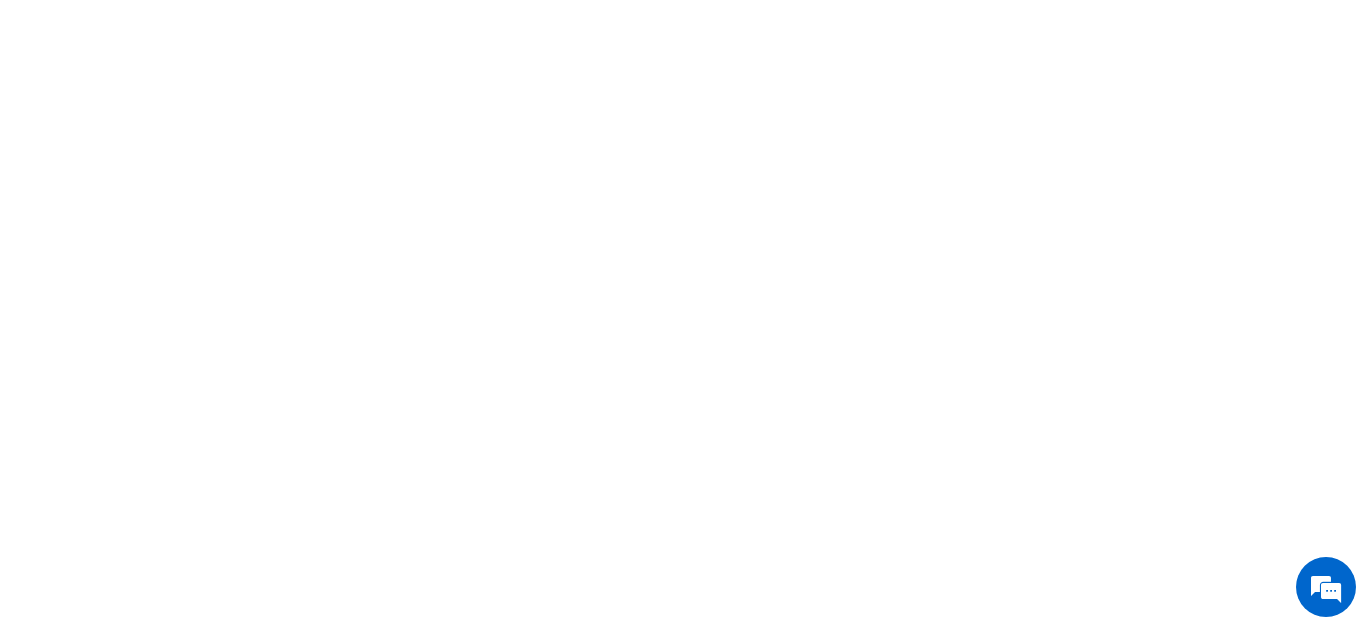 scroll, scrollTop: 0, scrollLeft: 0, axis: both 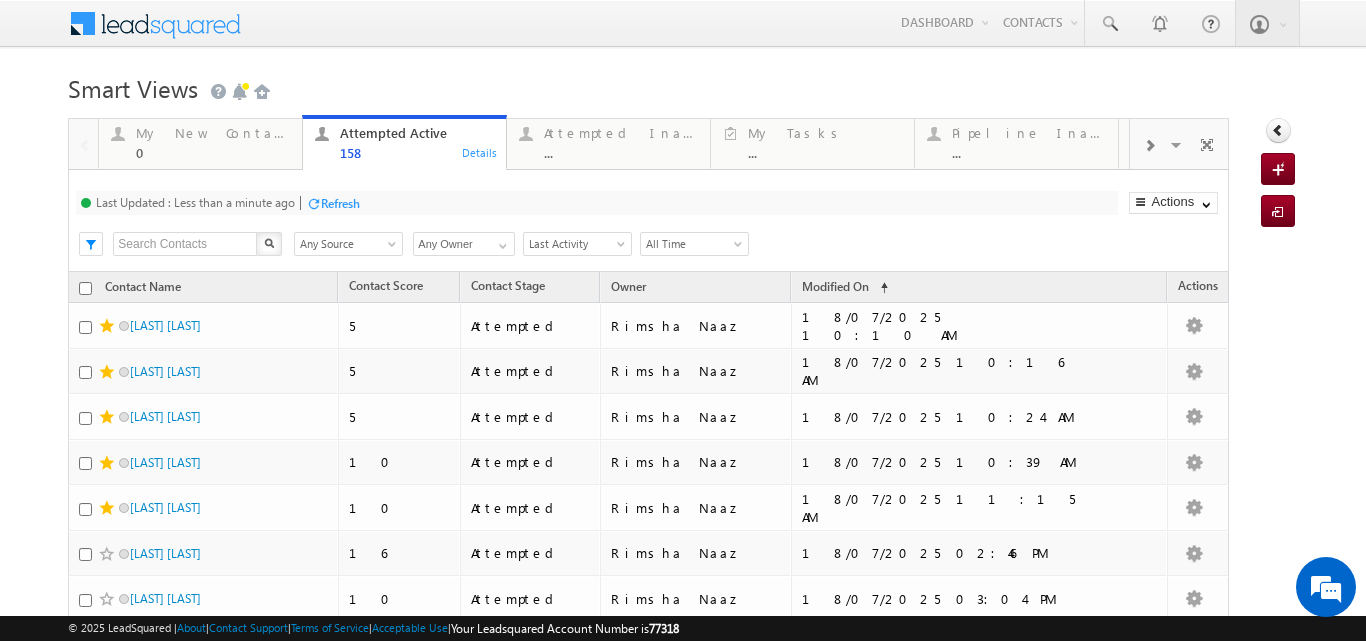 click on "My New Contacts" at bounding box center [213, 133] 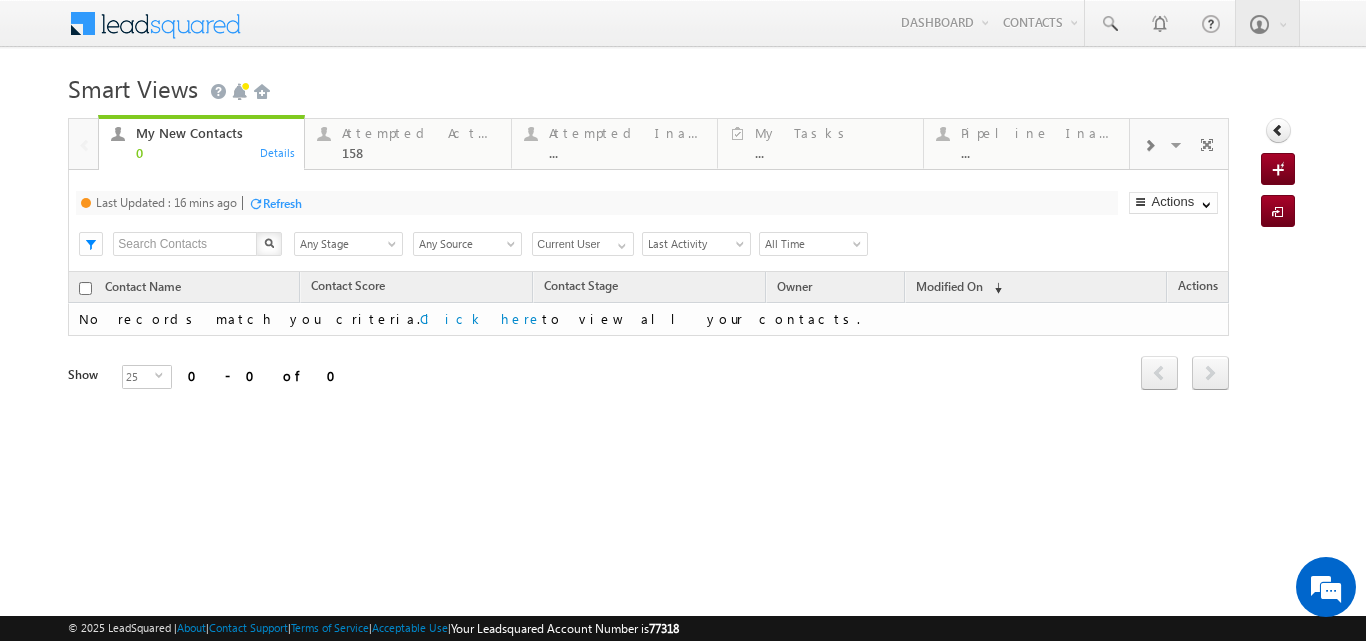 scroll, scrollTop: 0, scrollLeft: 0, axis: both 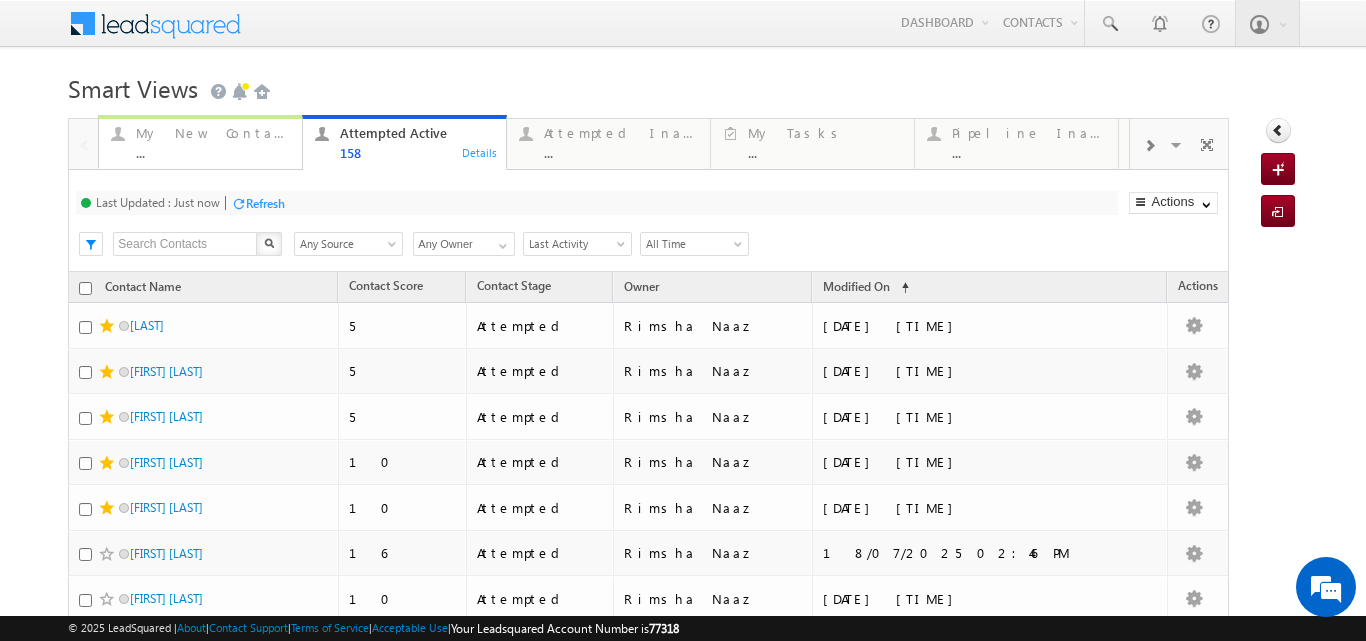 click on "My New Contact" at bounding box center [213, 133] 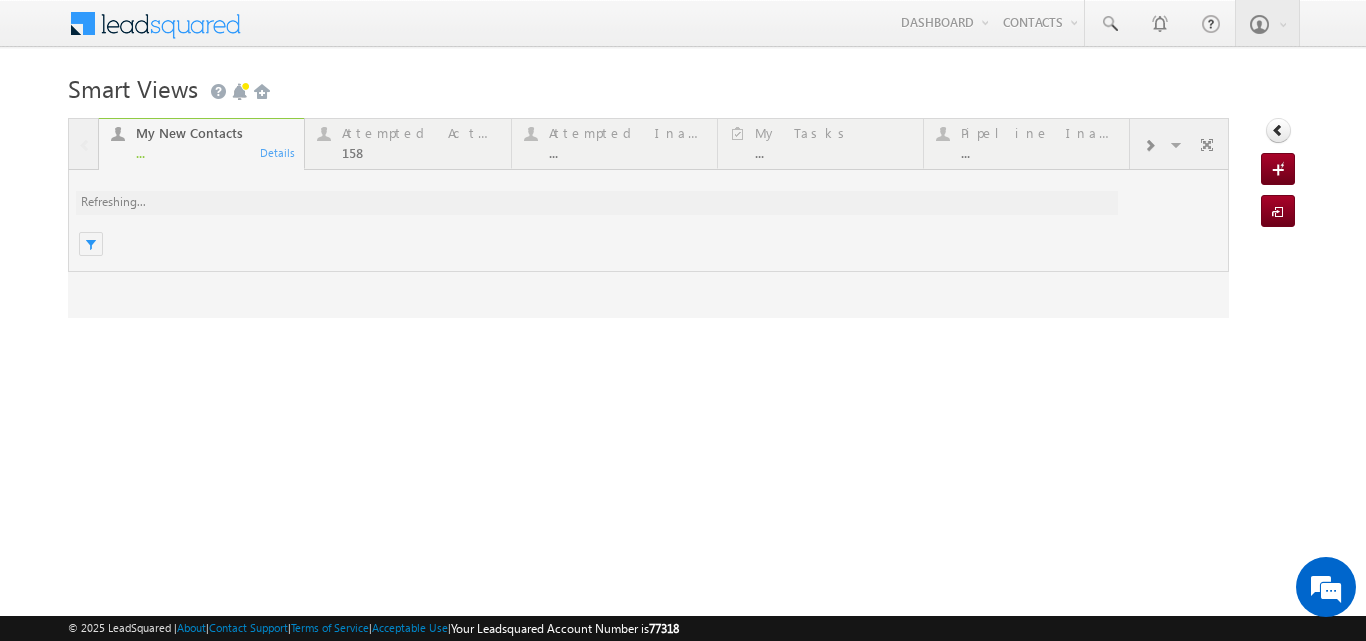 scroll, scrollTop: 0, scrollLeft: 0, axis: both 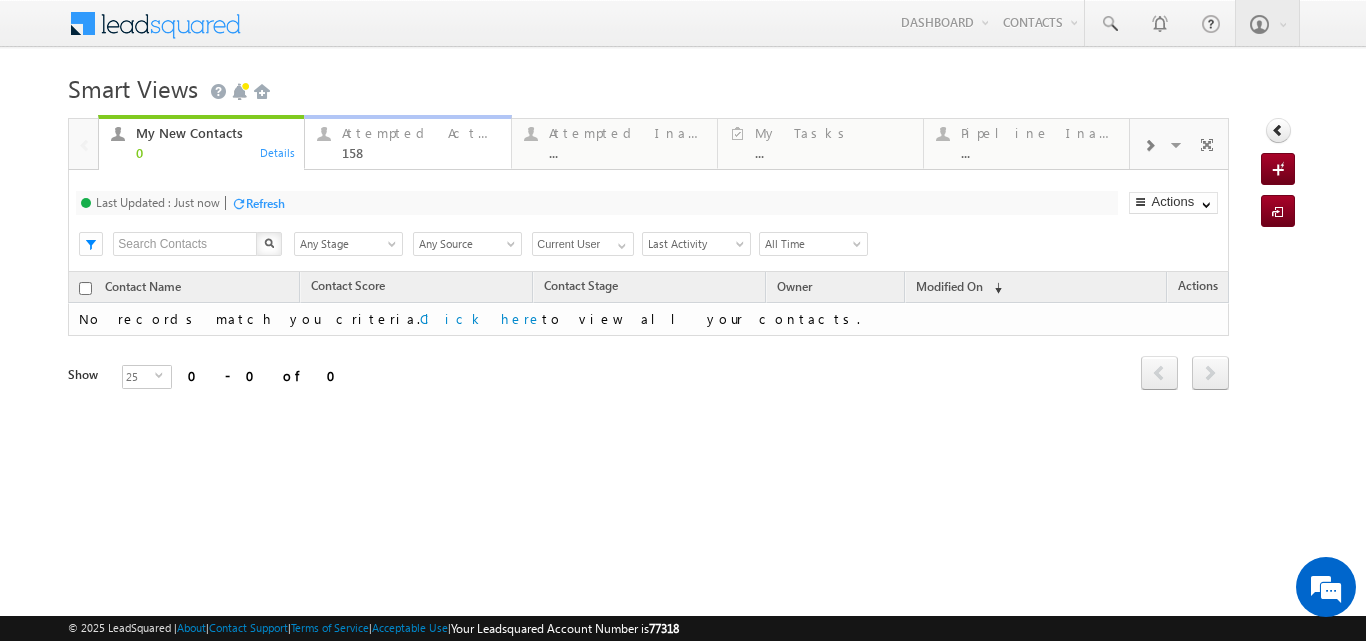 click on "Attempted Active" at bounding box center (420, 133) 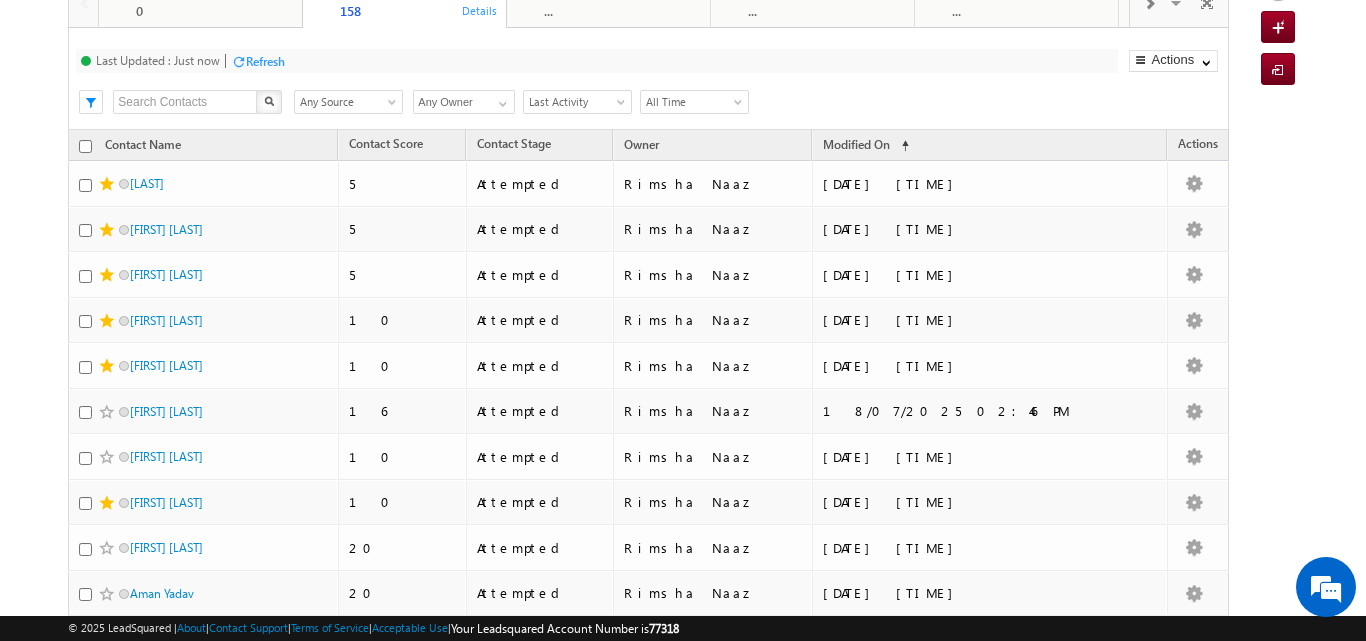 scroll, scrollTop: 144, scrollLeft: 0, axis: vertical 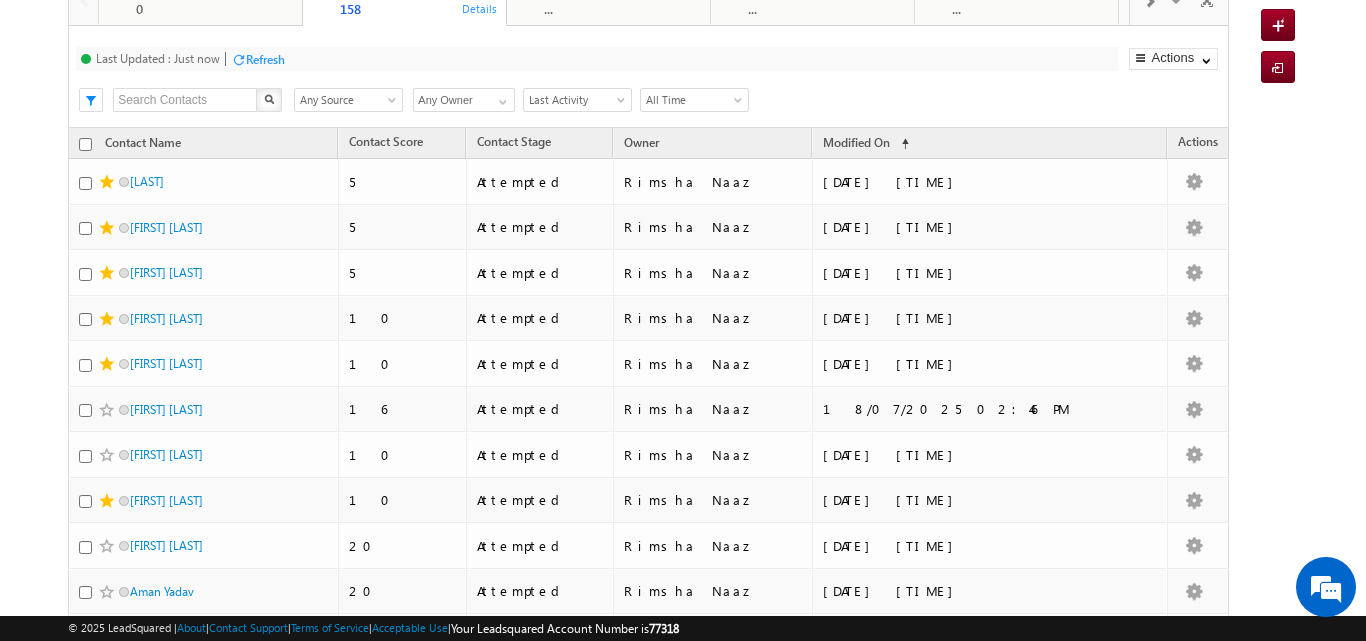 click on "Any Source" at bounding box center [348, 100] 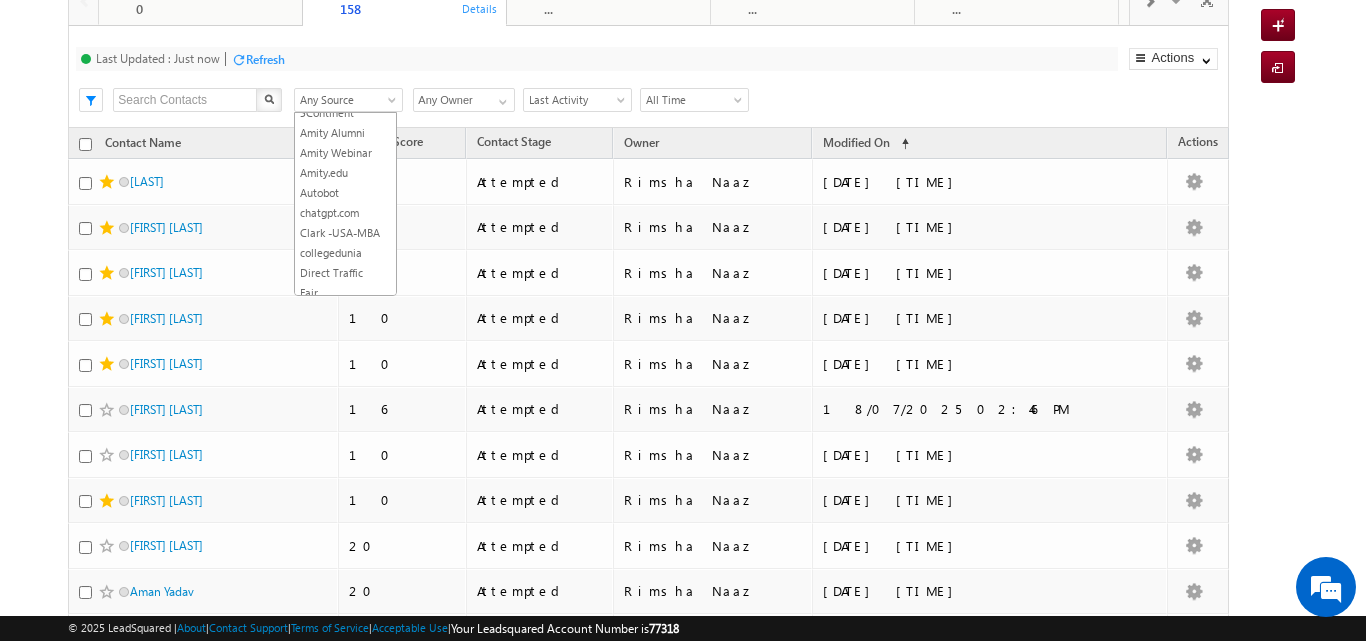 scroll, scrollTop: 22, scrollLeft: 0, axis: vertical 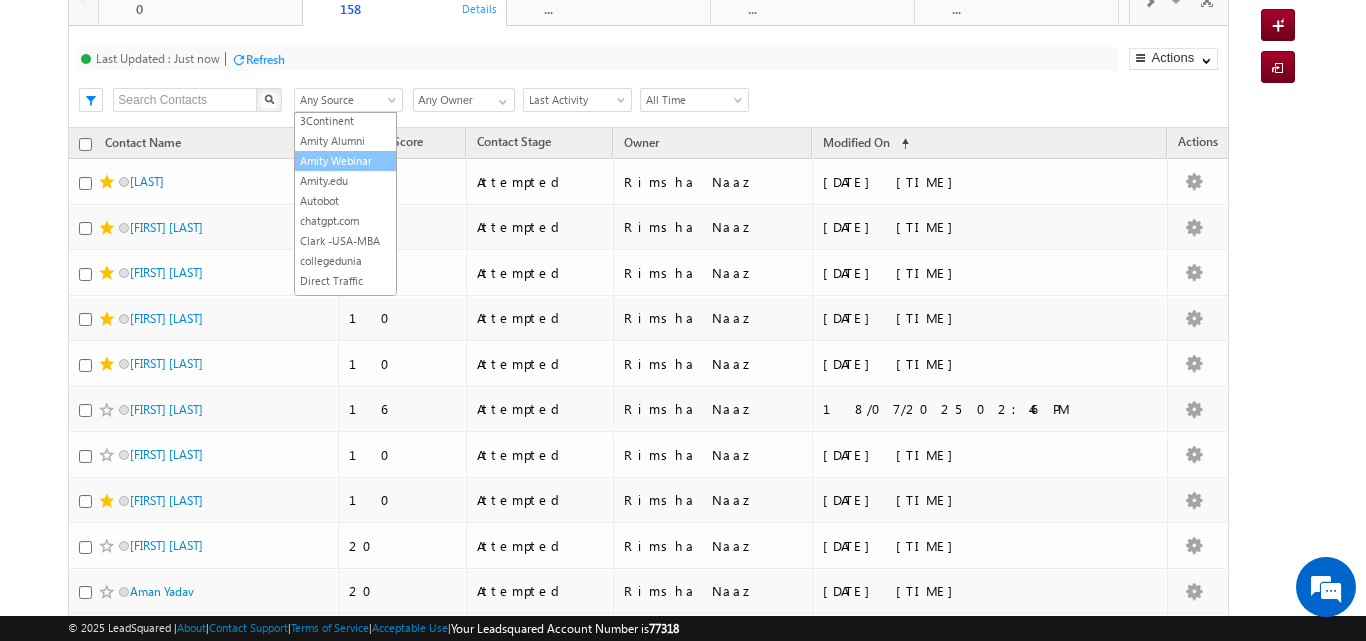 click on "Amity Webinar" at bounding box center (345, 161) 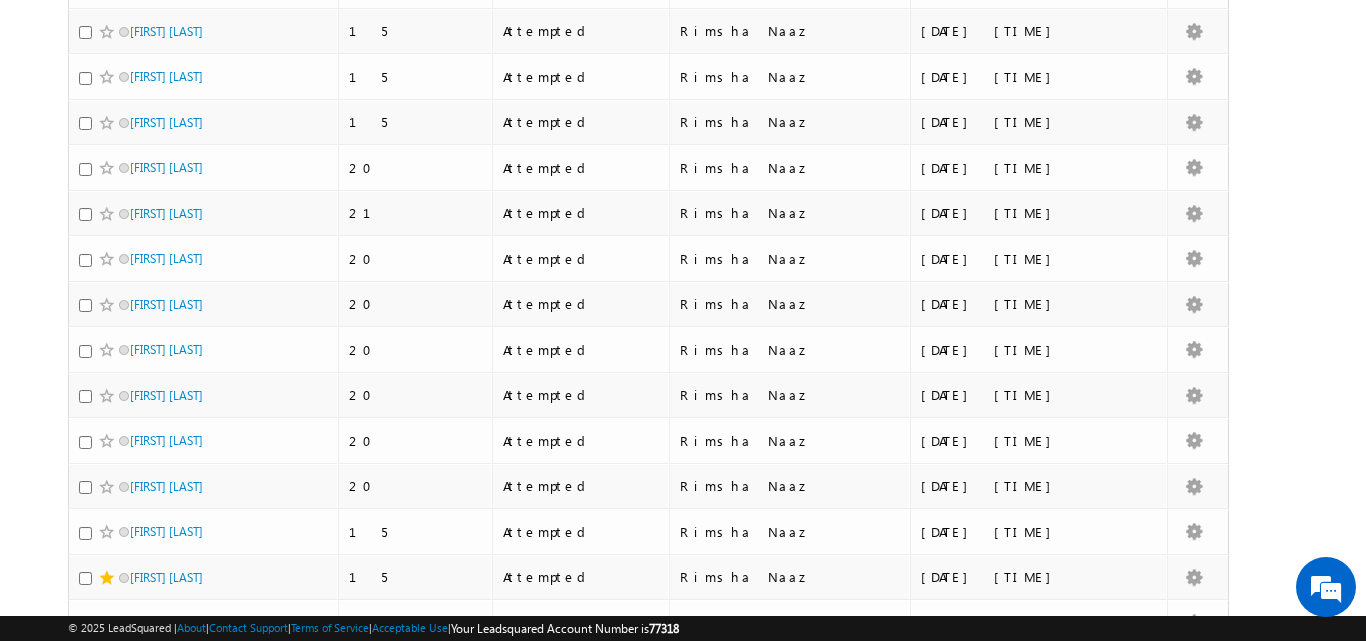 scroll, scrollTop: 877, scrollLeft: 0, axis: vertical 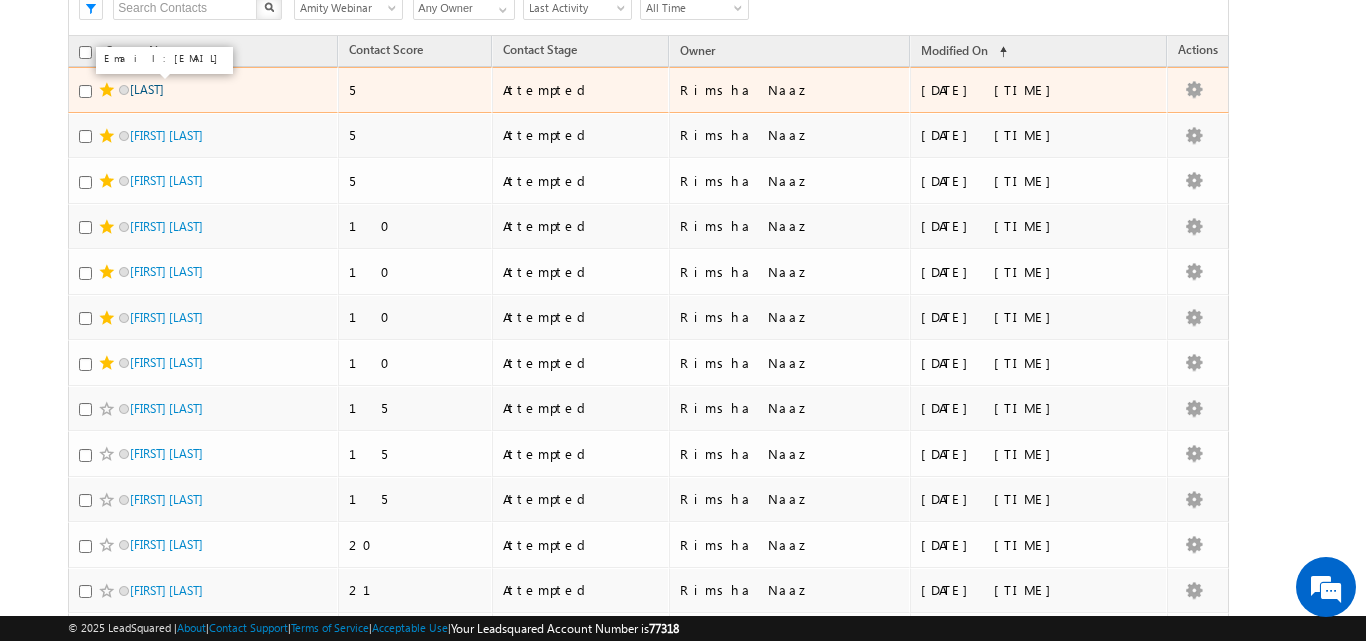 click on "MOKSHIKA SOLANKI" at bounding box center [147, 89] 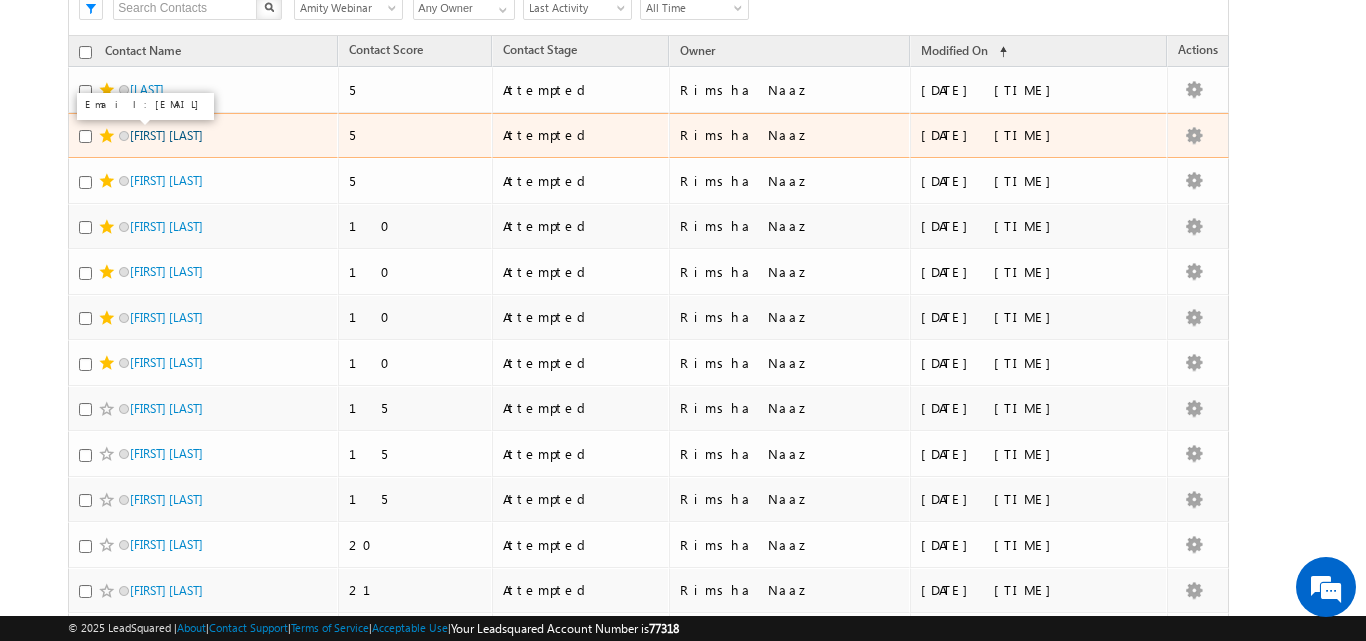 click on "Khushi Garg" at bounding box center (166, 135) 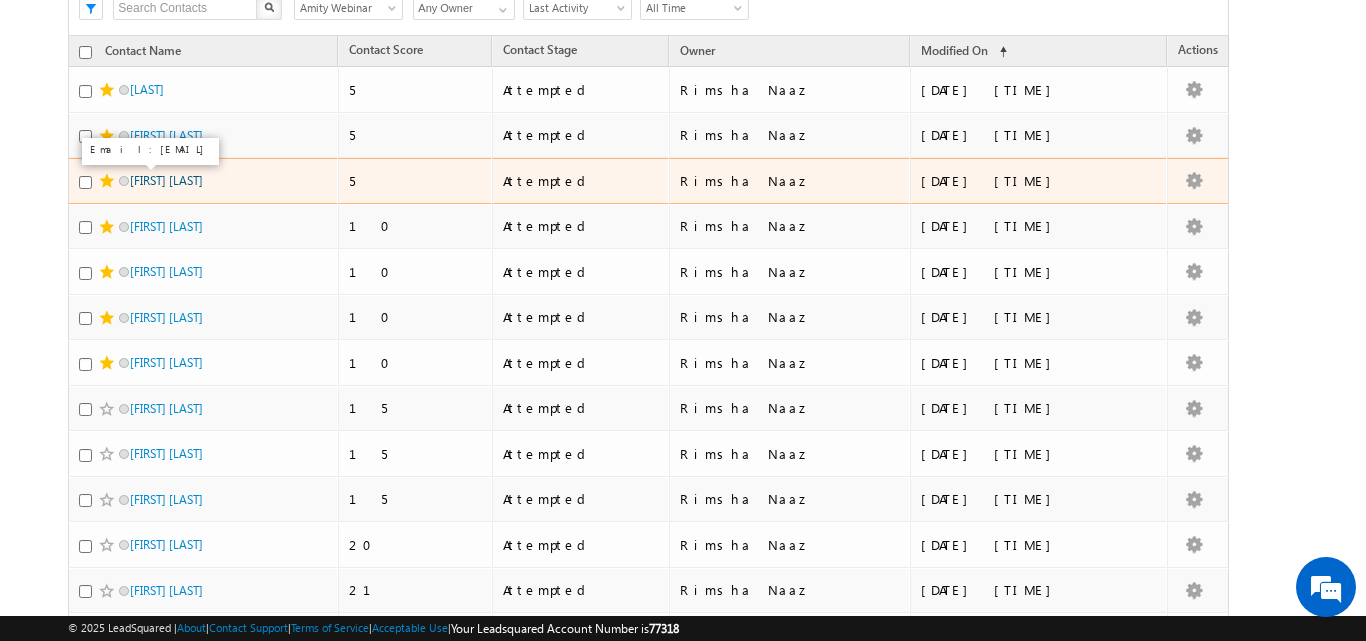 click on "Shubhi Mittal" at bounding box center [166, 180] 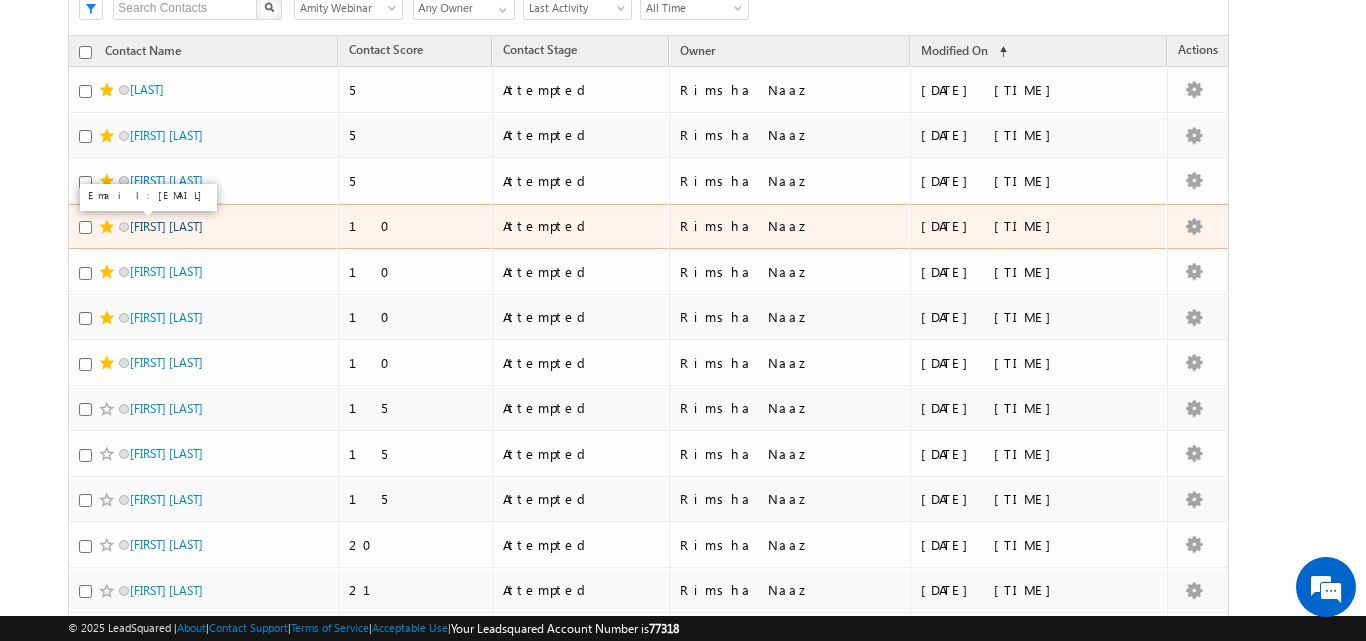 click on "HIYA KHANNA" at bounding box center (166, 226) 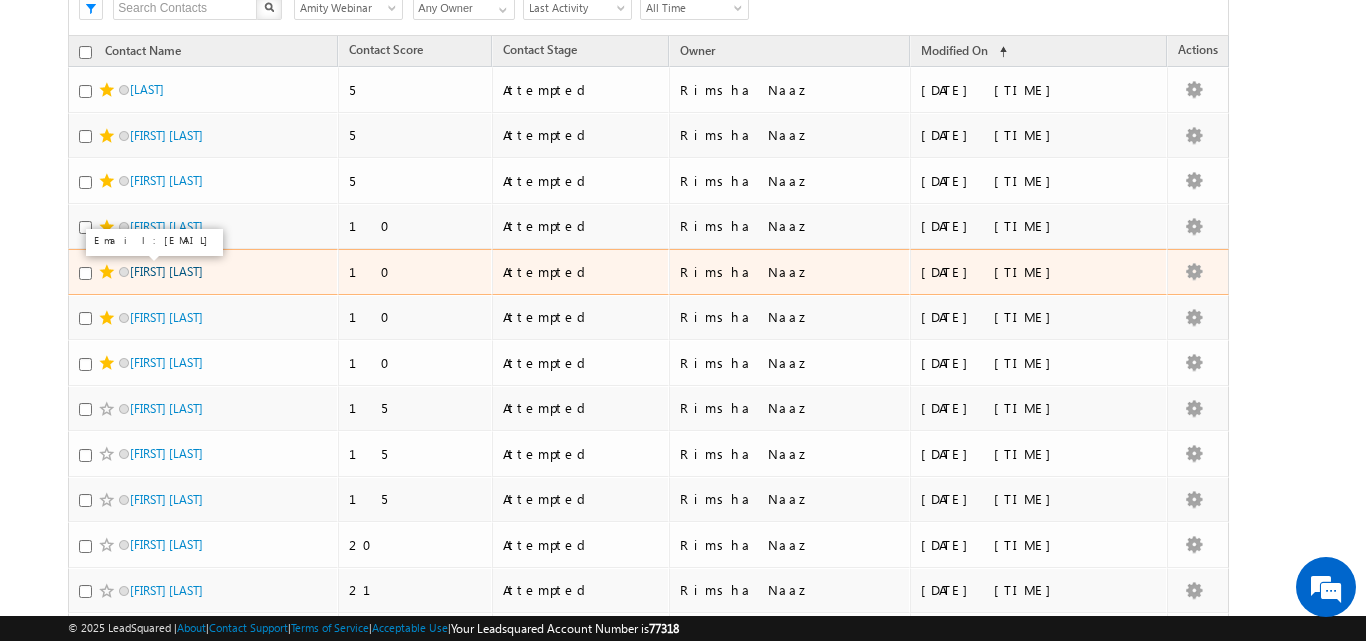 click on "Sabatini Saha" at bounding box center (166, 271) 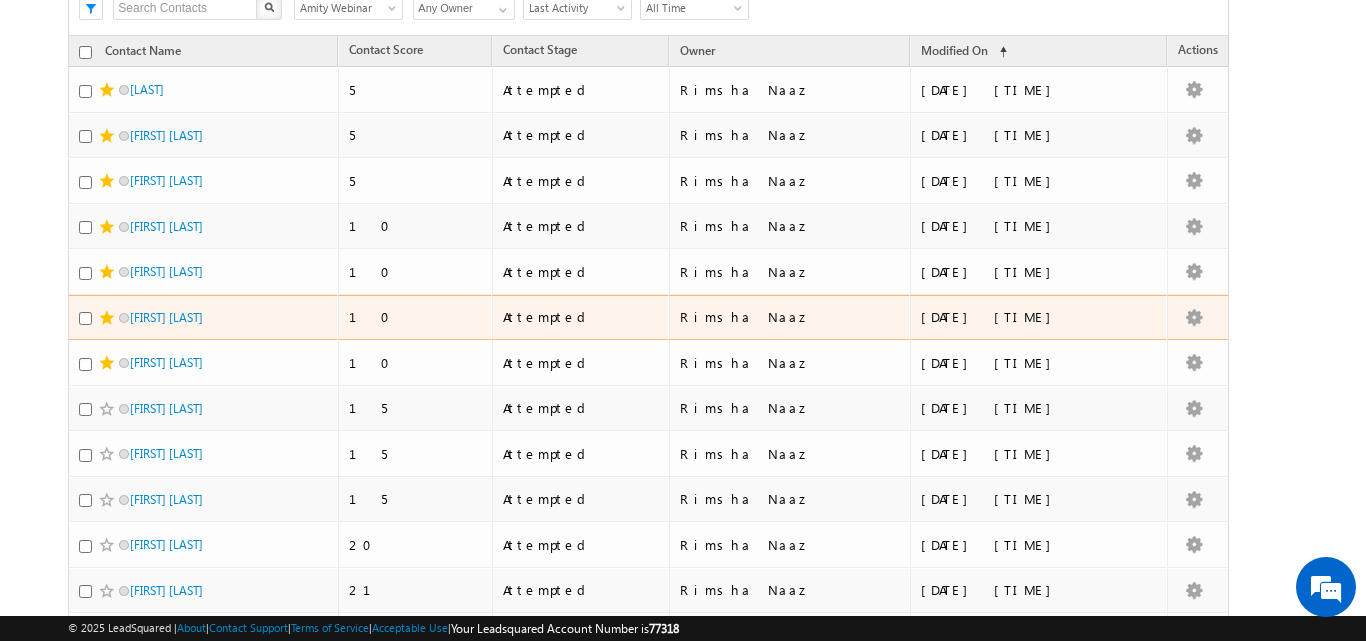 click on "Shivam Rathore" at bounding box center (203, 318) 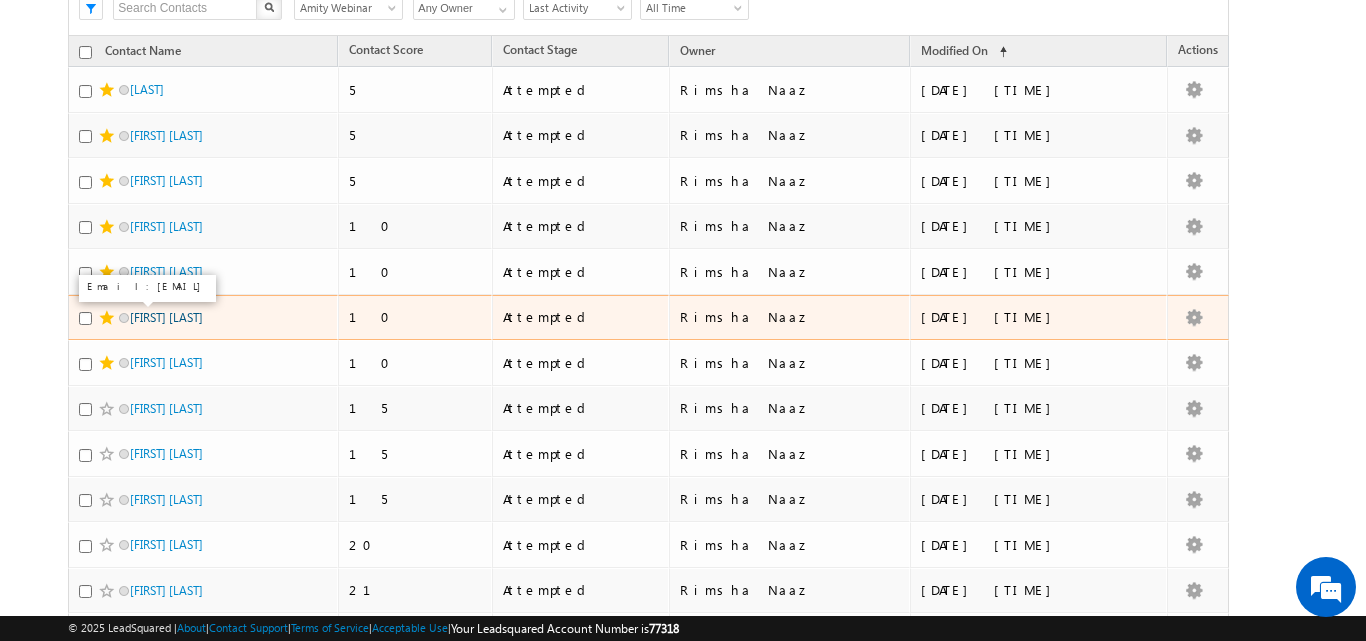 click on "Shivam Rathore" at bounding box center [166, 317] 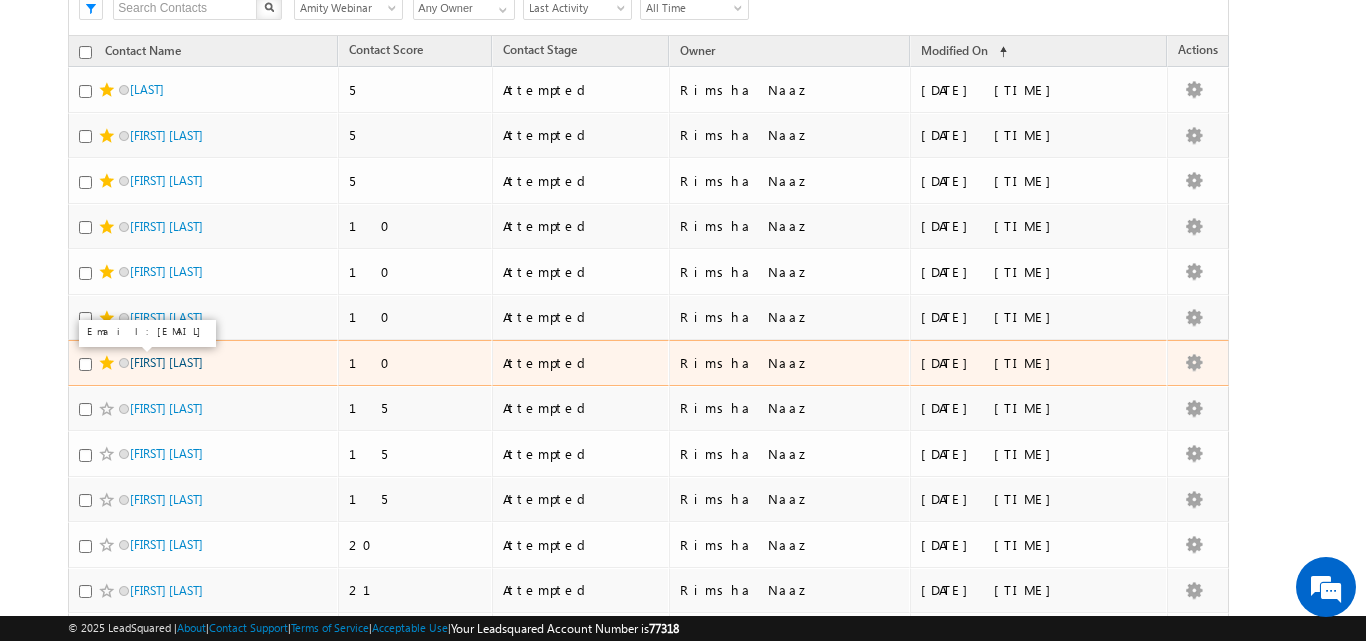 click on "Jasmine Kaur" at bounding box center (166, 362) 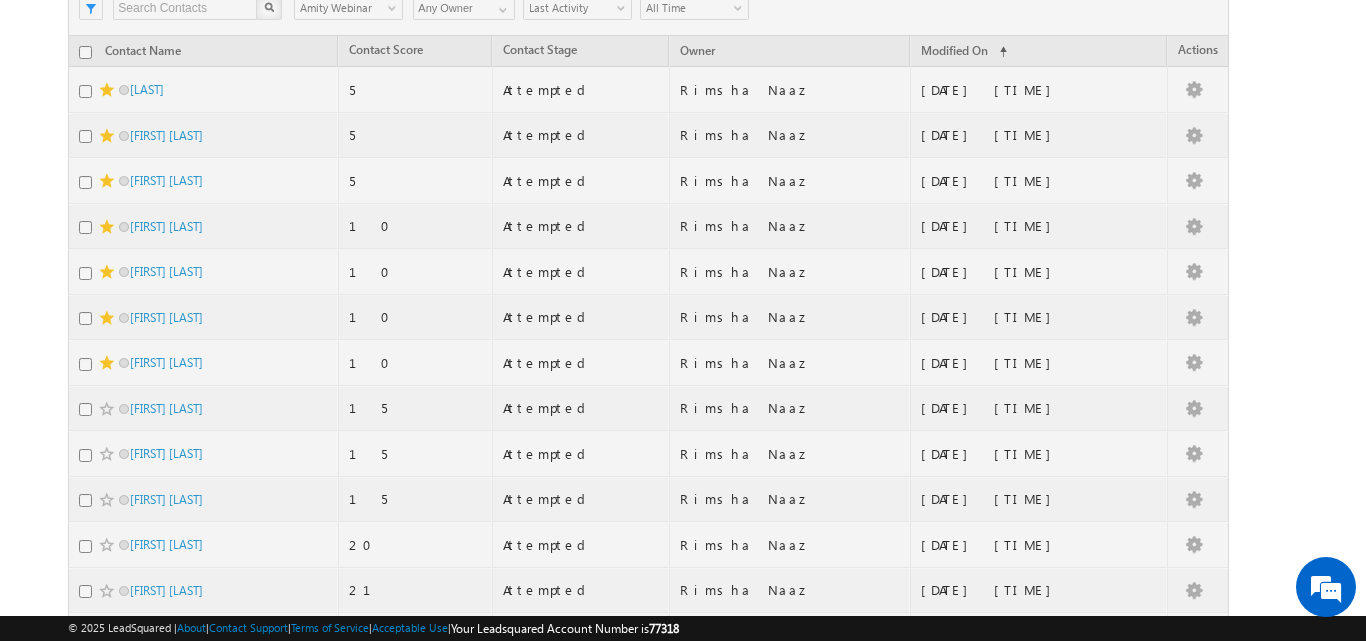 scroll, scrollTop: 0, scrollLeft: 0, axis: both 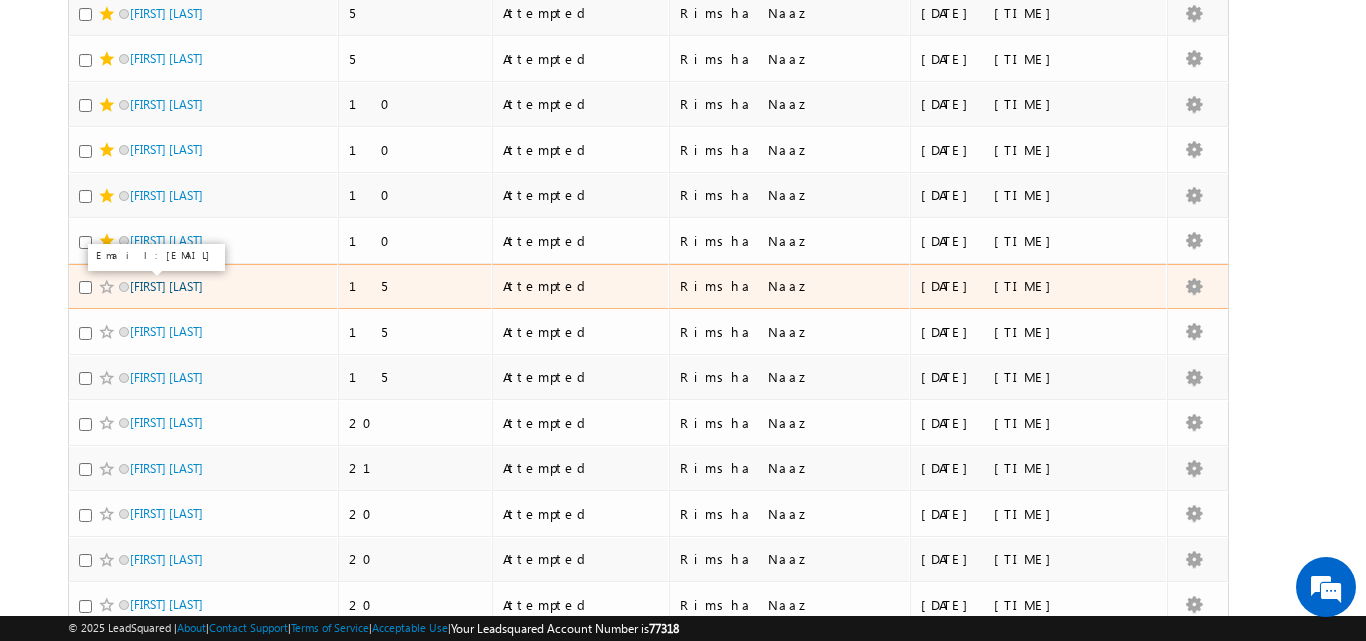 click on "Chrisann Lobo" at bounding box center [166, 286] 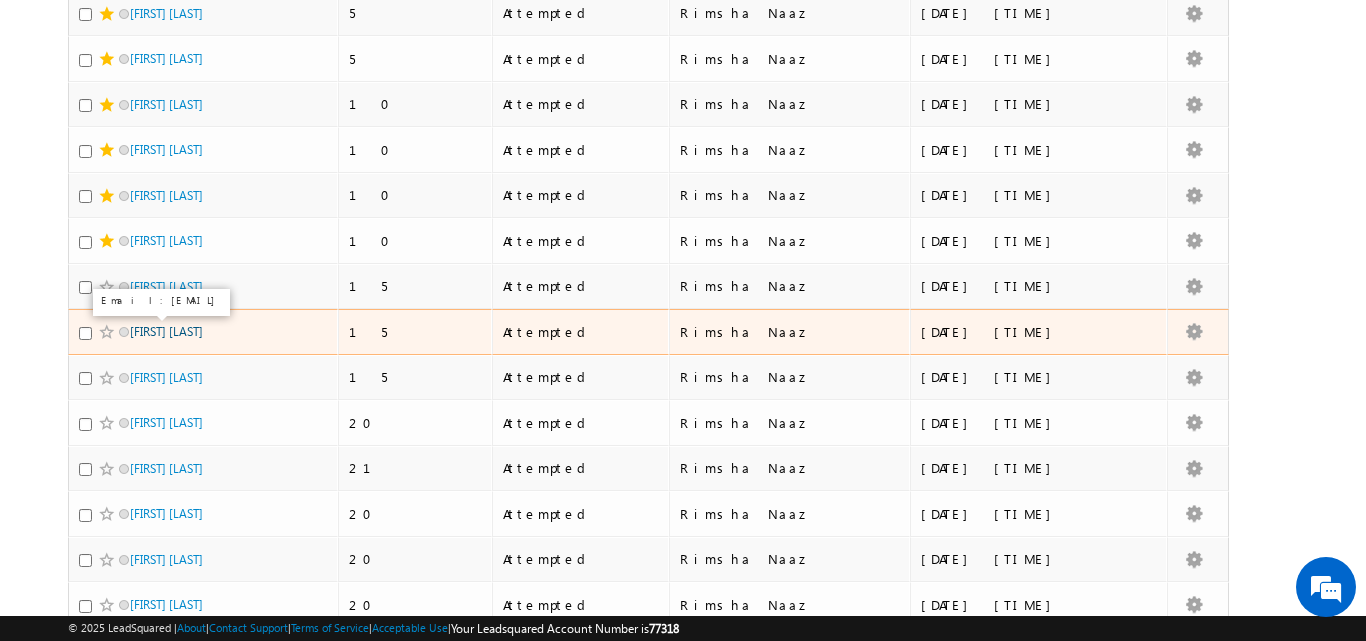 click on "vignesh katakam" at bounding box center [166, 331] 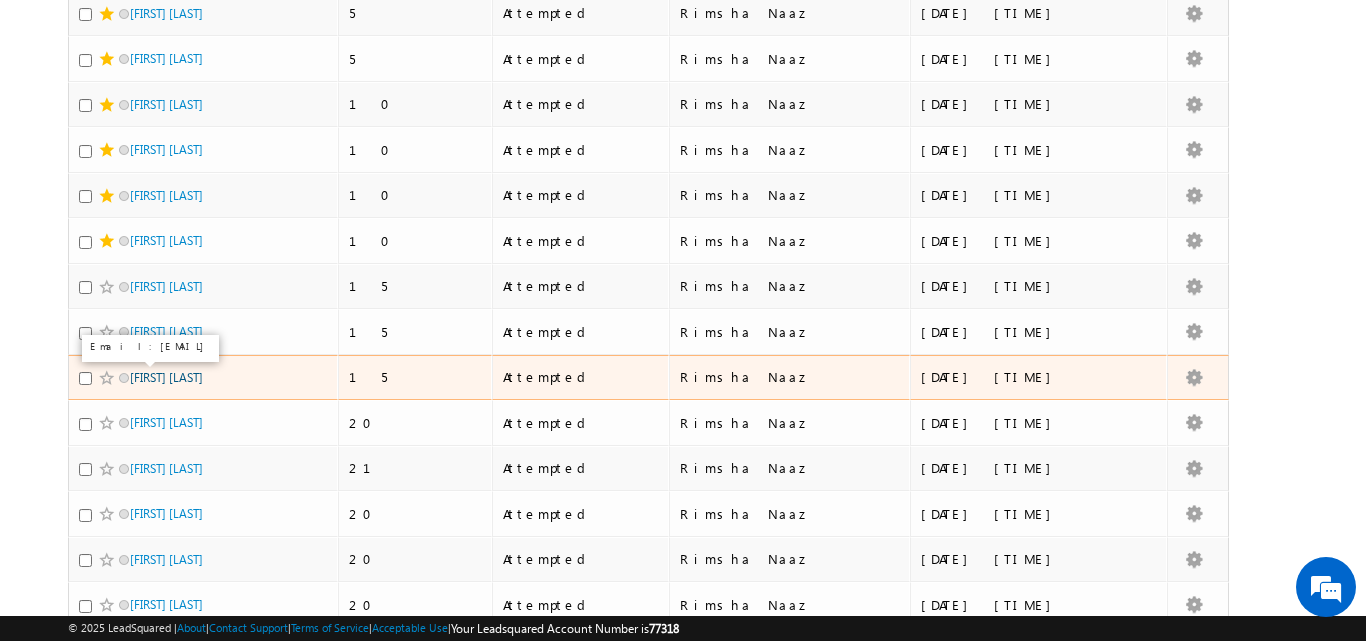 click on "Ishaan Garg" at bounding box center [166, 377] 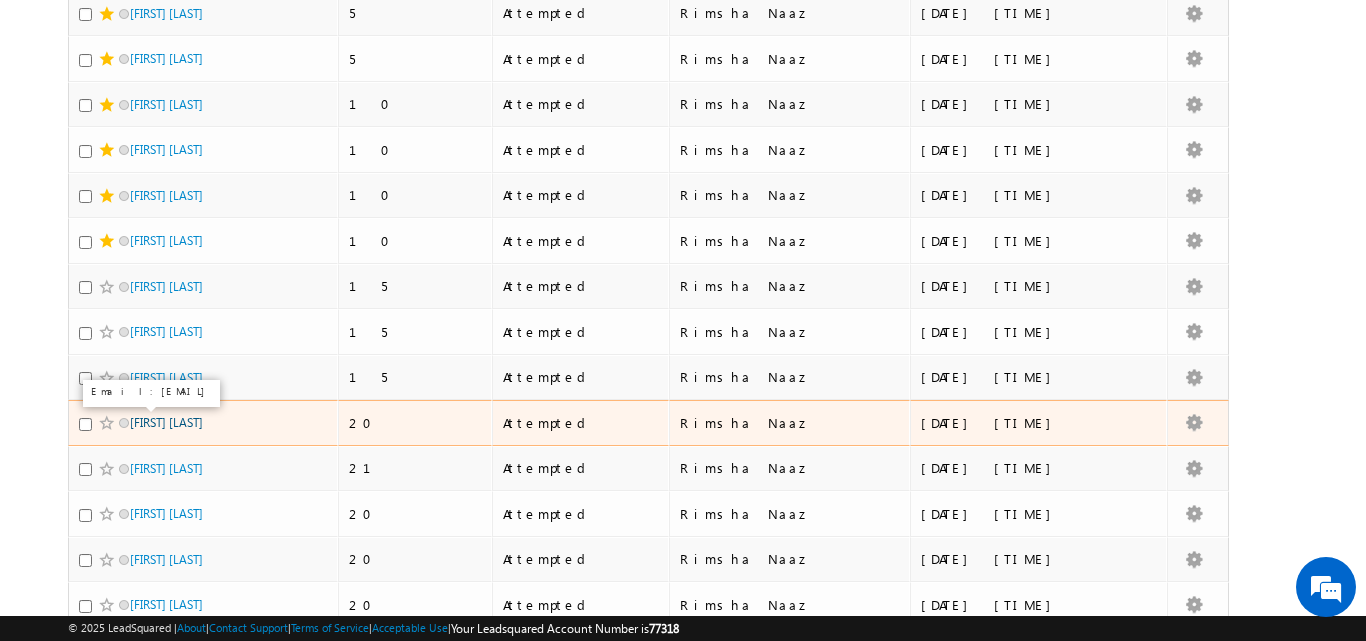 click on "Drishti agarwal" at bounding box center [166, 422] 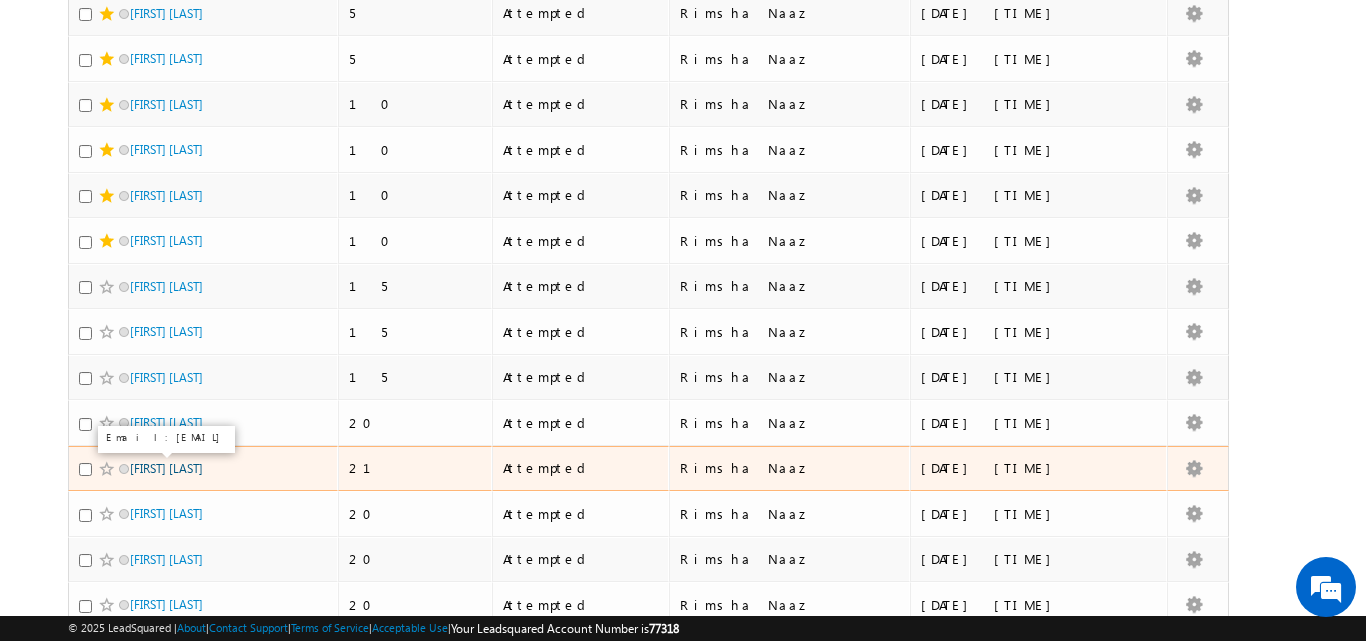click on "Vaishnavi Bhargava" at bounding box center [166, 468] 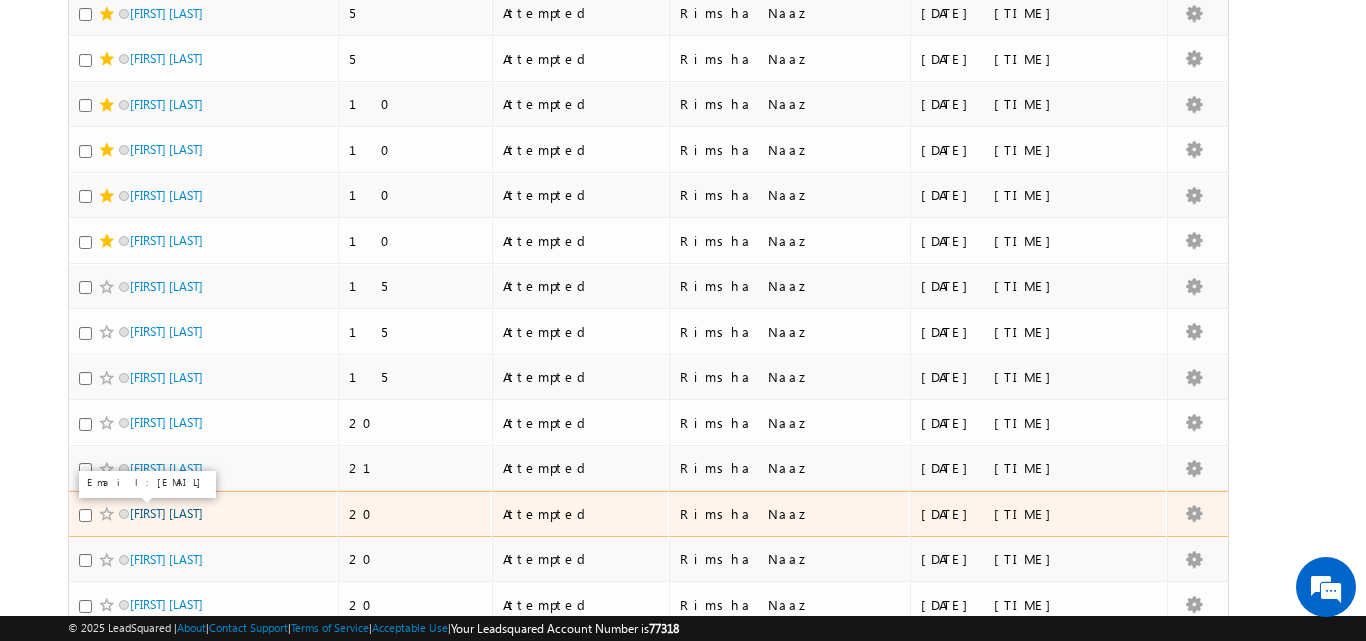 click on "[FIRST] [LAST]" at bounding box center [166, 513] 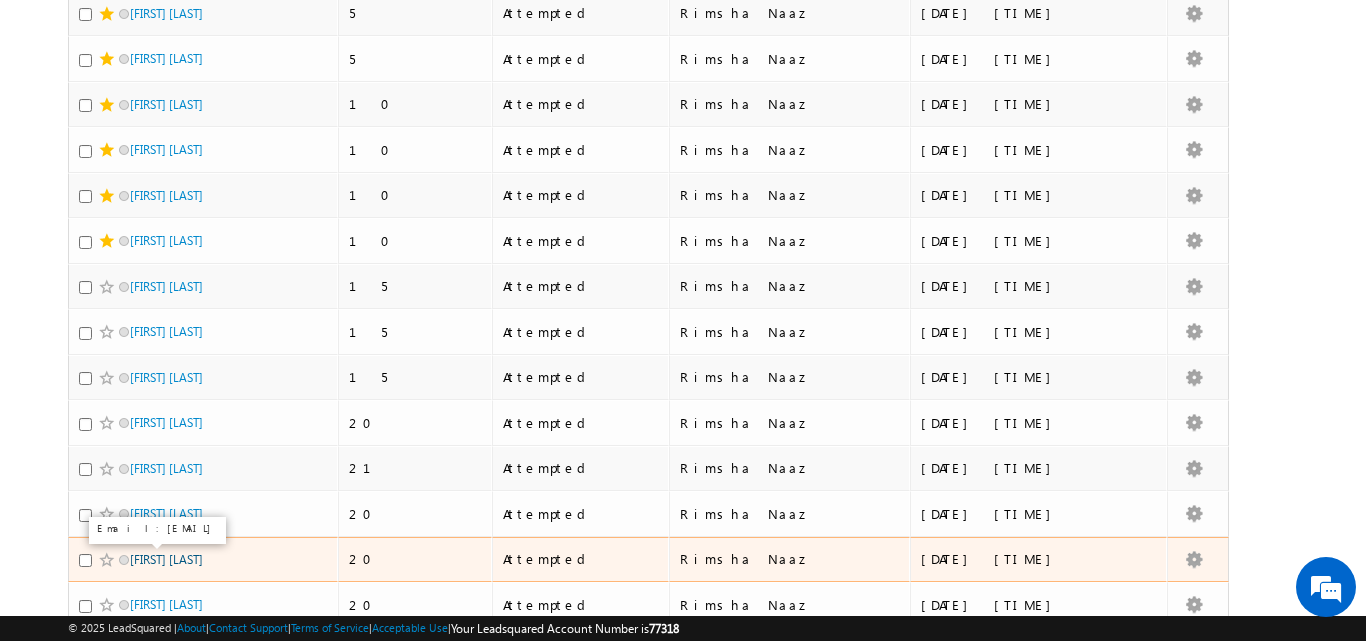 click on "Kanishk Dagani" at bounding box center [166, 559] 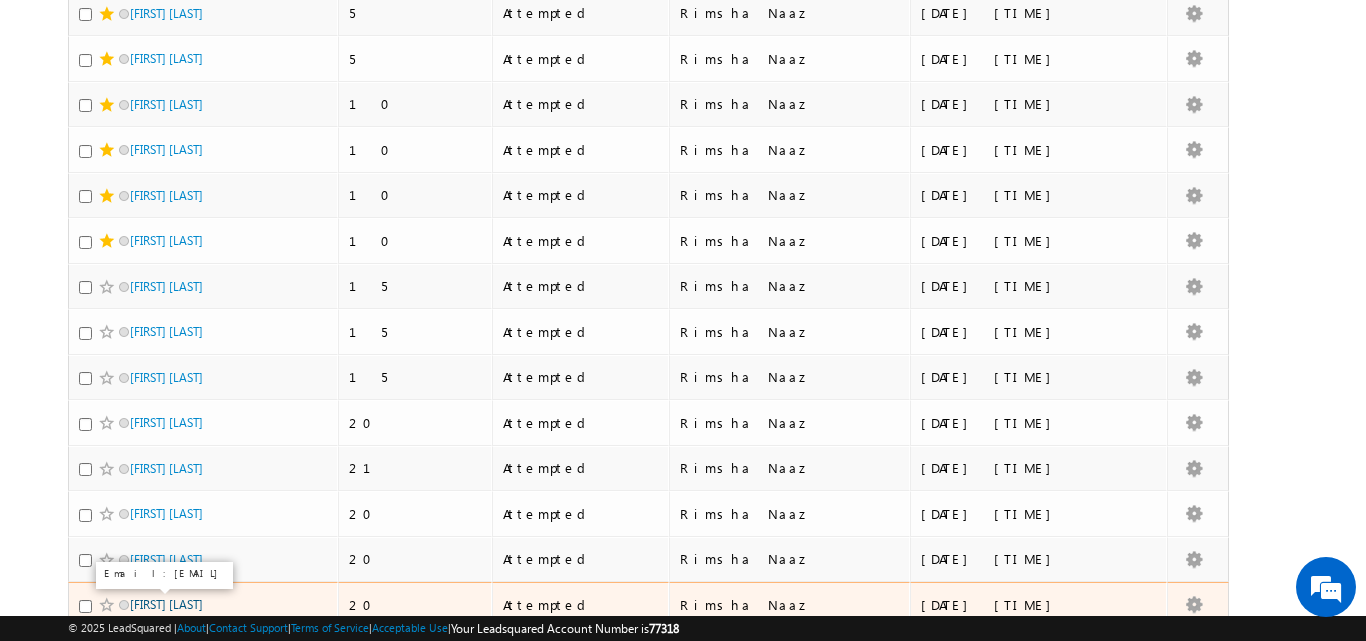 click on "Arpita Srivastava" at bounding box center [166, 604] 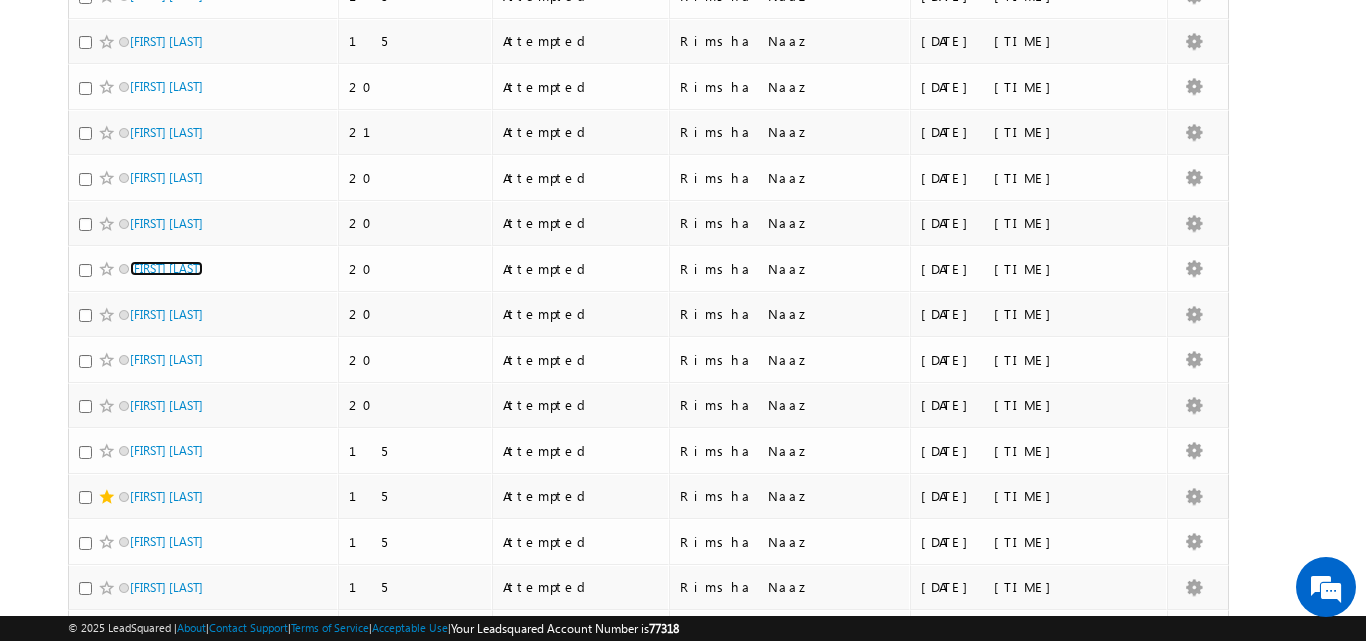 scroll, scrollTop: 719, scrollLeft: 0, axis: vertical 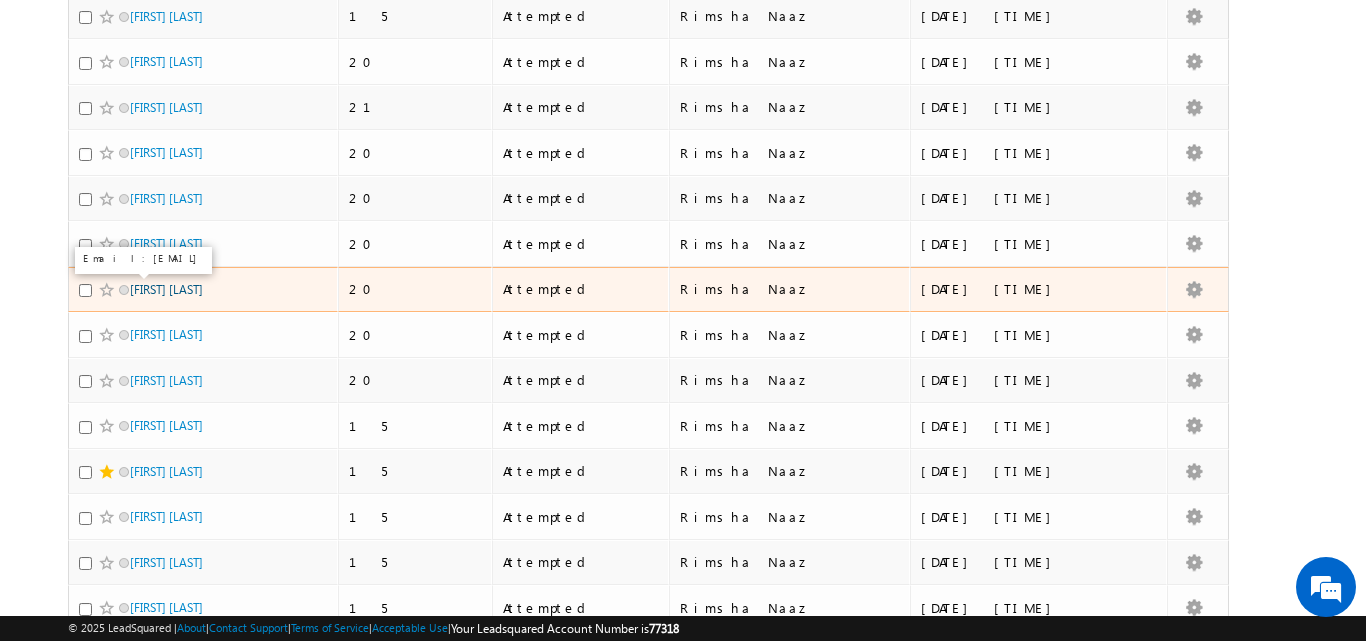 click on "Yuvraj Singh" at bounding box center [166, 289] 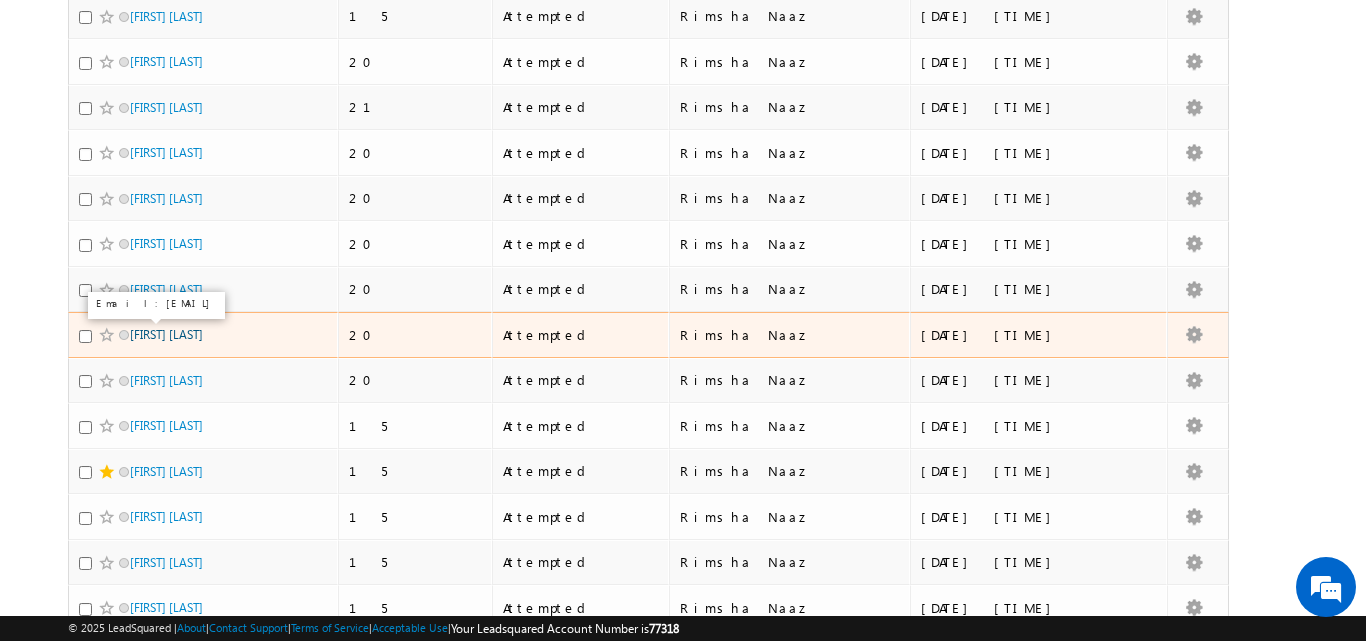 click on "[FIRST] [LAST]" at bounding box center [166, 334] 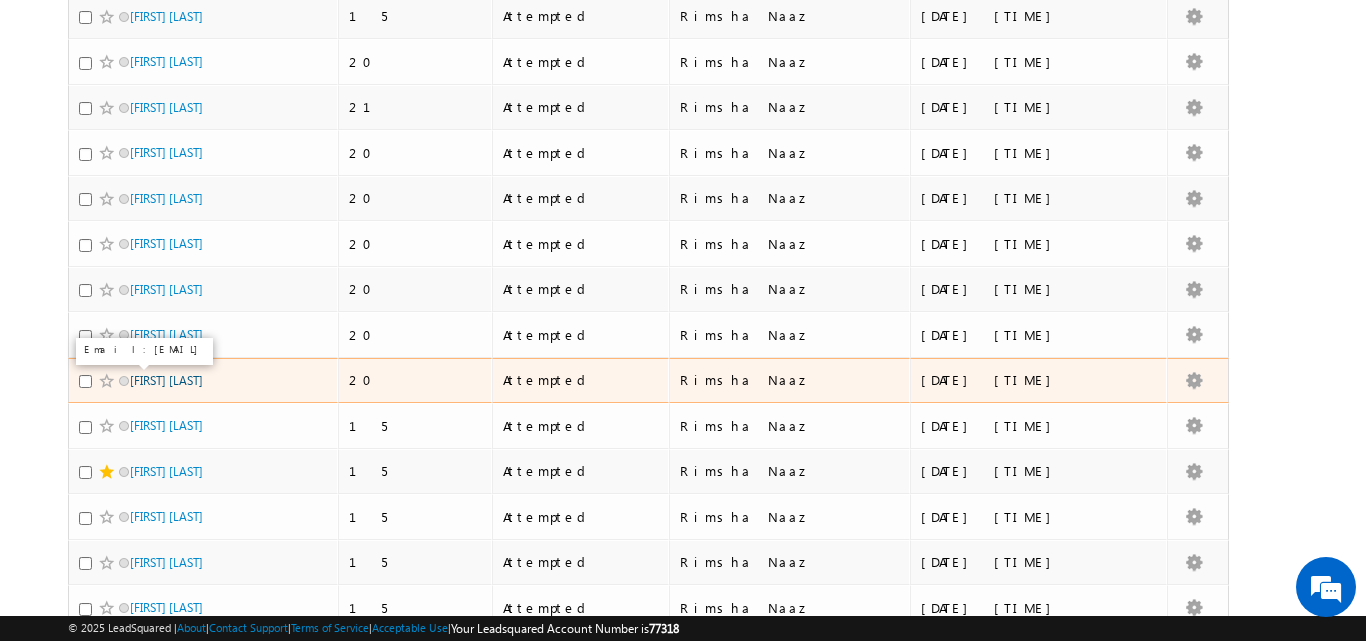 click on "Pranav Jain" at bounding box center (166, 380) 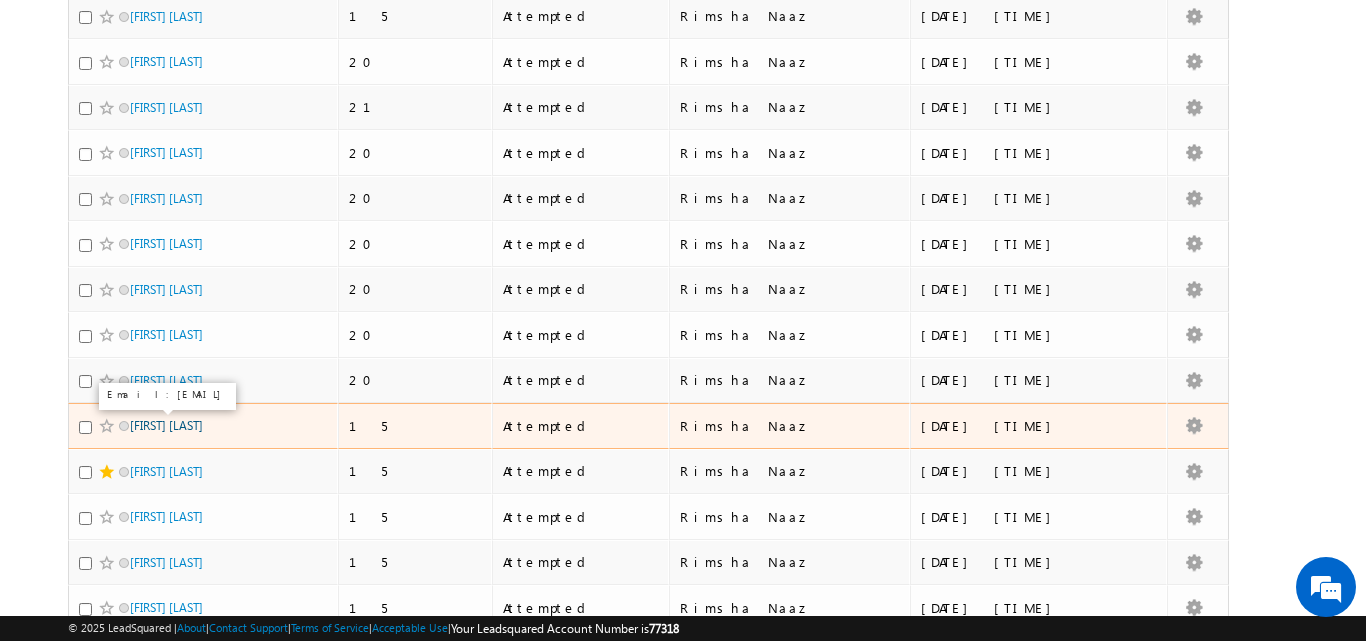click on "SURESH SOUNDARARAJAN" at bounding box center [166, 425] 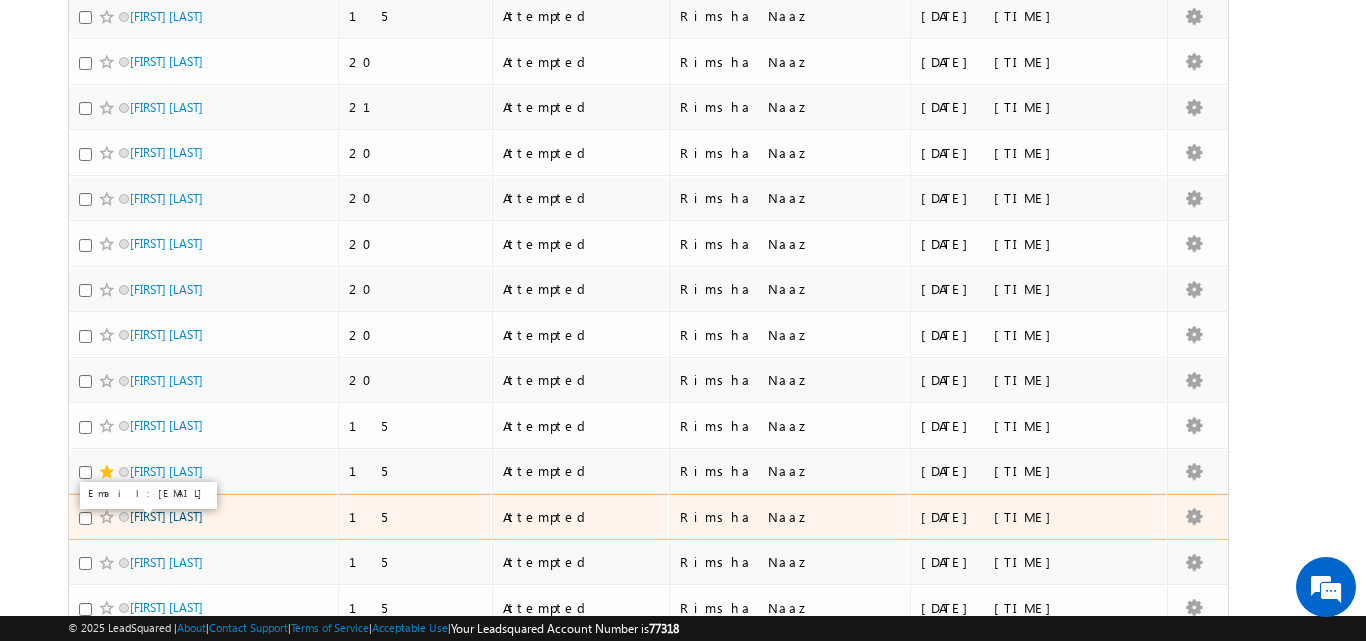 click on "Rohan Soni" at bounding box center [166, 516] 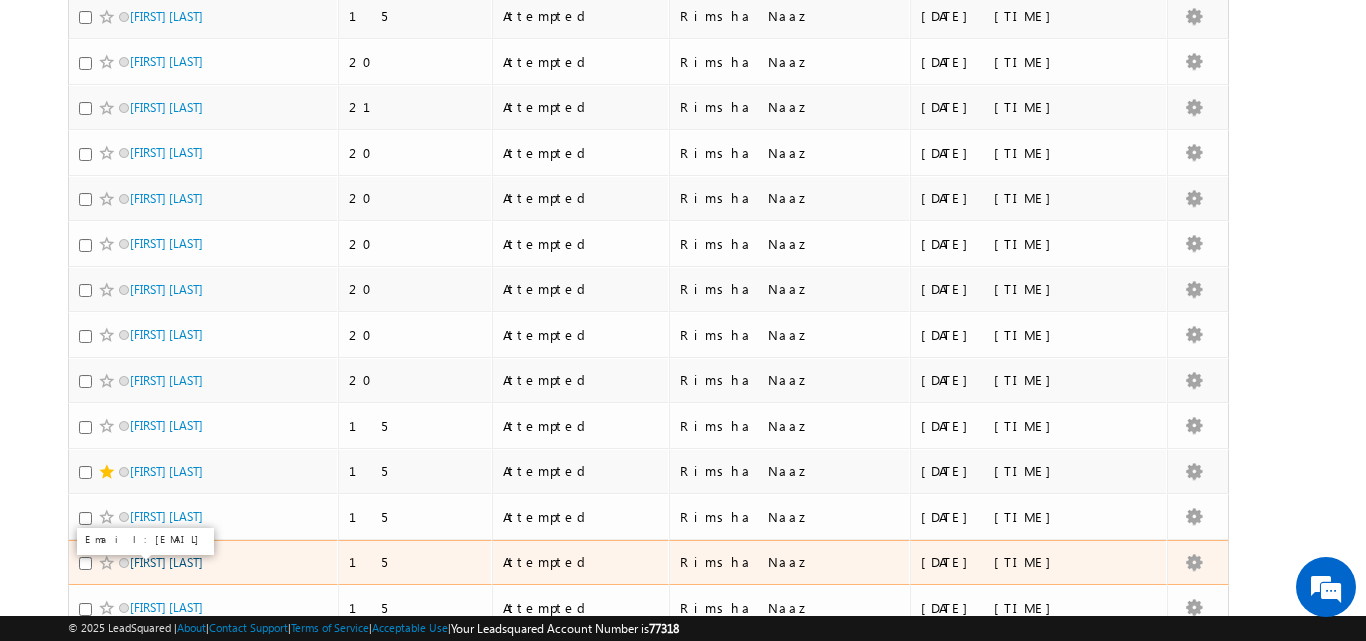 click on "Kulpreet Kaur" at bounding box center (166, 562) 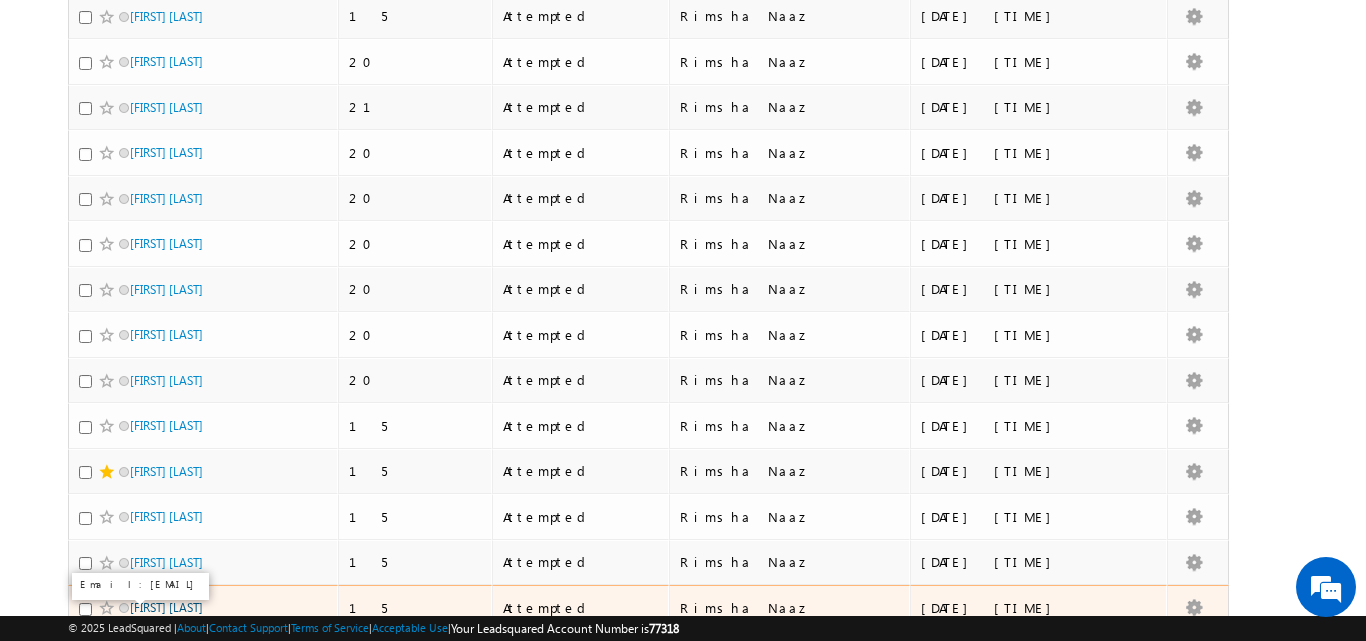 click on "Akshat Kumar" at bounding box center [166, 607] 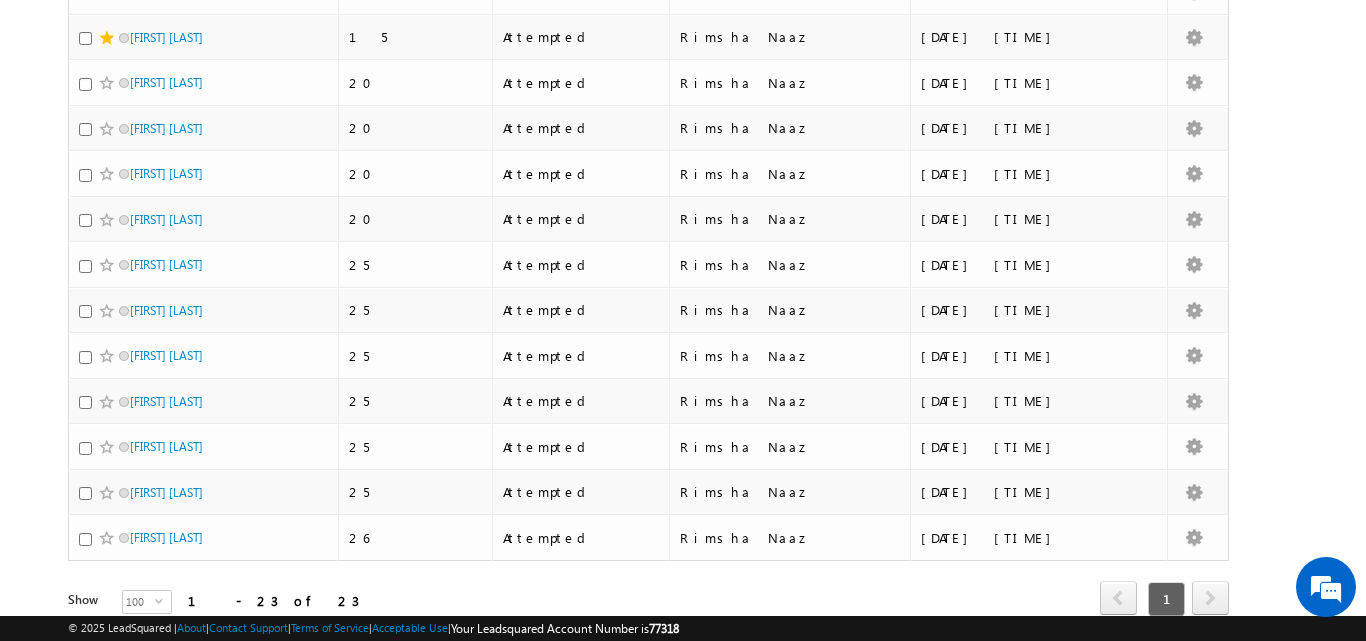 scroll, scrollTop: 0, scrollLeft: 0, axis: both 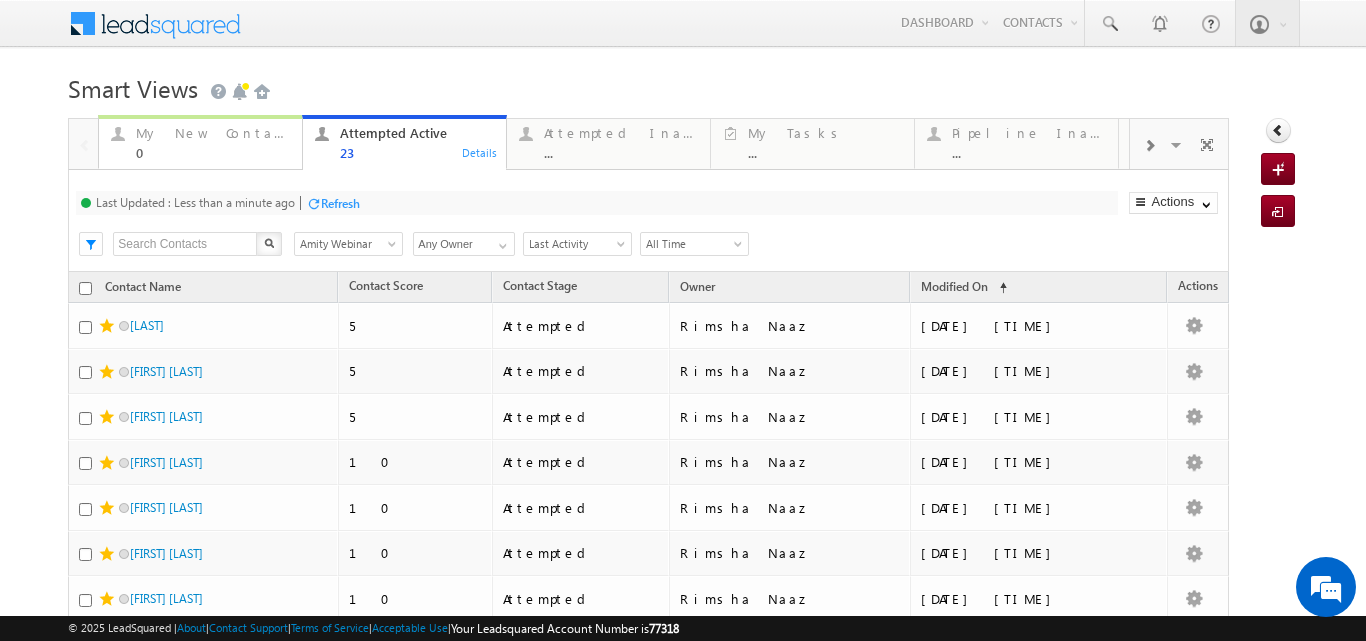 click on "My New Contacts" at bounding box center [213, 133] 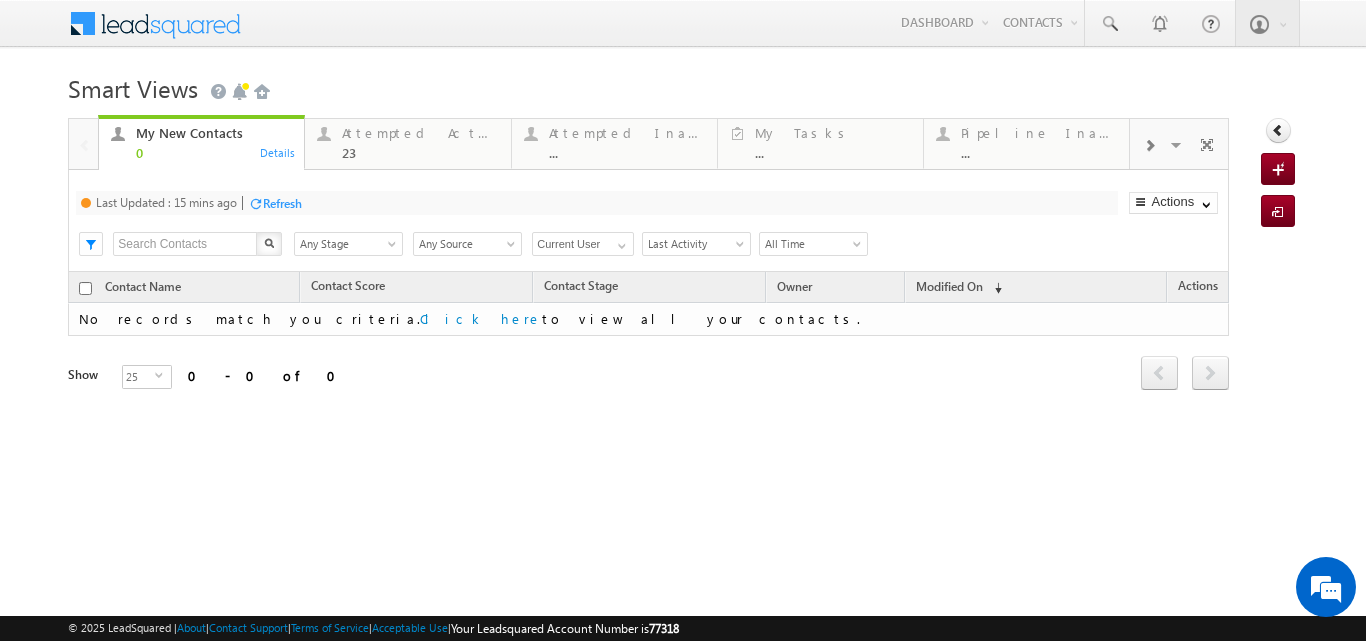 click on "Refresh" at bounding box center (282, 203) 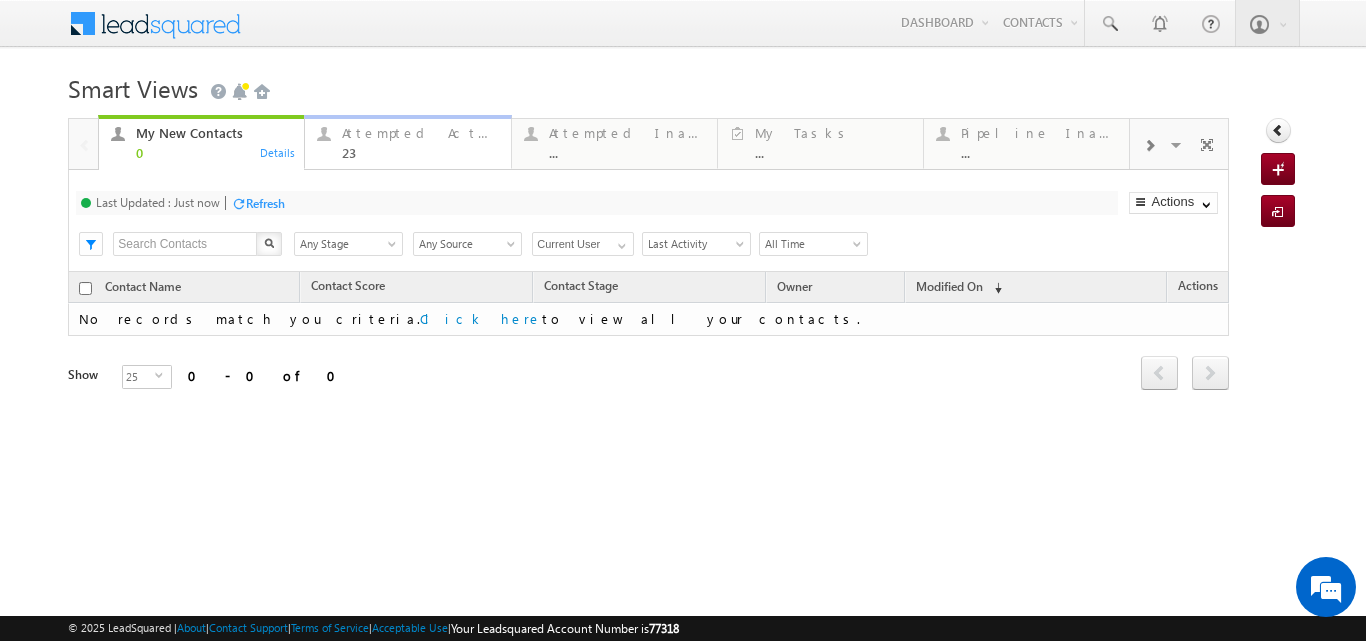 click on "Attempted Active" at bounding box center (420, 133) 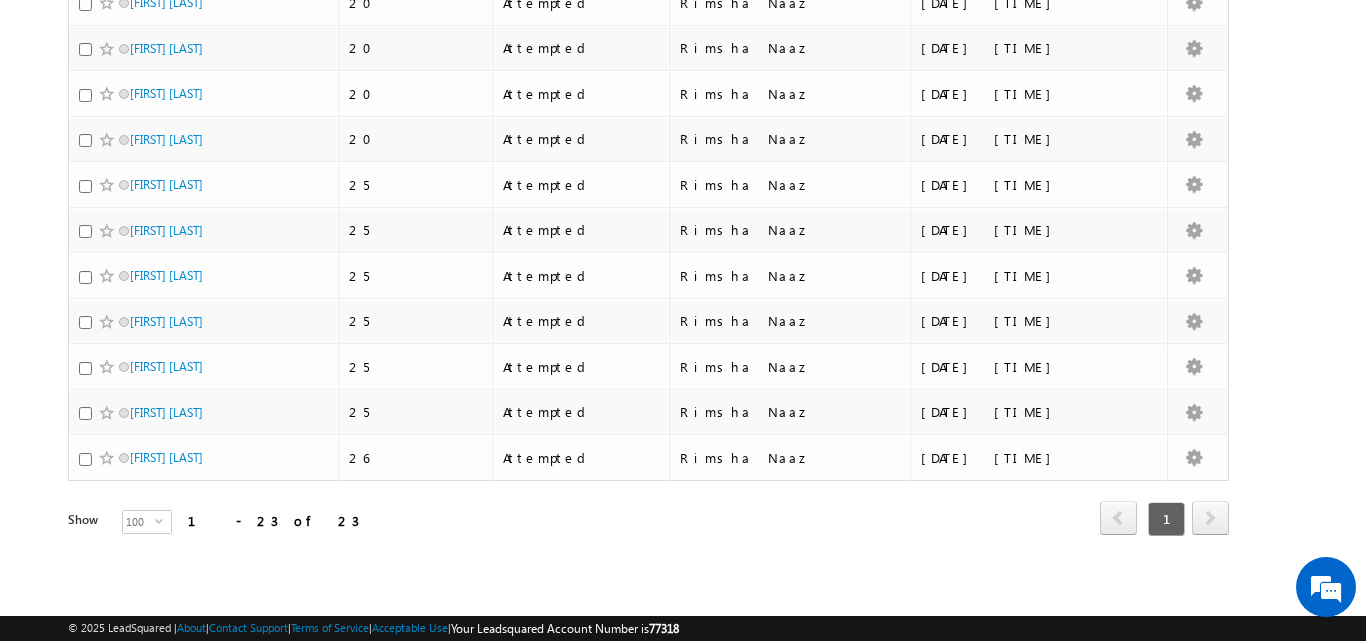 scroll, scrollTop: 0, scrollLeft: 0, axis: both 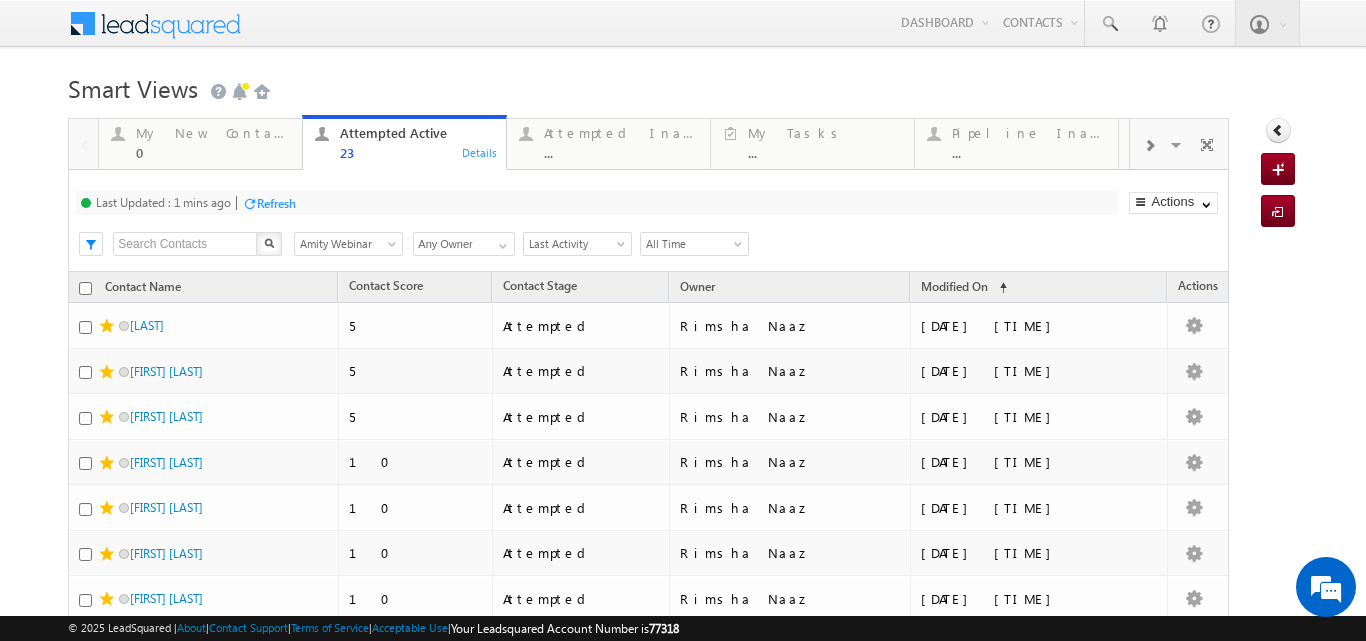 click at bounding box center (394, 248) 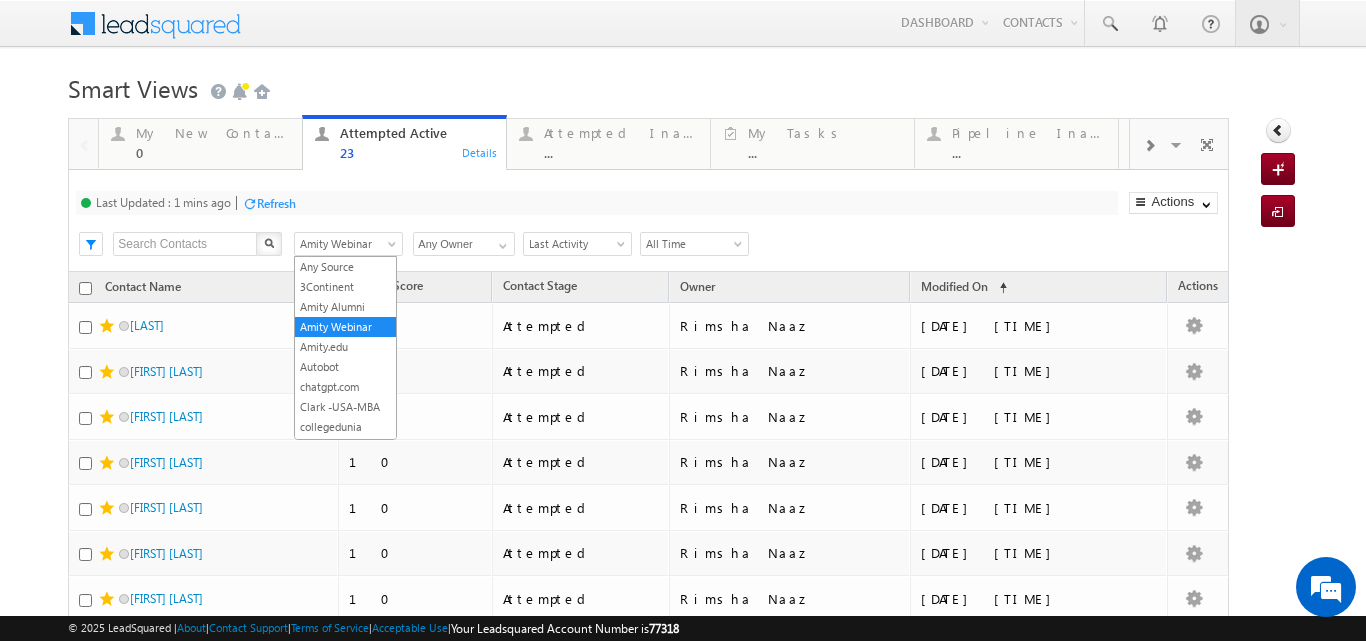 click on "Amity Webinar" at bounding box center (348, 244) 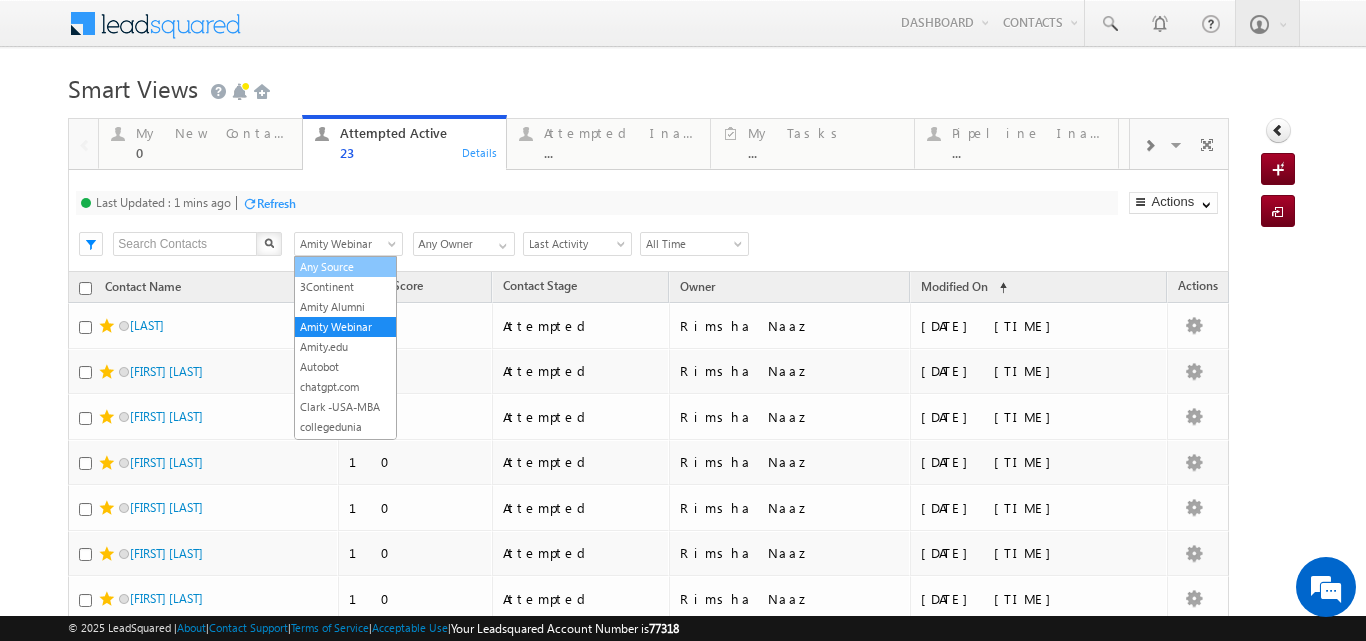 click on "Any Source" at bounding box center [345, 267] 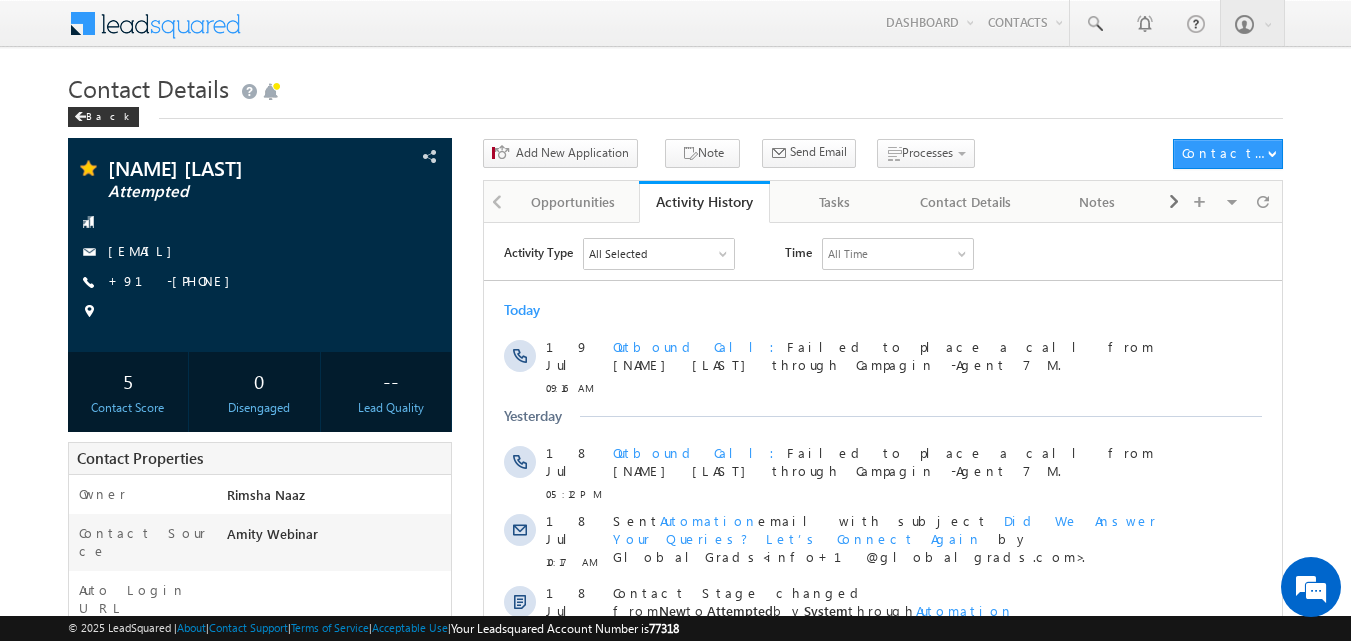 scroll, scrollTop: 0, scrollLeft: 0, axis: both 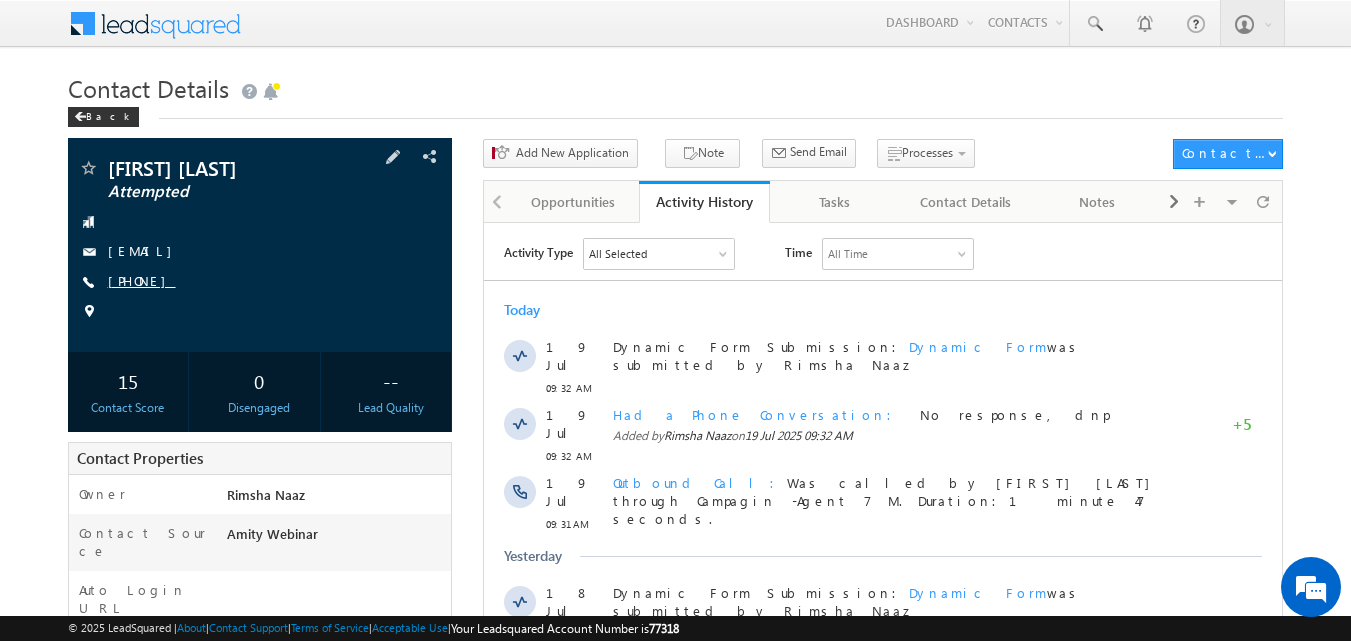 click on "[PHONE]" at bounding box center (142, 280) 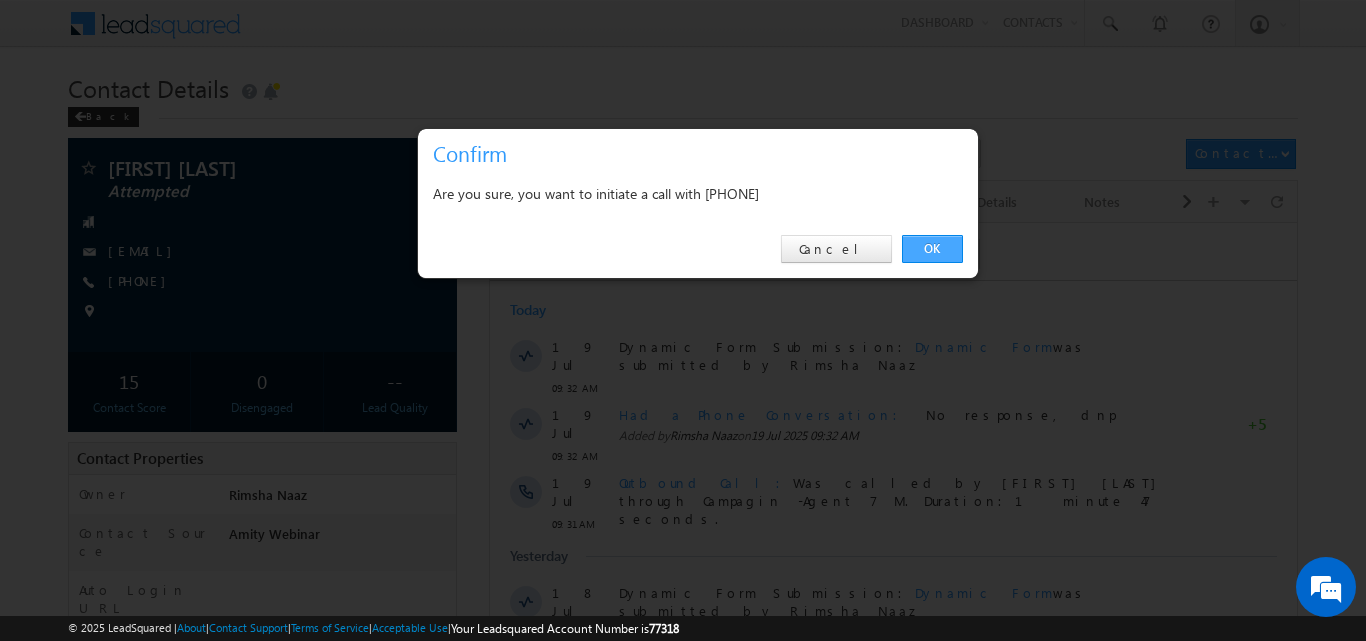 click on "OK" at bounding box center [932, 249] 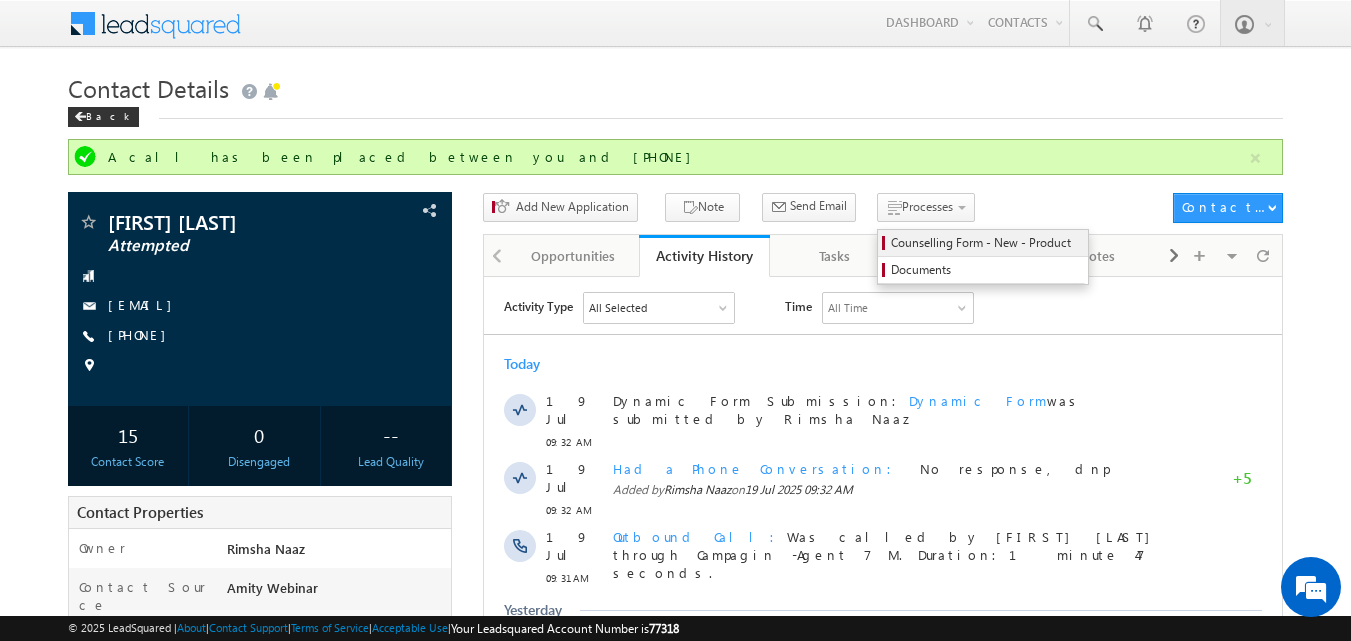 click on "Counselling Form - New - Product" at bounding box center (986, 243) 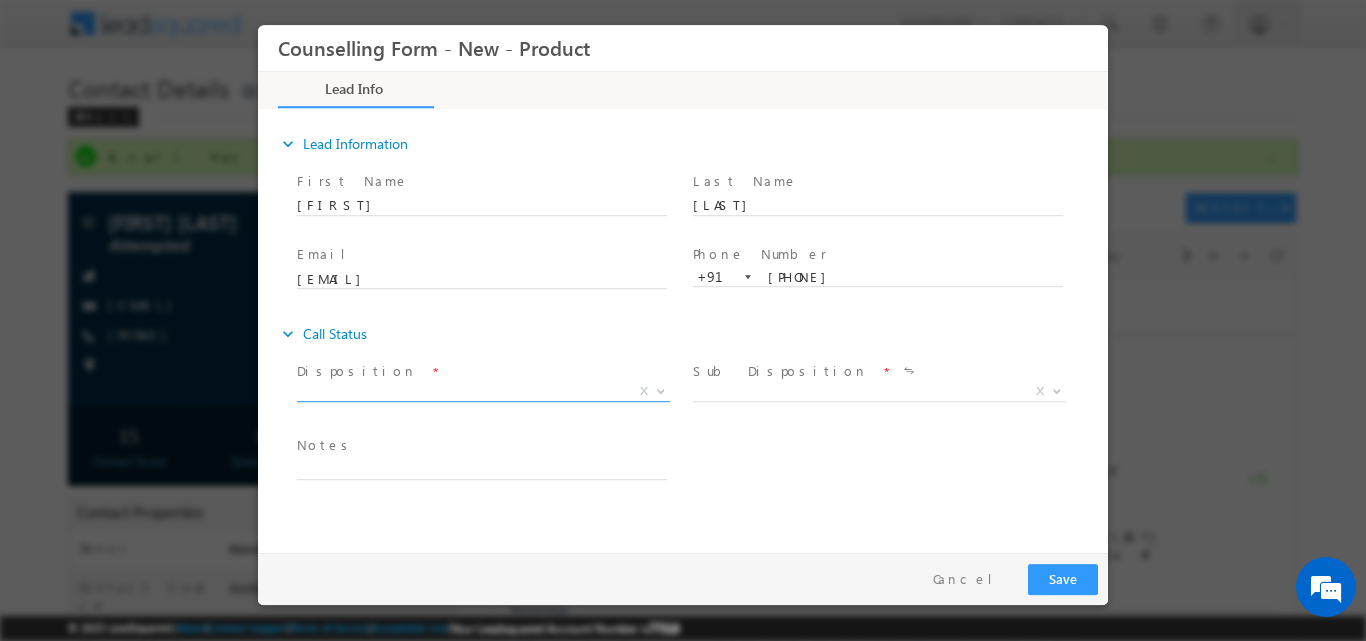 scroll, scrollTop: 0, scrollLeft: 0, axis: both 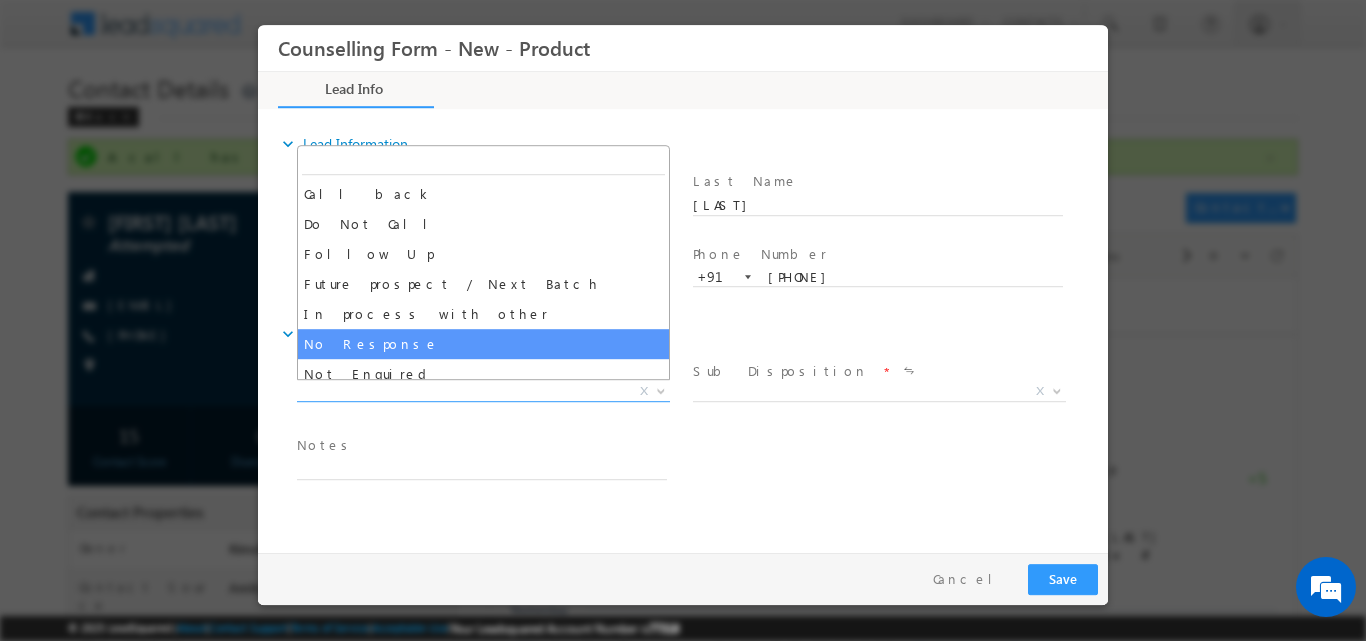select on "No Response" 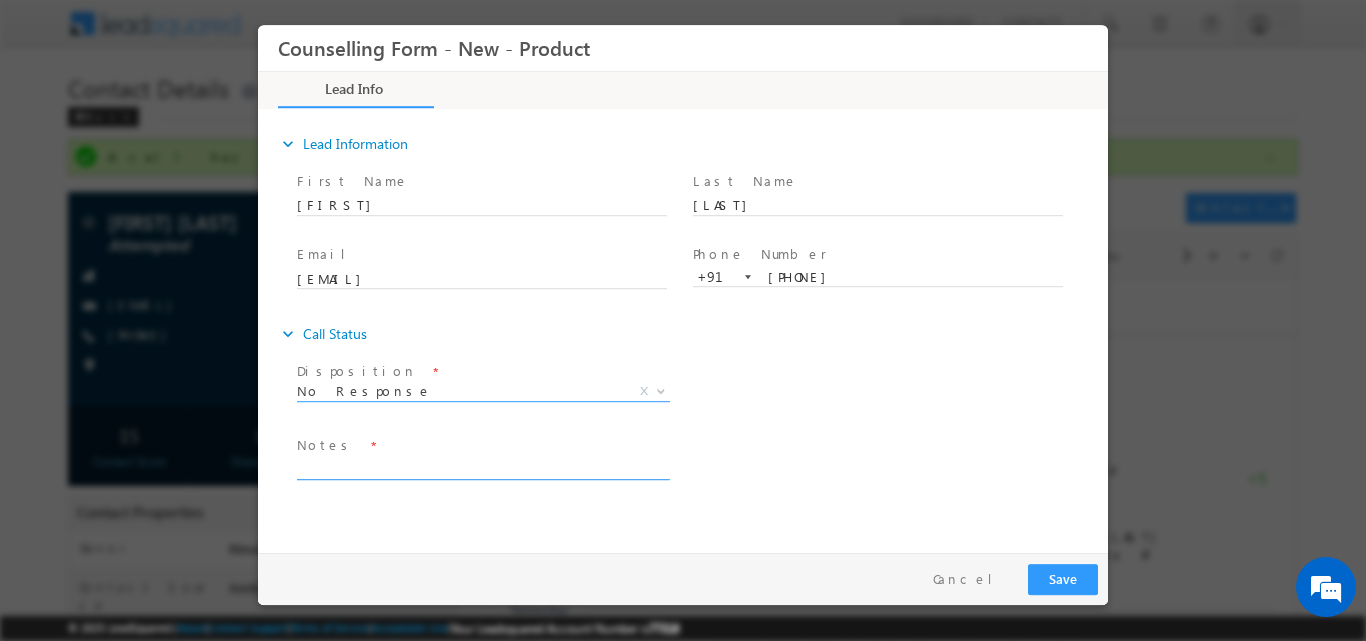 click at bounding box center [482, 467] 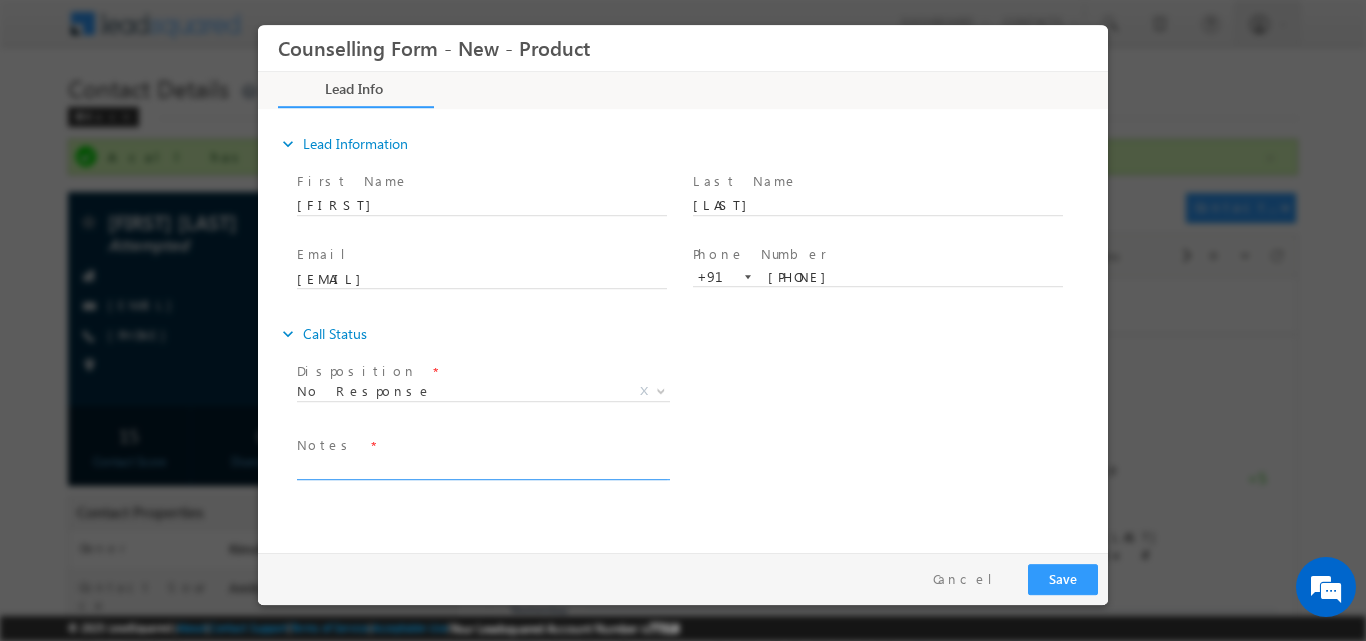 paste on "No response, dnp" 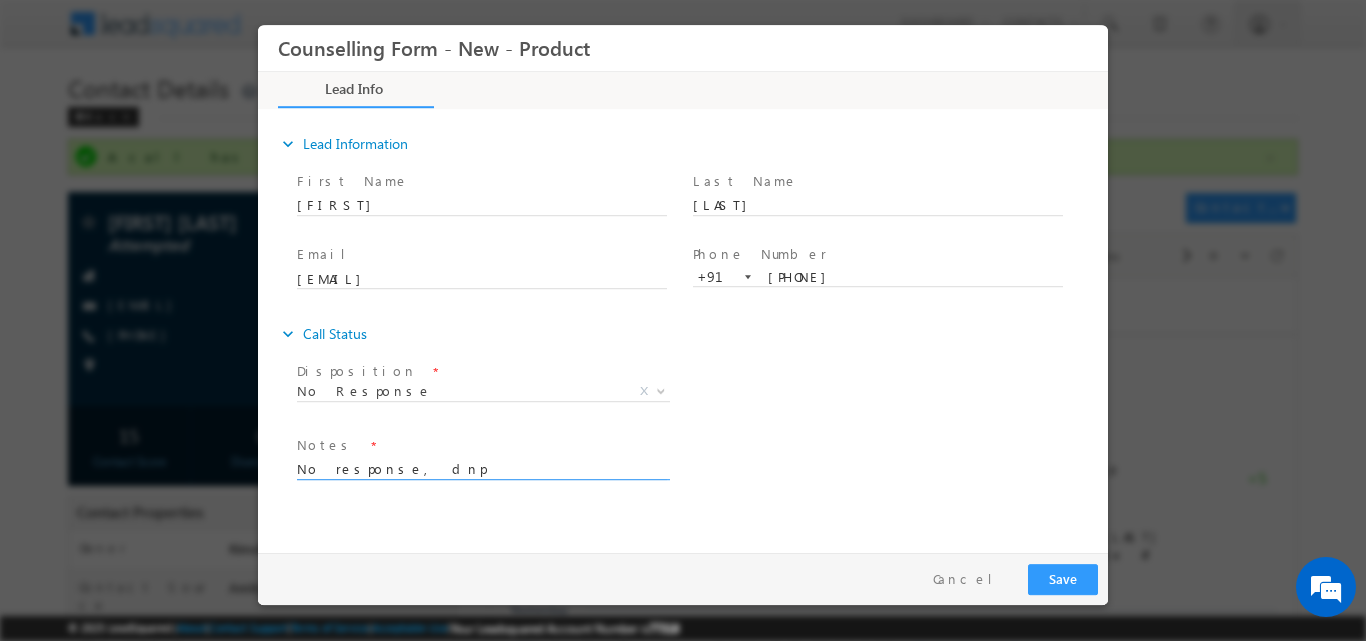 type on "No response, dnp" 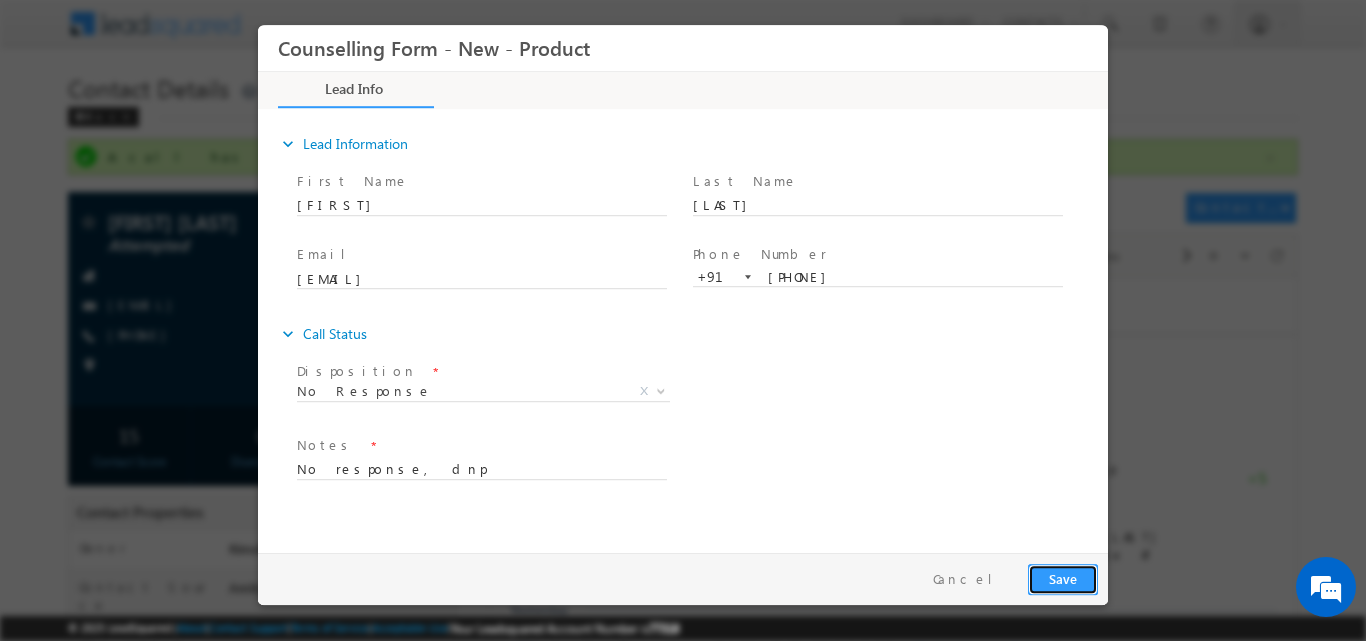 click on "Save" at bounding box center (1063, 578) 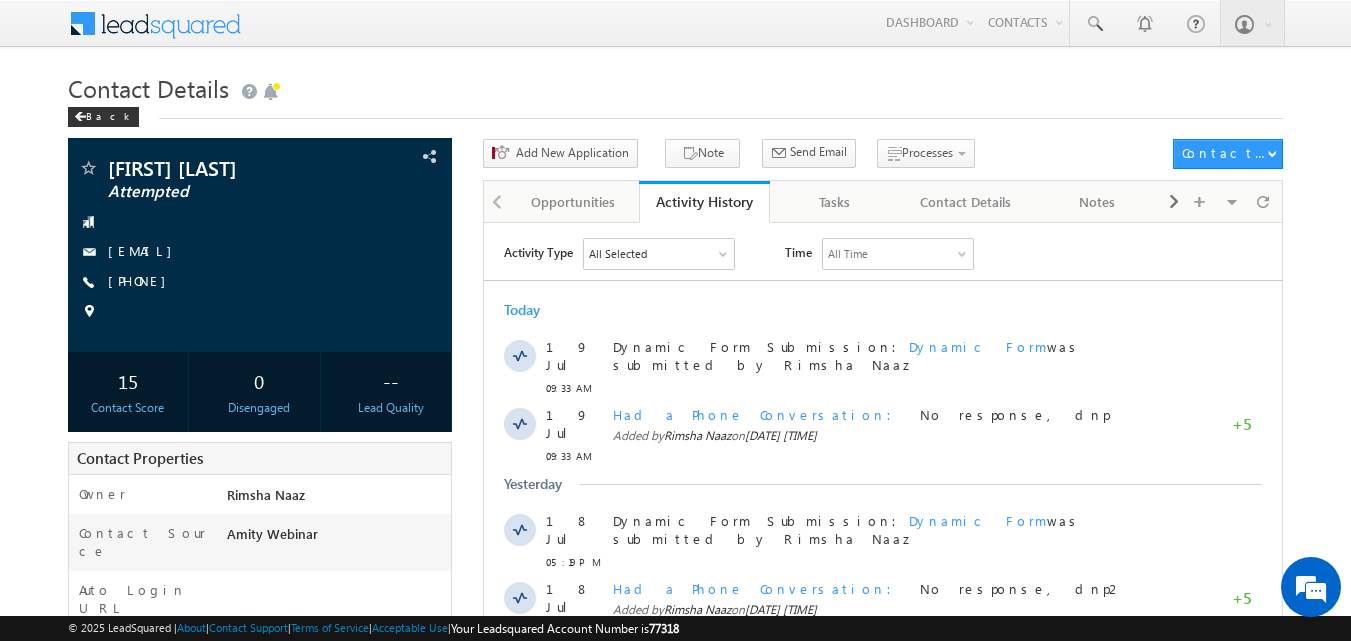 scroll, scrollTop: 0, scrollLeft: 0, axis: both 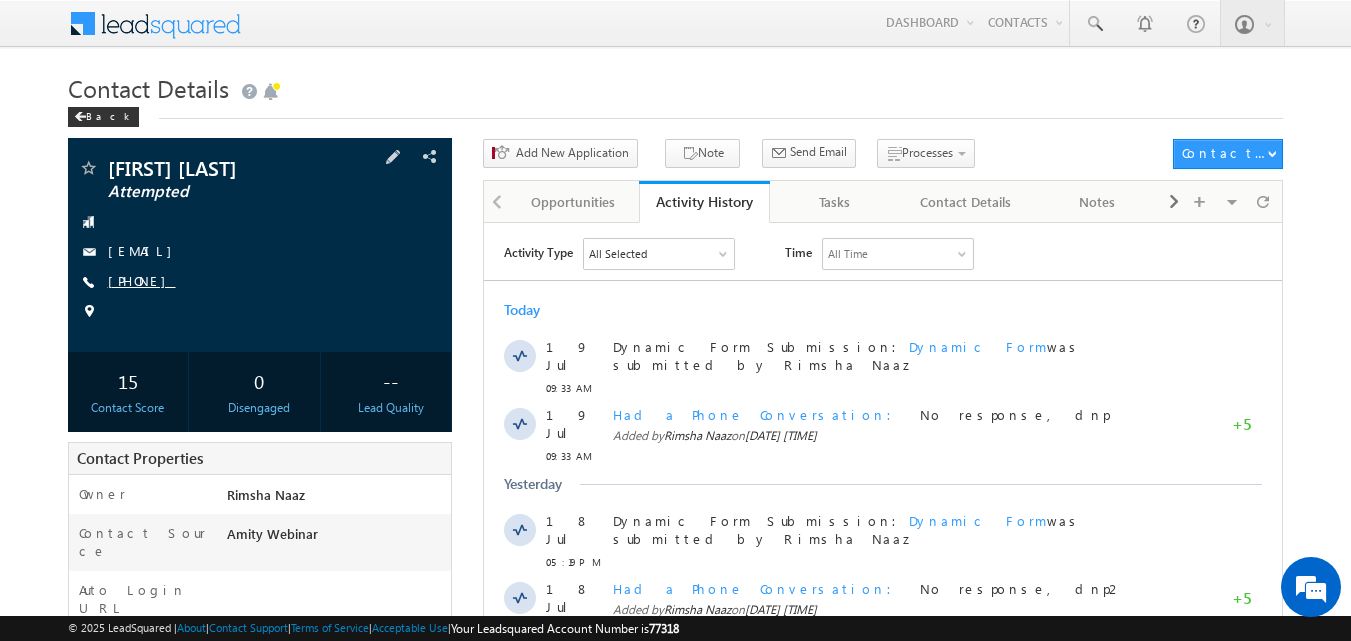 click on "[PHONE]" at bounding box center [142, 280] 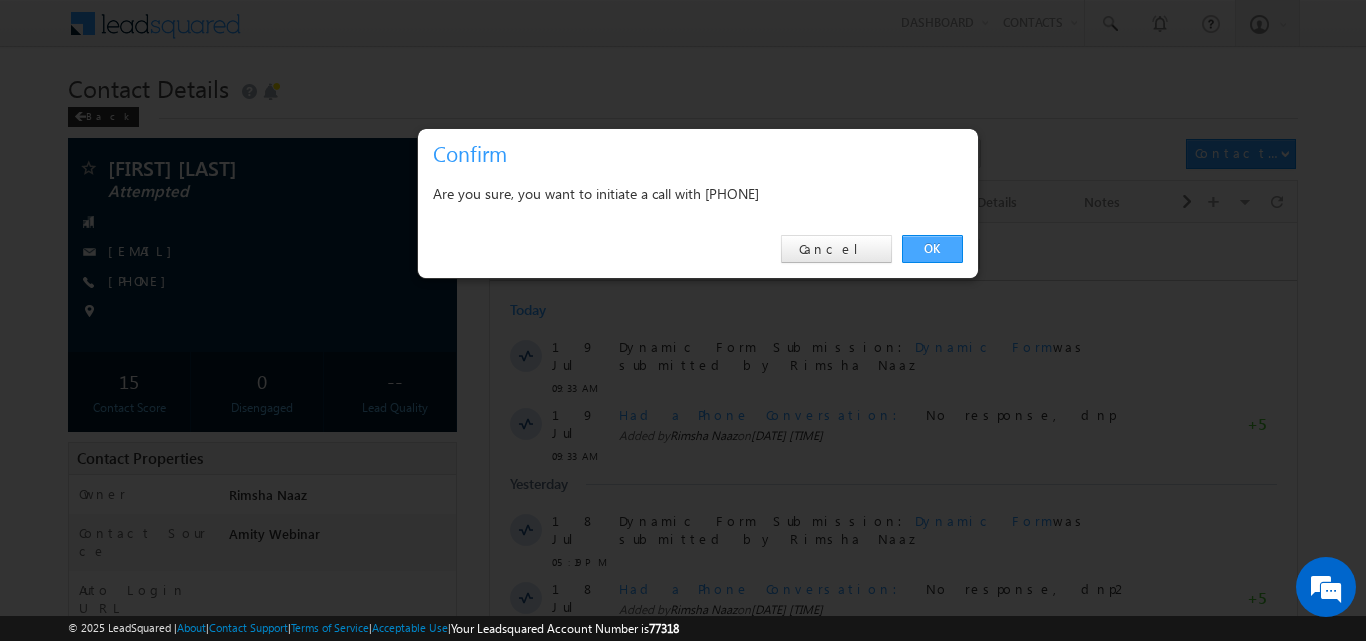 click on "OK" at bounding box center (932, 249) 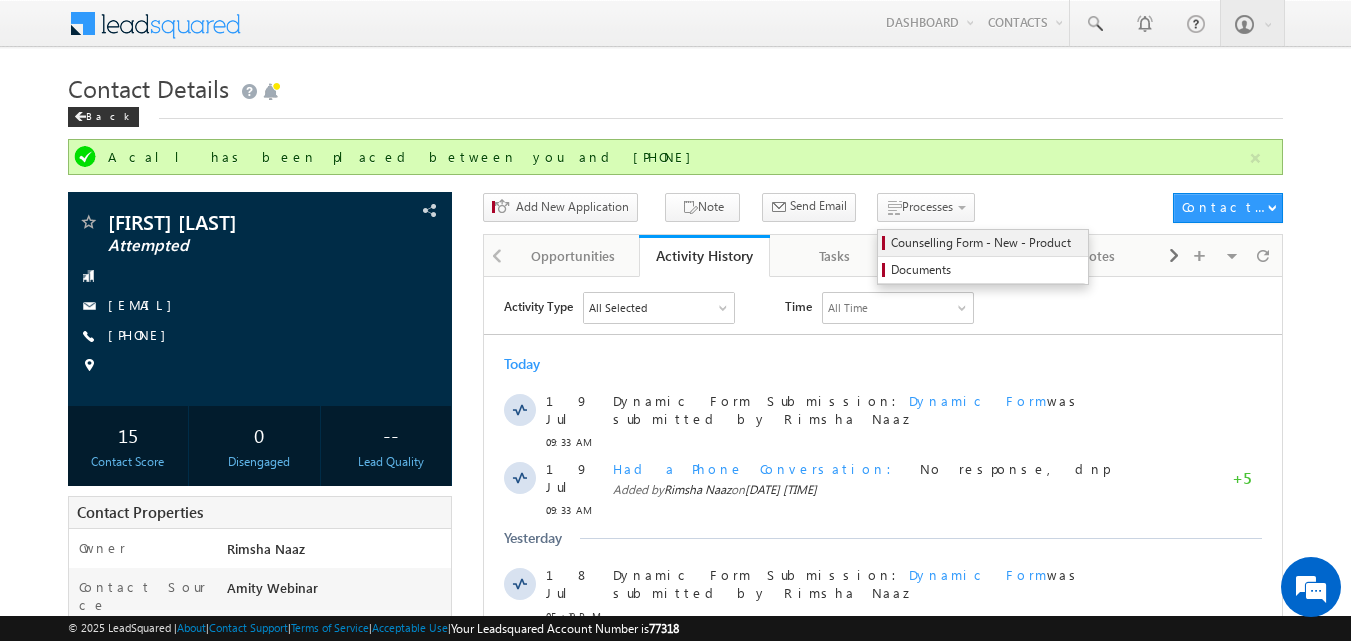 click on "Counselling Form - New - Product" at bounding box center [986, 243] 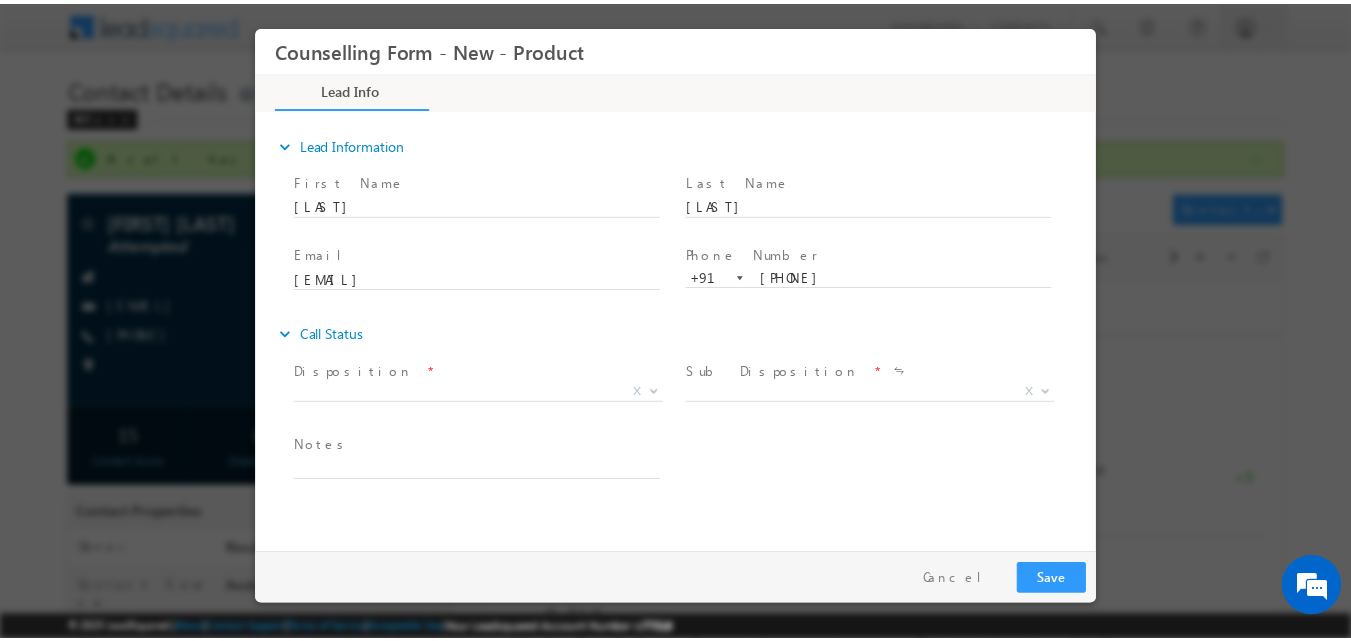 scroll, scrollTop: 0, scrollLeft: 0, axis: both 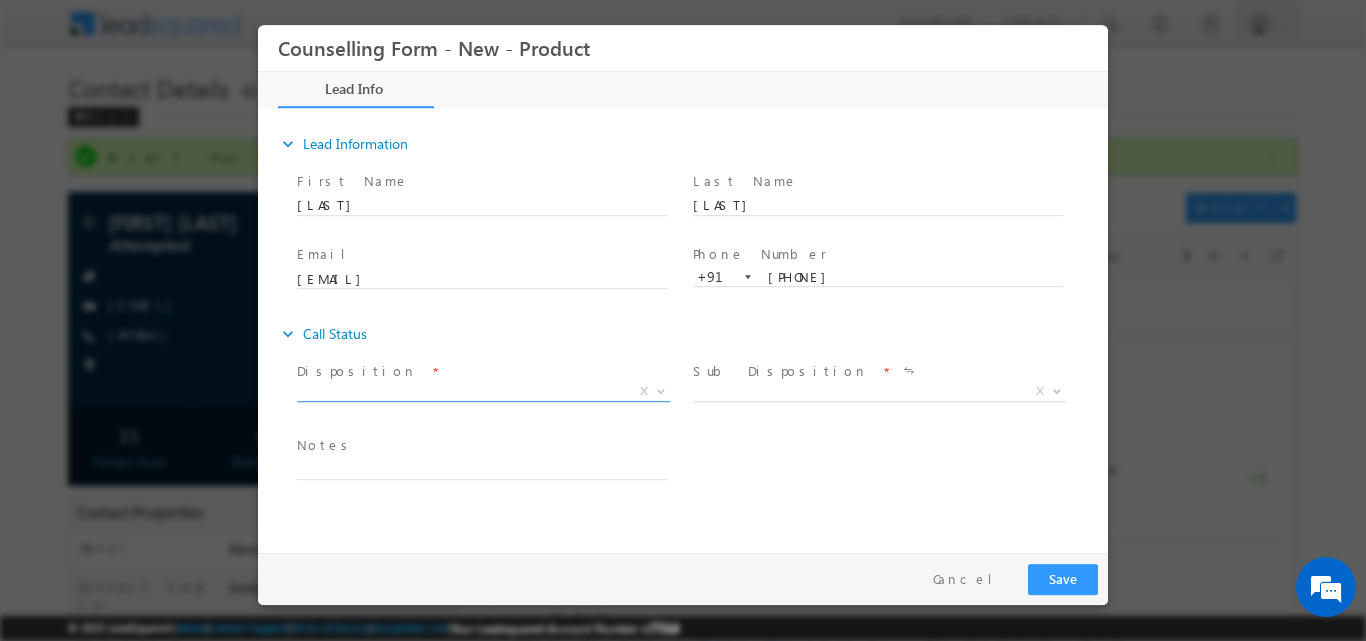 click at bounding box center [661, 389] 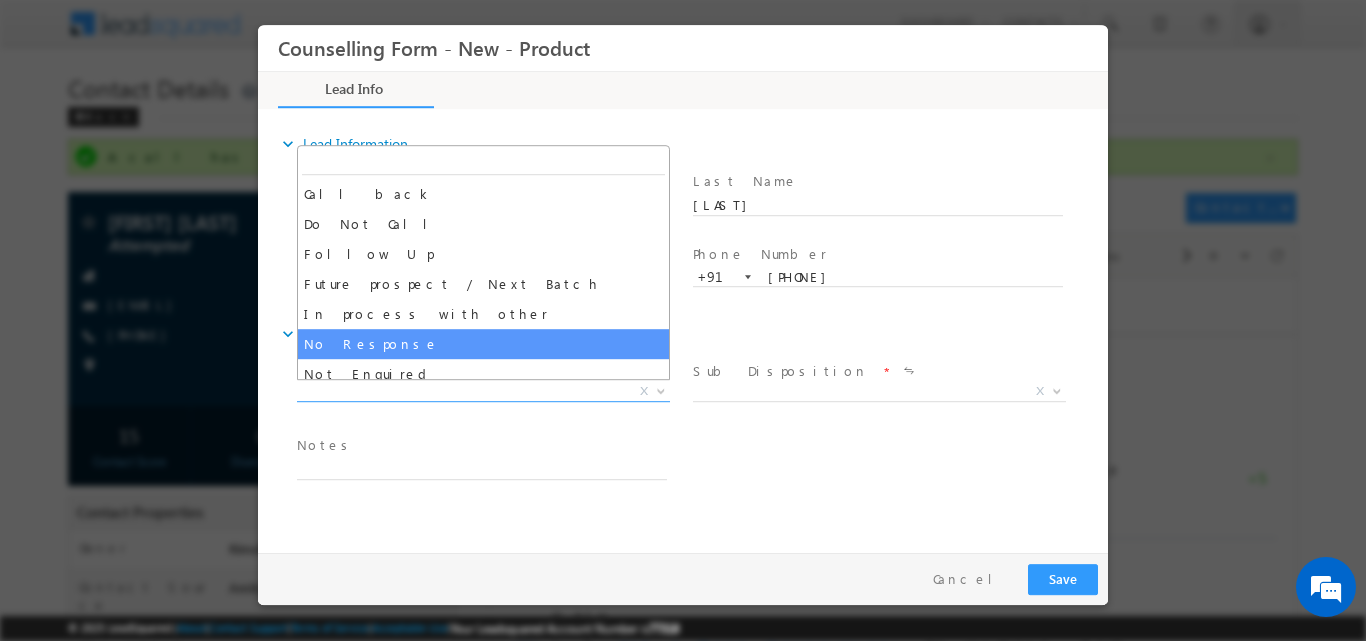 select on "No Response" 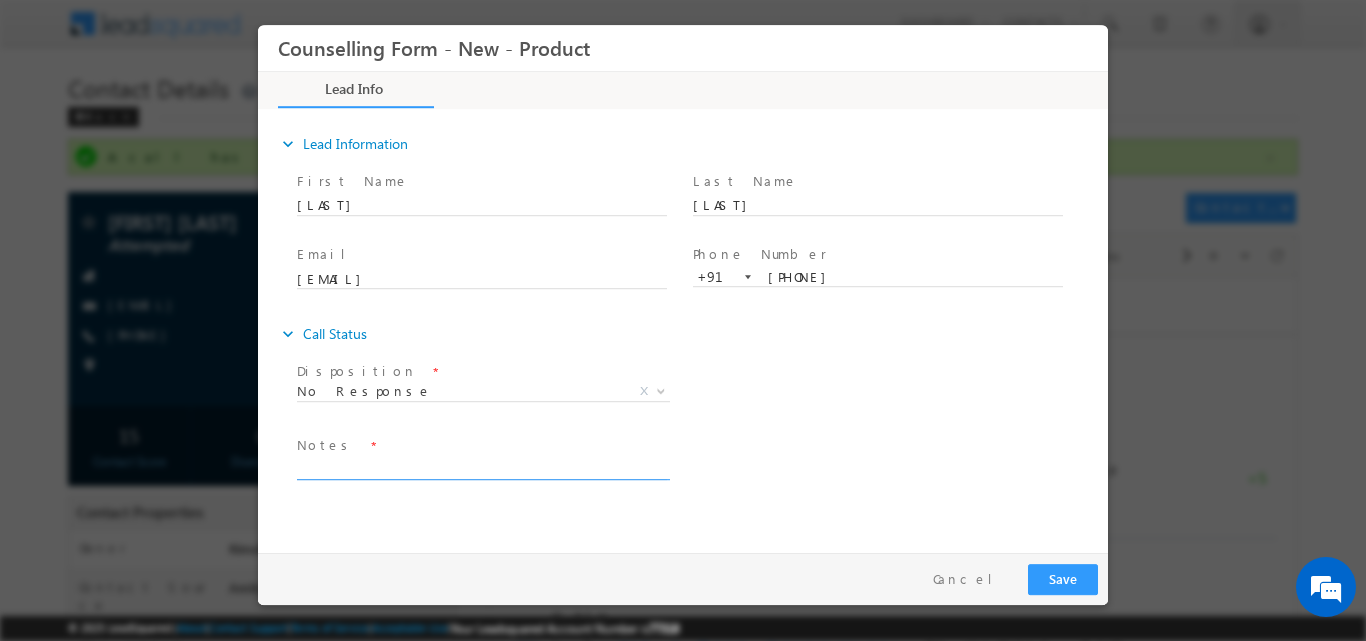 click at bounding box center (482, 467) 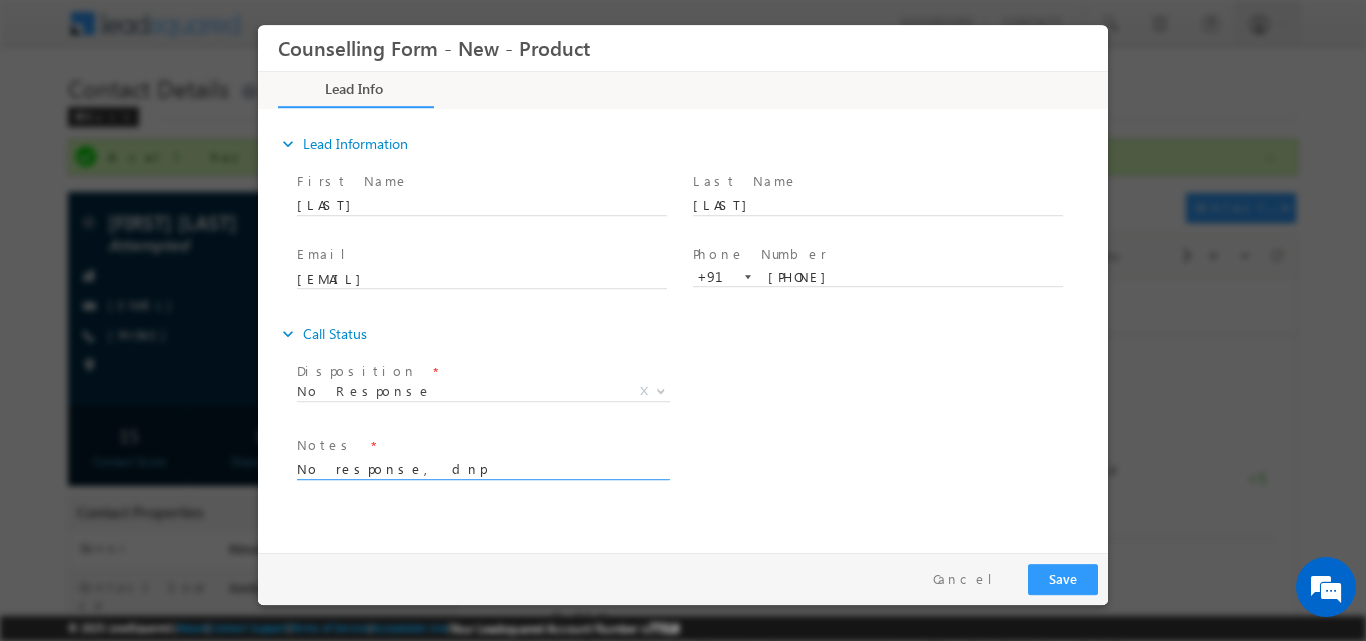 type on "No response, dnp" 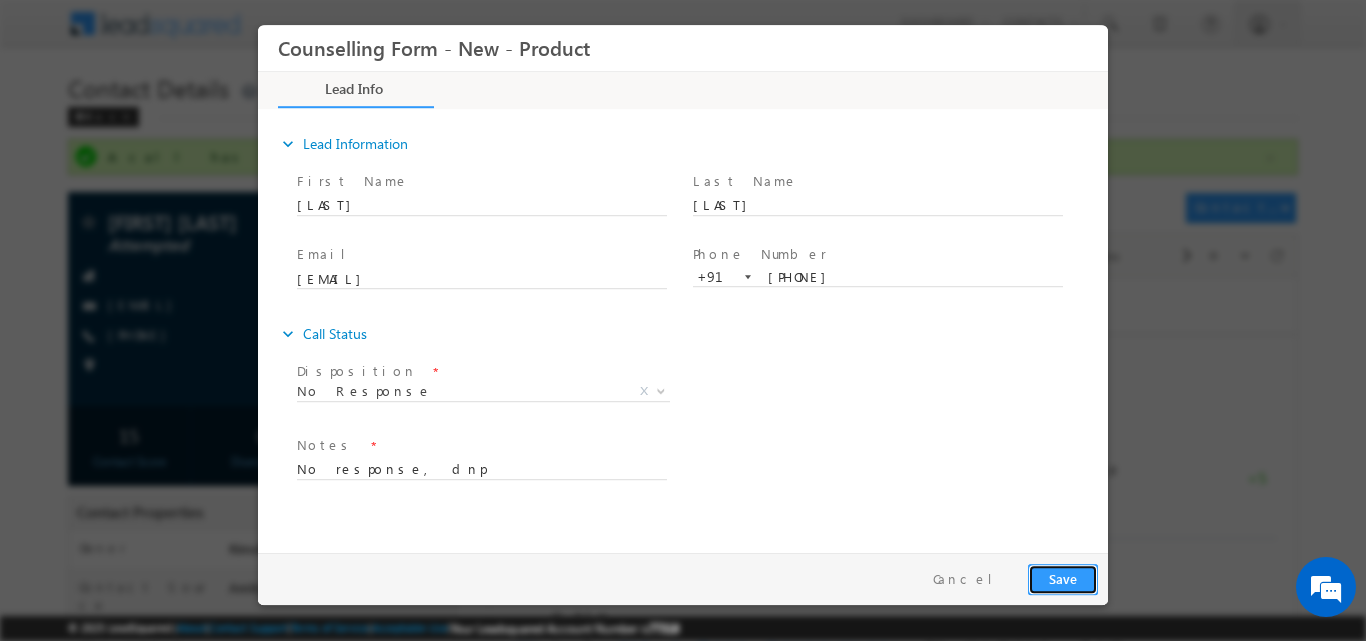 click on "Save" at bounding box center (1063, 578) 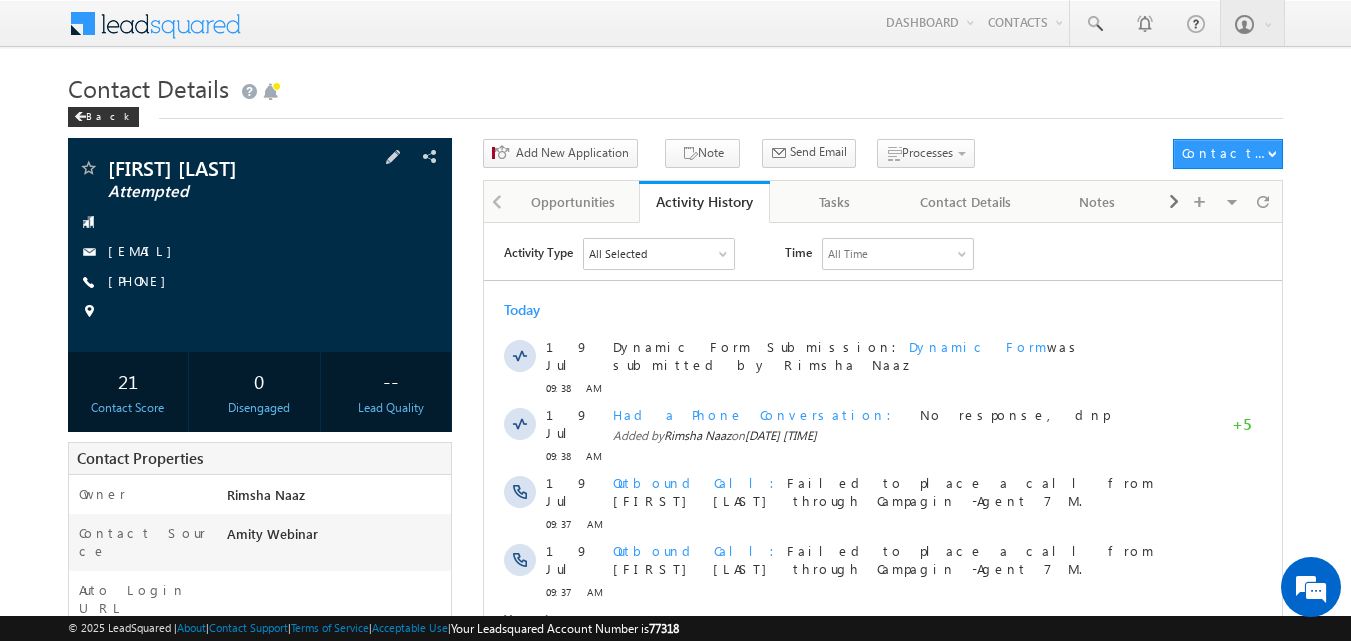 scroll, scrollTop: 0, scrollLeft: 0, axis: both 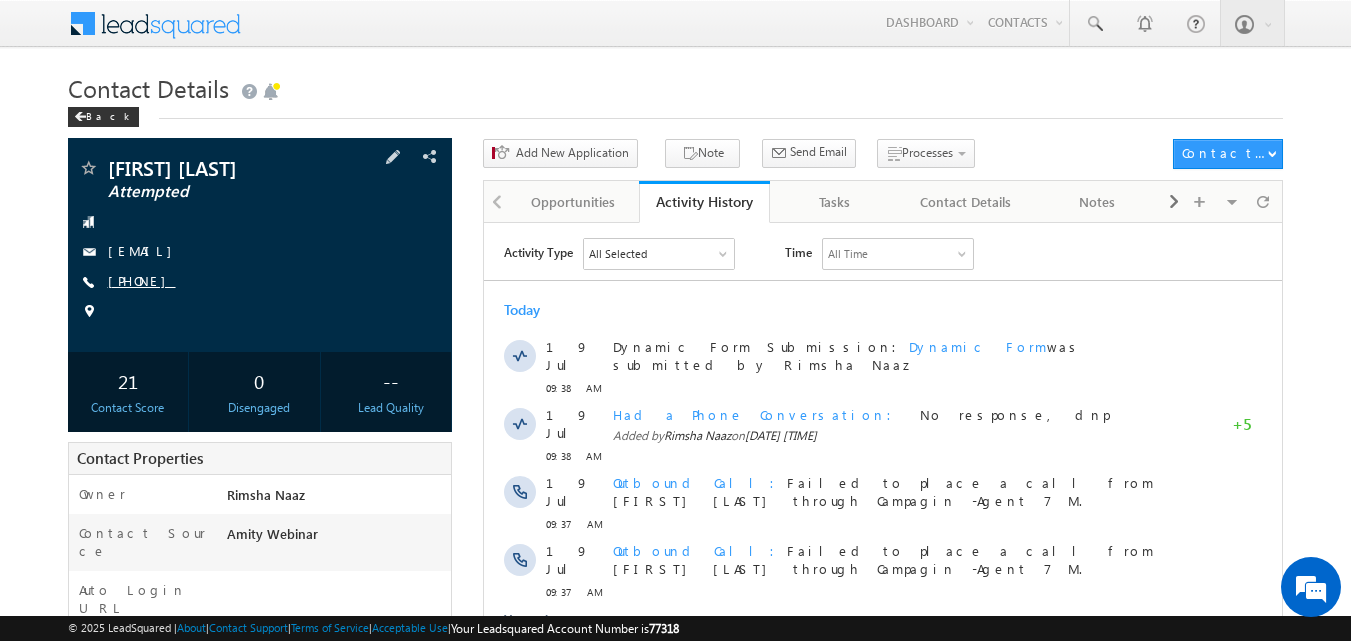 click on "[PHONE]" at bounding box center [142, 280] 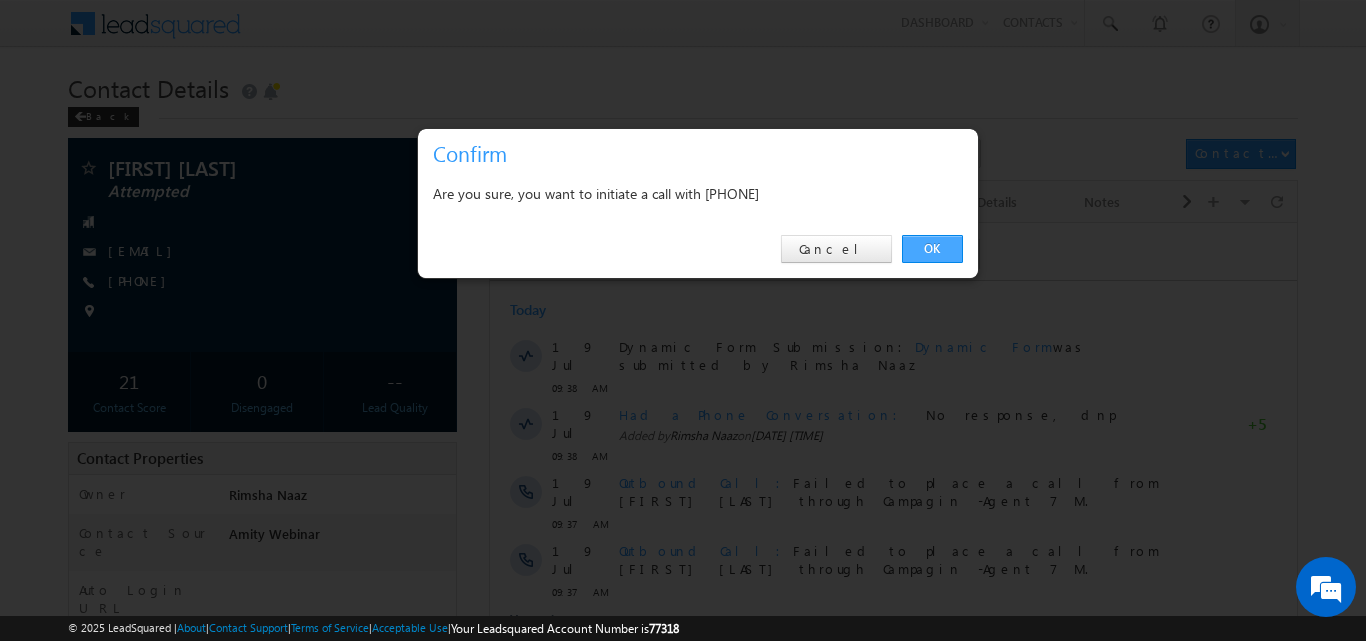 click on "OK" at bounding box center (932, 249) 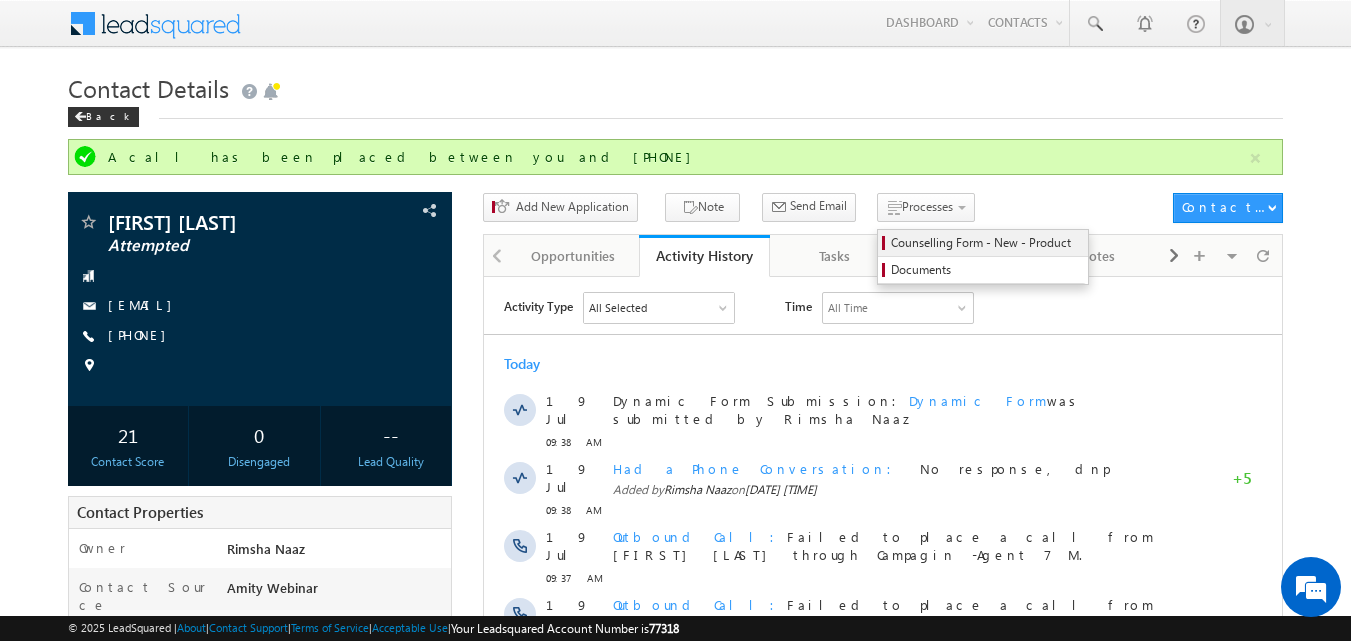 click on "Counselling Form - New - Product" at bounding box center (986, 243) 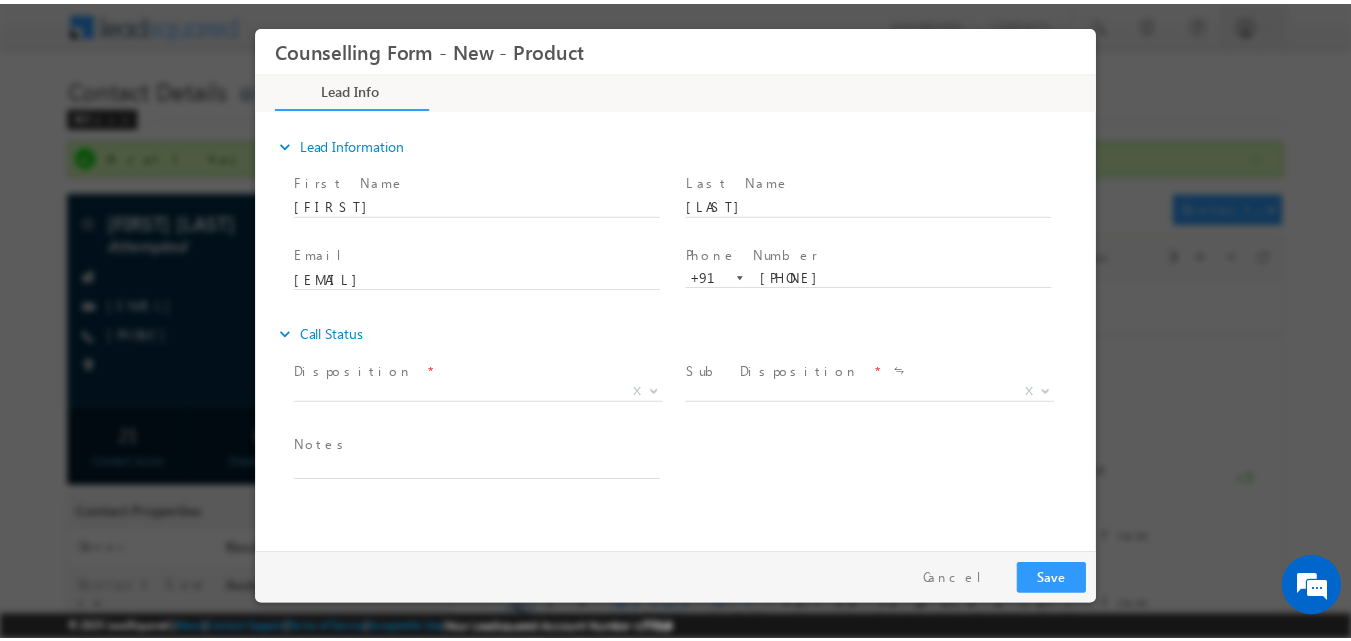 scroll, scrollTop: 0, scrollLeft: 0, axis: both 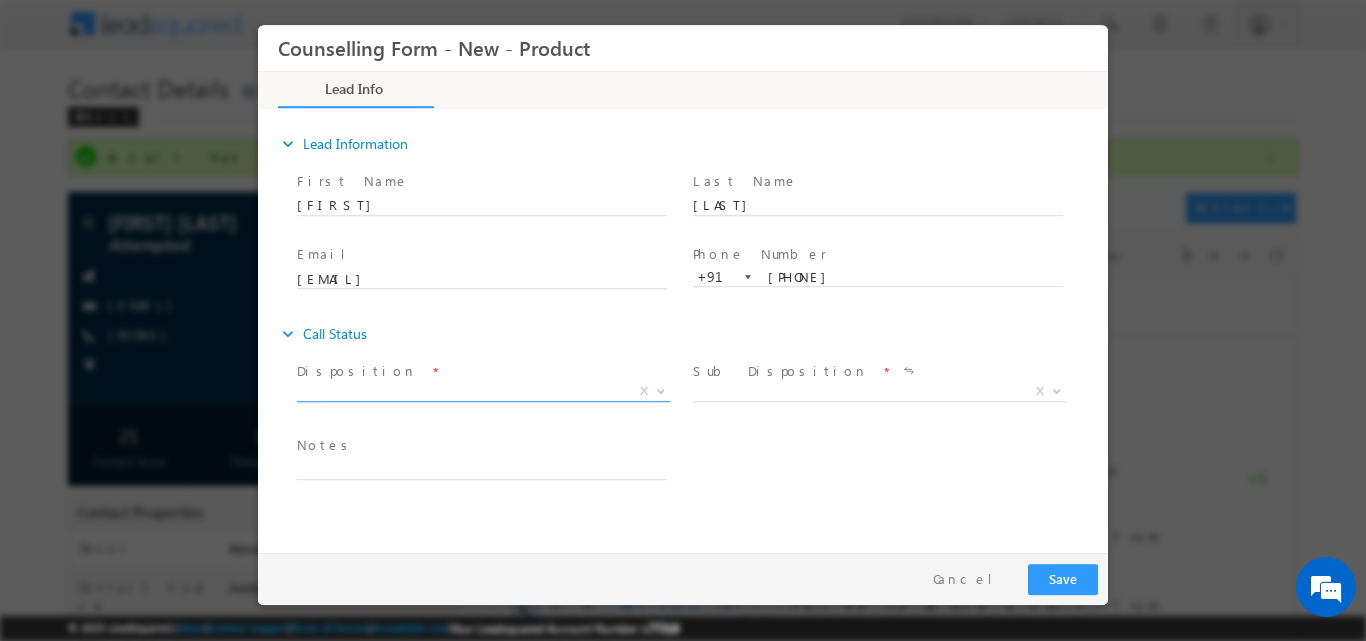 click at bounding box center [659, 390] 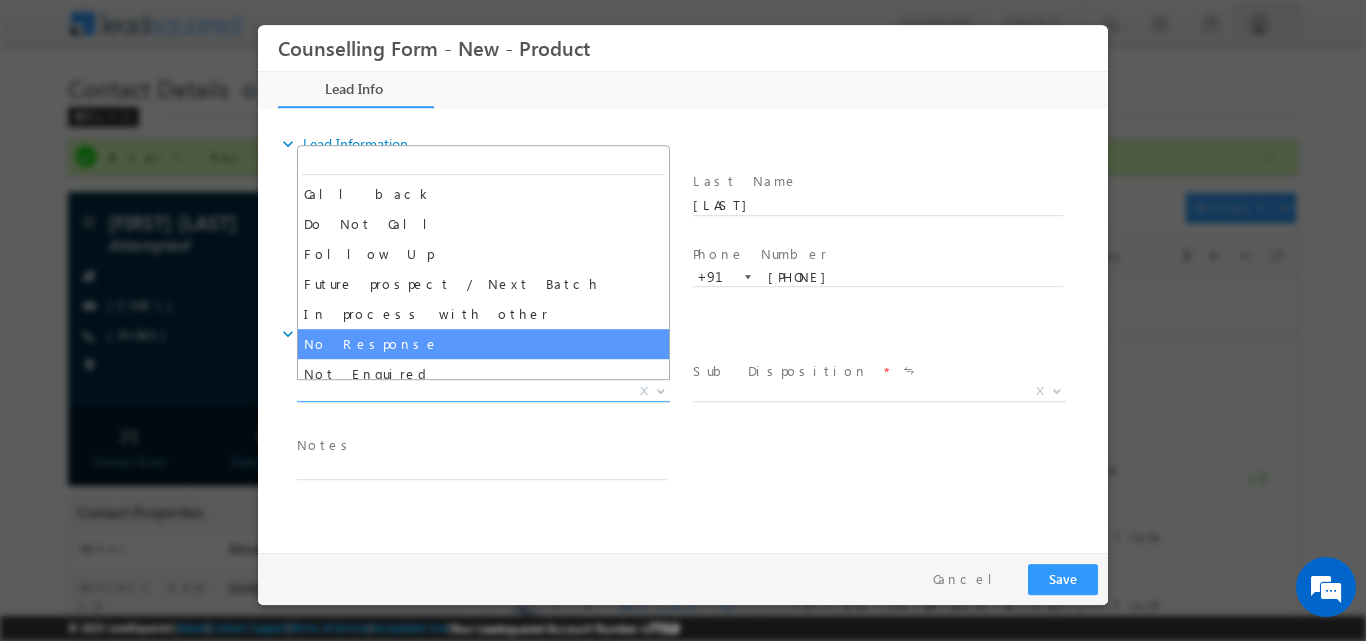 select on "No Response" 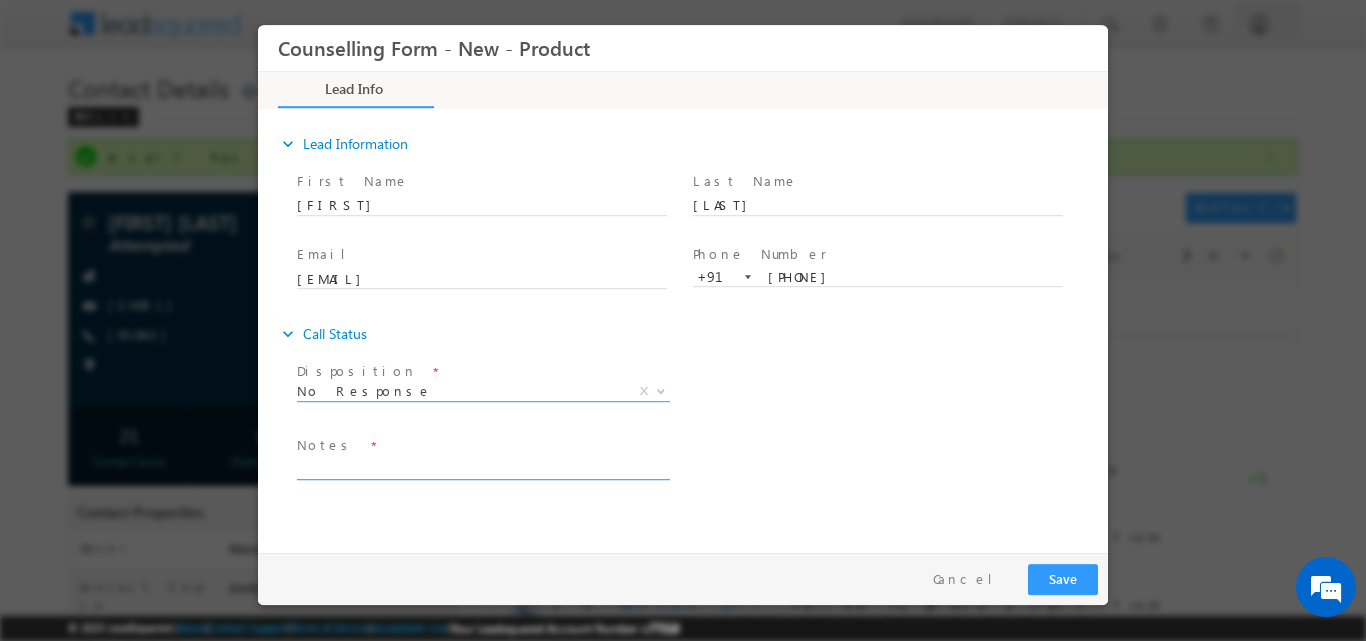 click at bounding box center [482, 467] 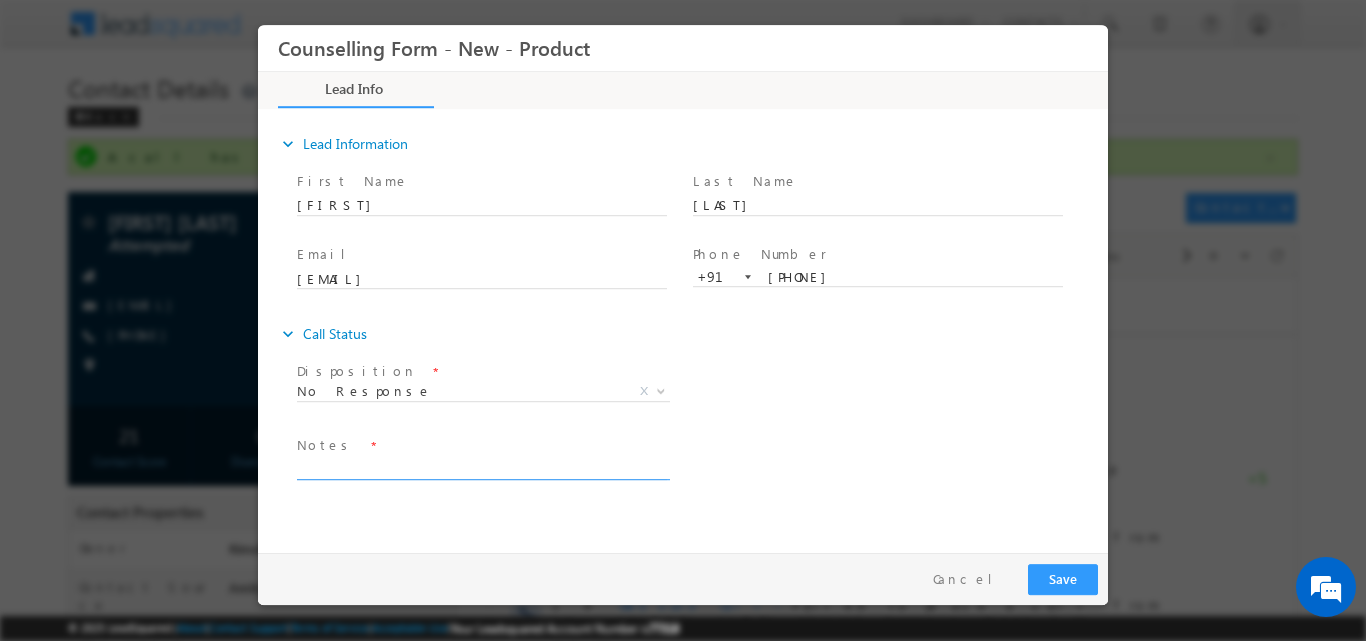 paste on "No response, dnp" 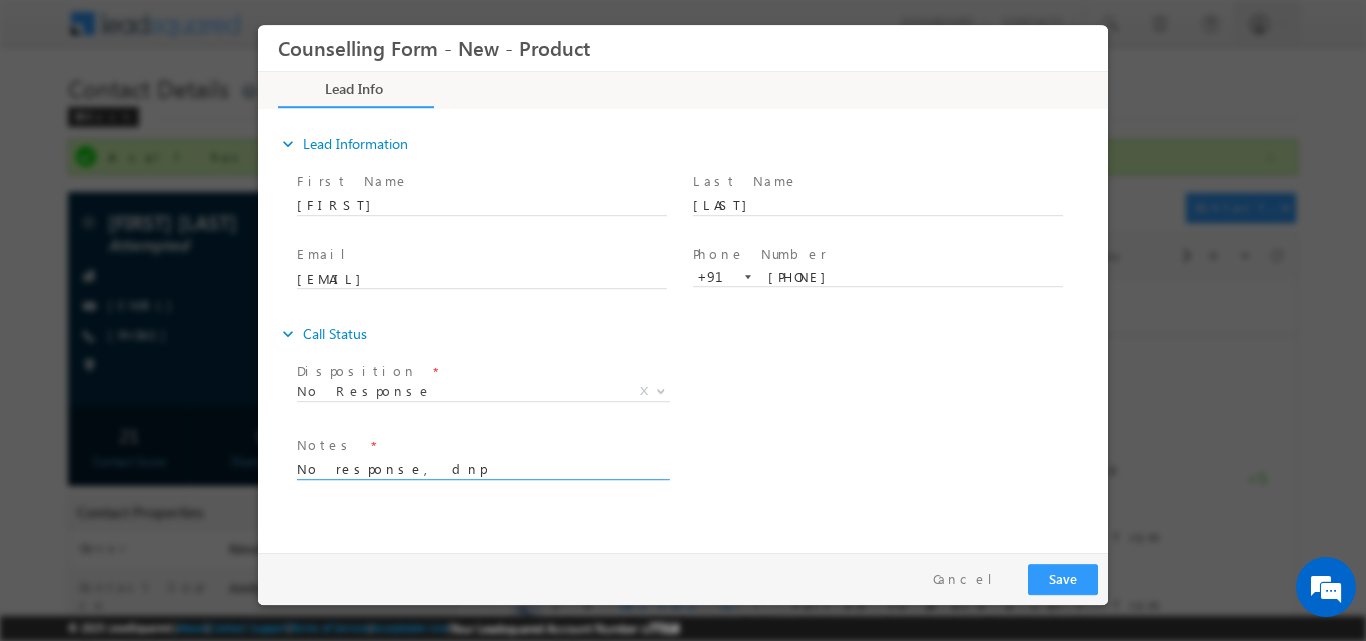 type on "No response, dnp" 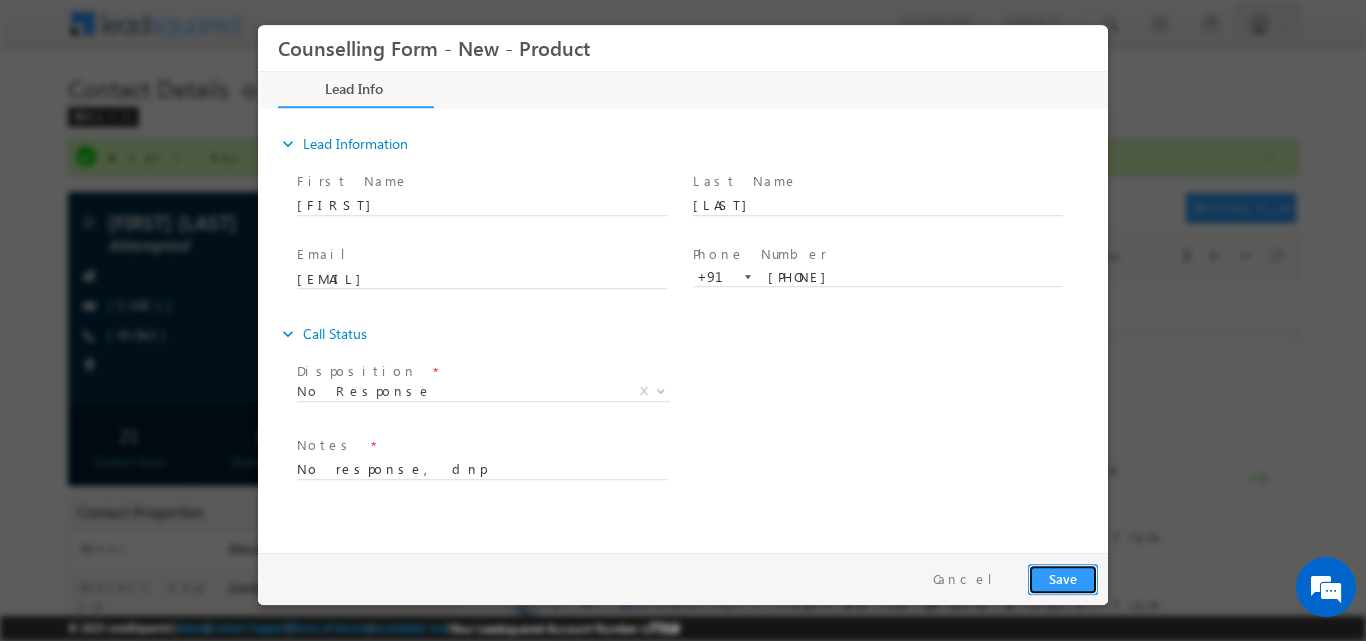 click on "Save" at bounding box center (1063, 578) 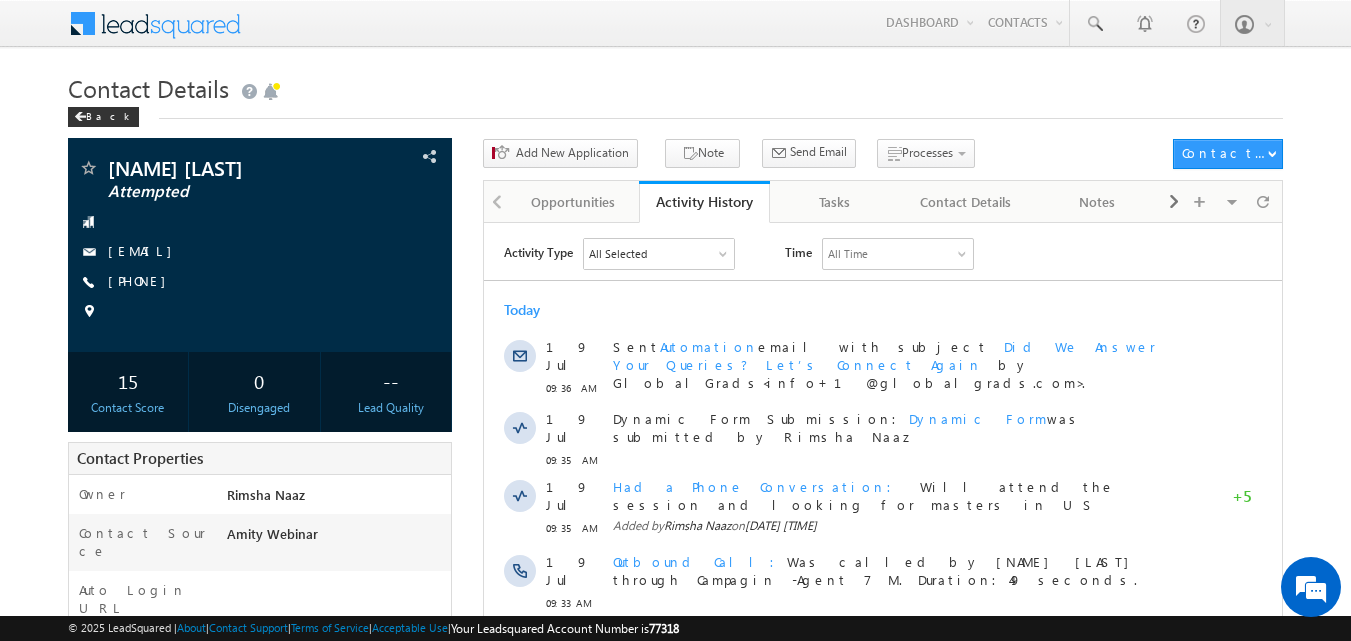 scroll, scrollTop: 0, scrollLeft: 0, axis: both 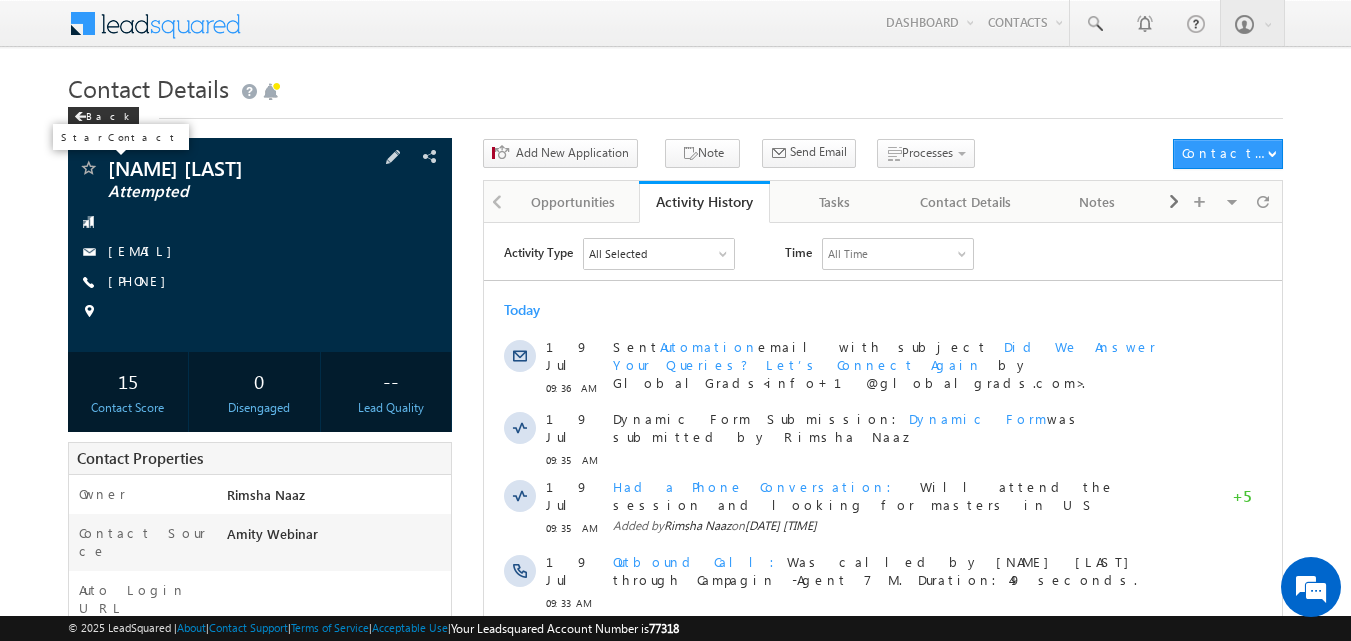 click at bounding box center [88, 170] 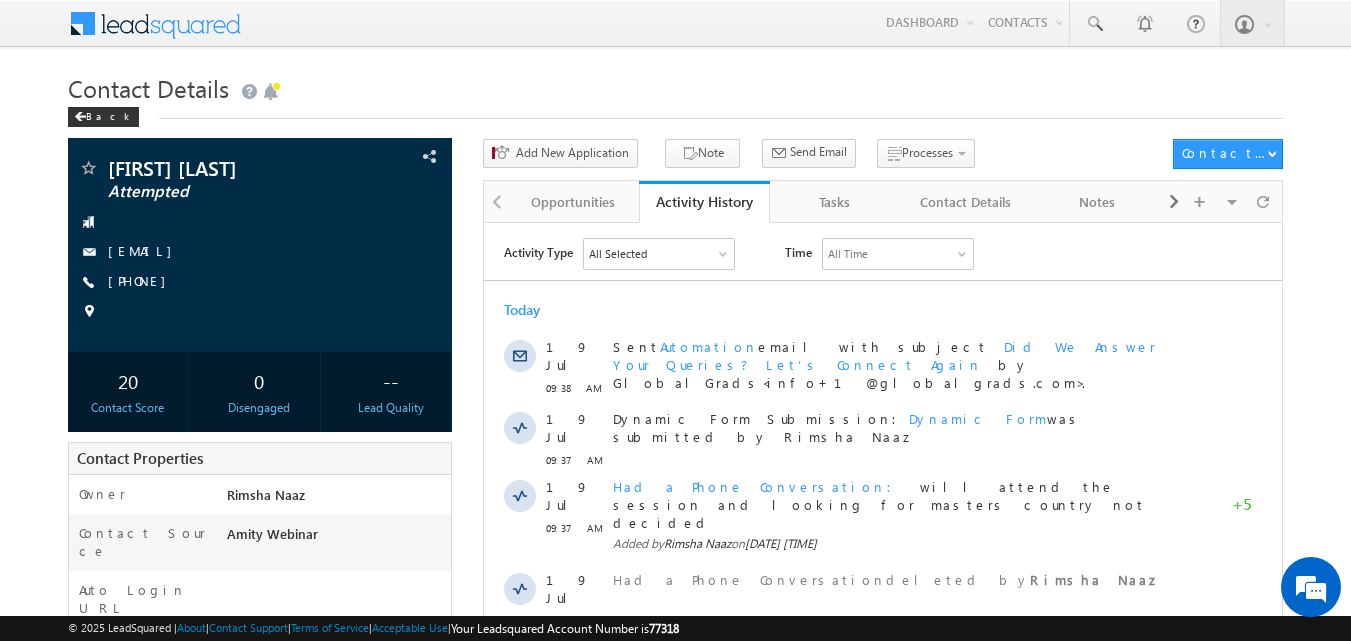scroll, scrollTop: 0, scrollLeft: 0, axis: both 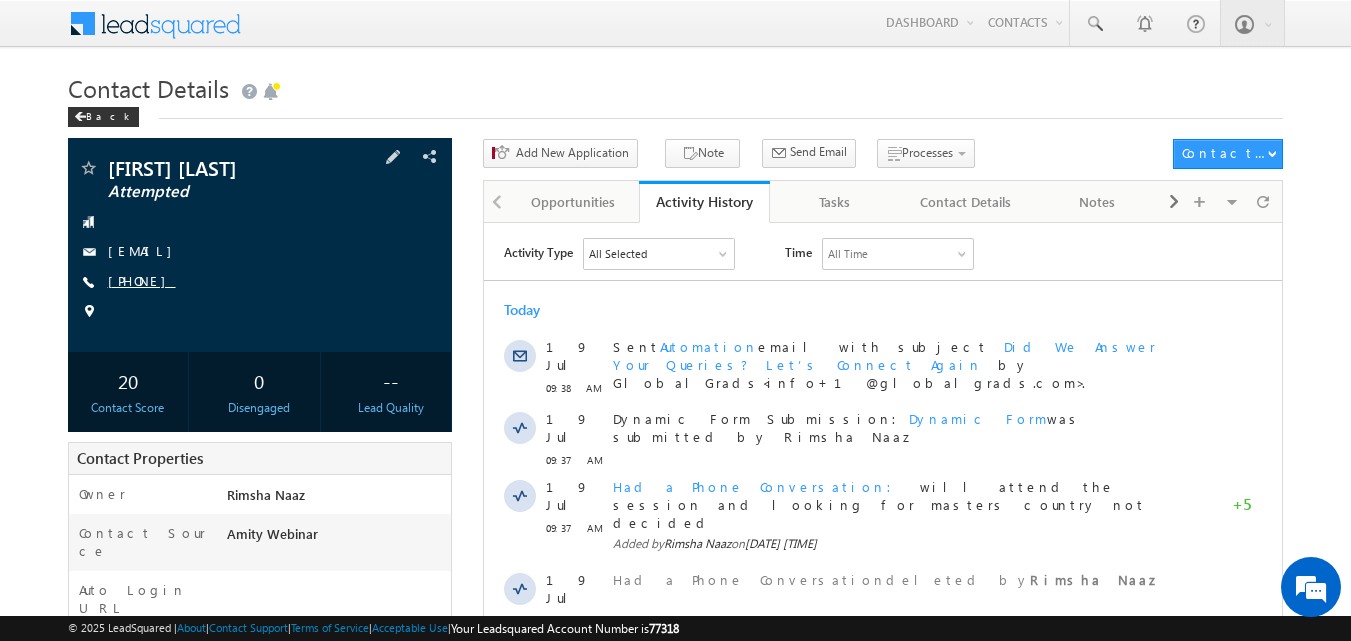click on "+91-8081187720" at bounding box center (142, 280) 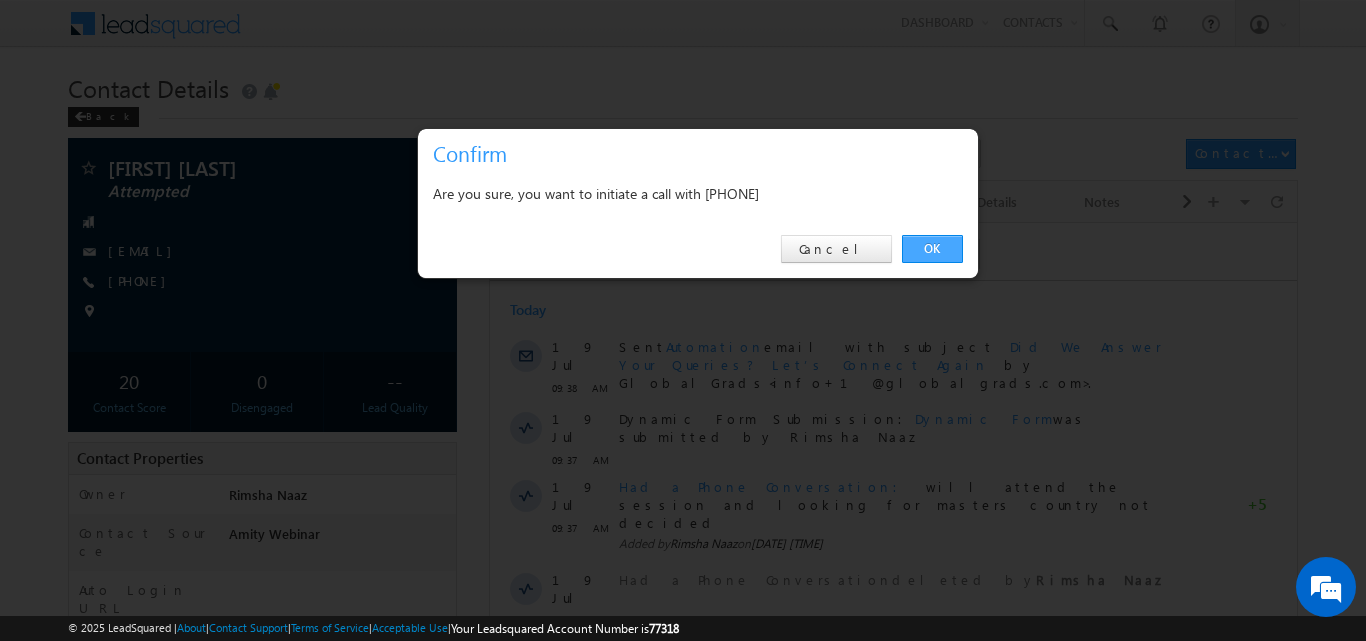 drag, startPoint x: 936, startPoint y: 233, endPoint x: 935, endPoint y: 258, distance: 25.019993 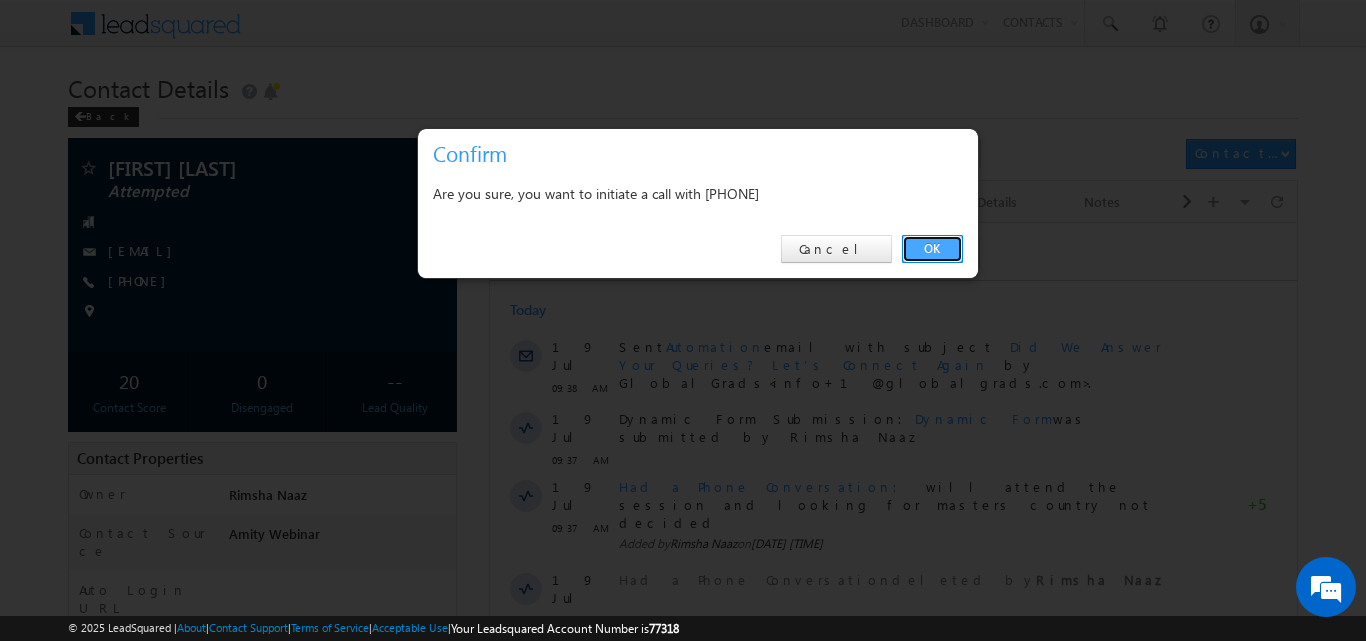 click on "OK" at bounding box center [932, 249] 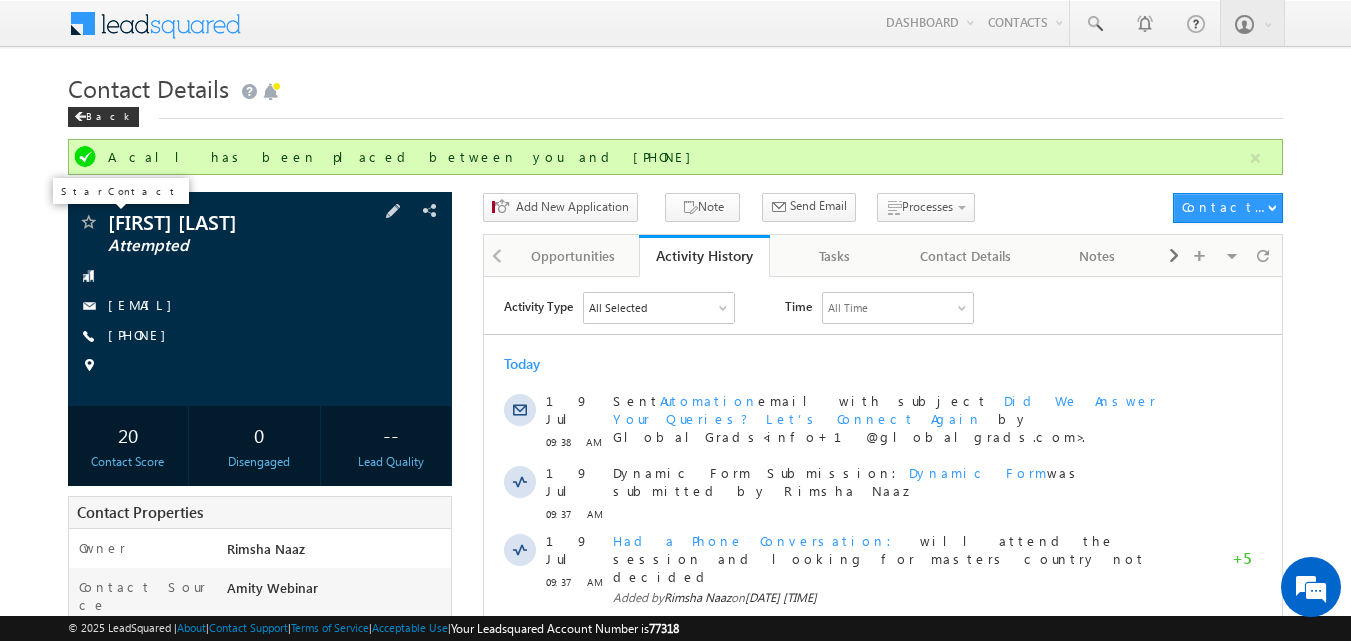 click at bounding box center (88, 224) 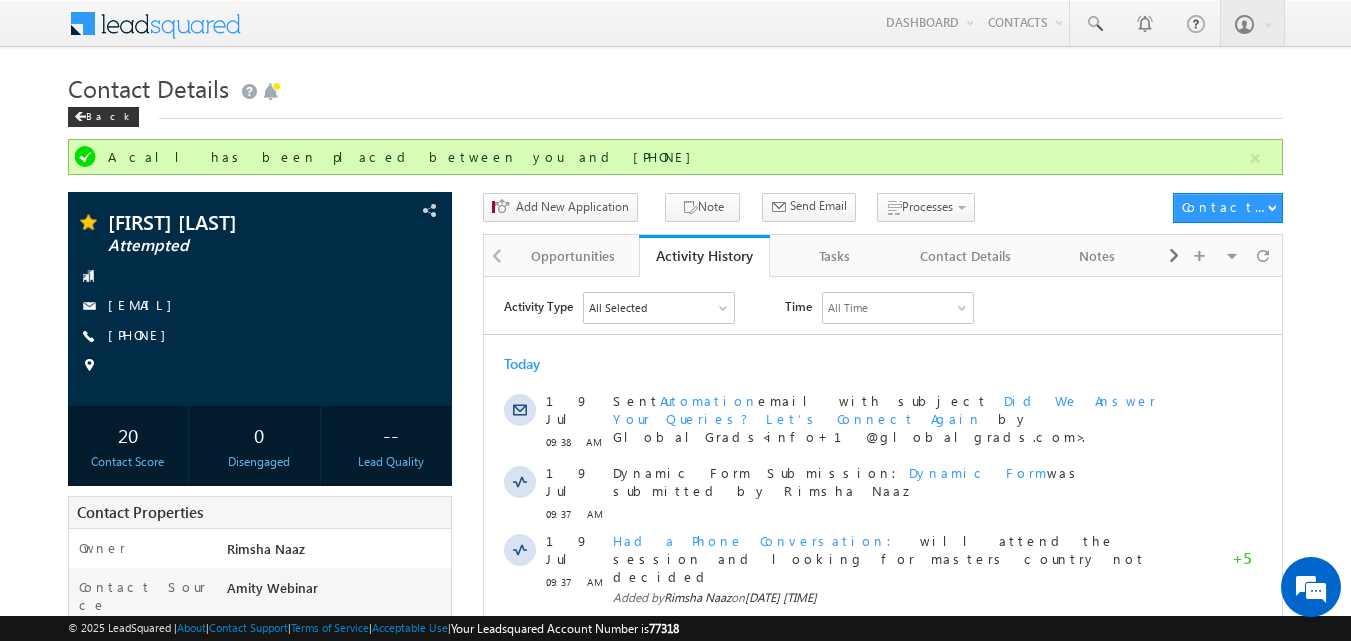 click on "A call has been placed between you and +91-8081187720
Drishti agarwal
Attempted" at bounding box center [676, 637] 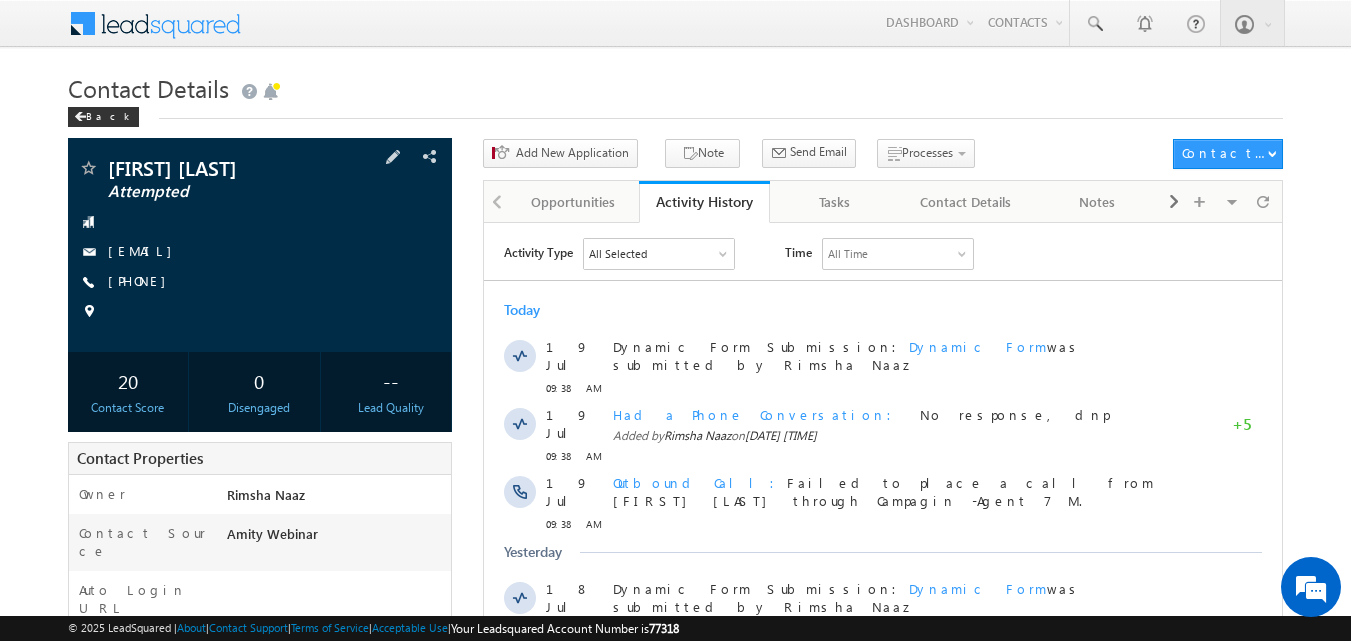 scroll, scrollTop: 0, scrollLeft: 0, axis: both 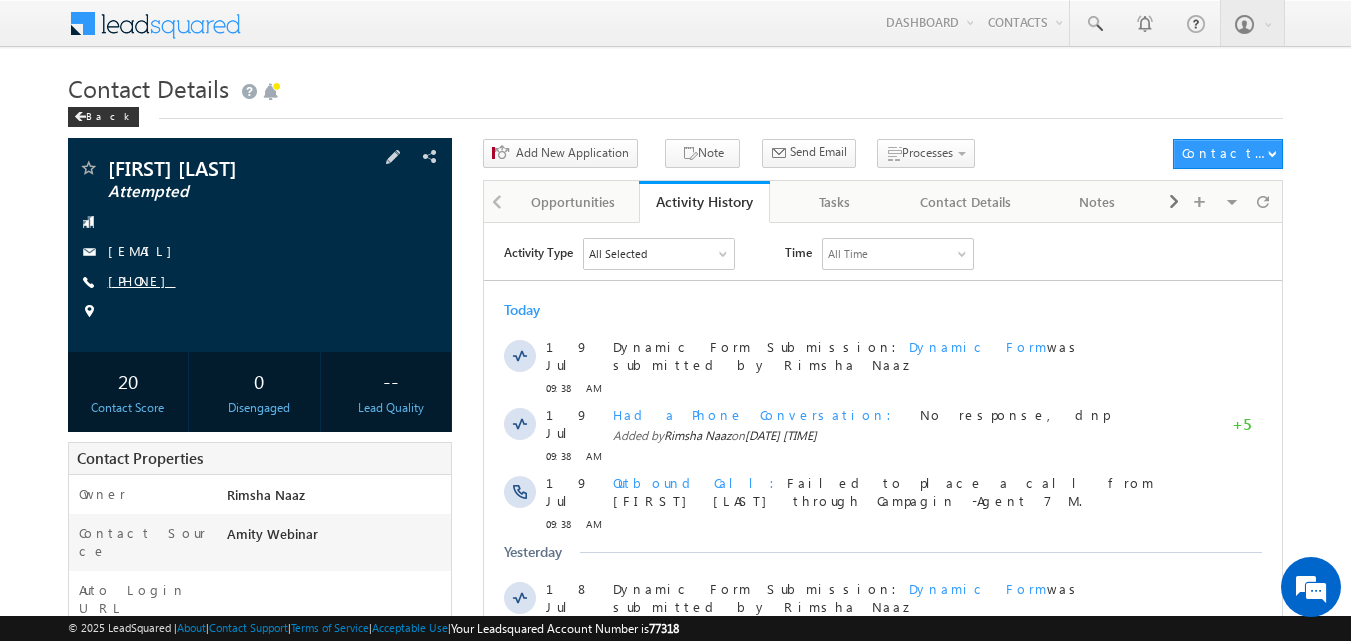 click on "[PHONE]" at bounding box center [142, 280] 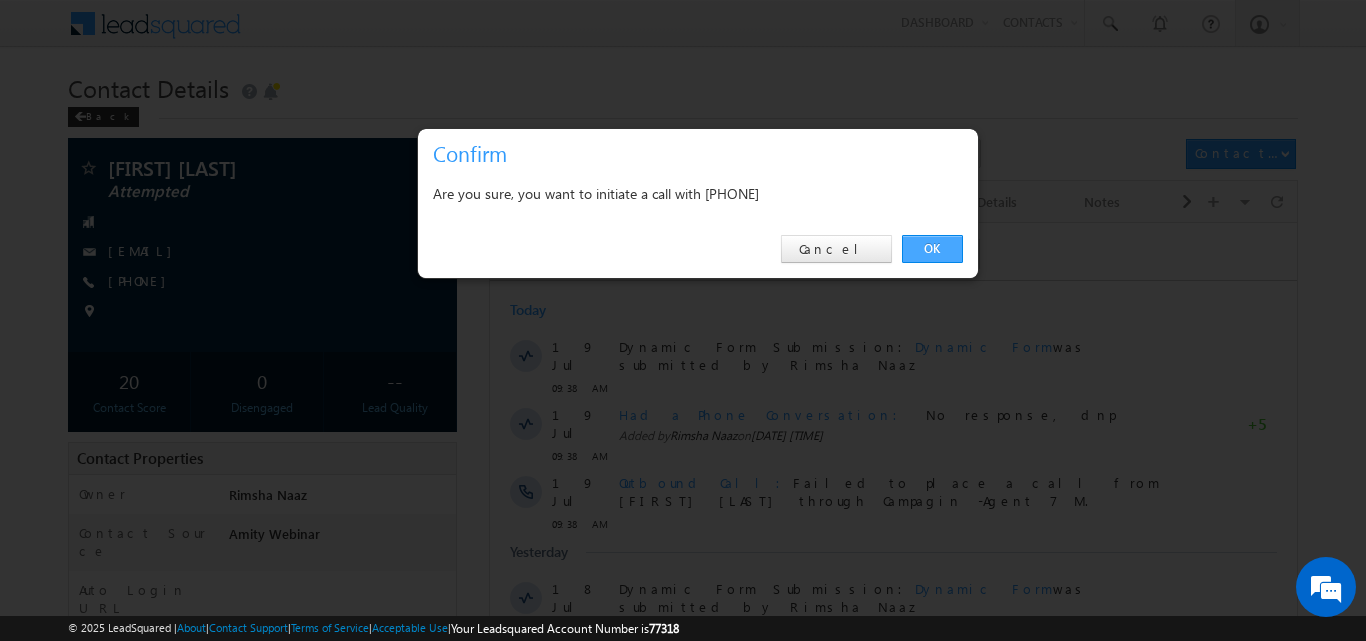 click on "OK" at bounding box center [932, 249] 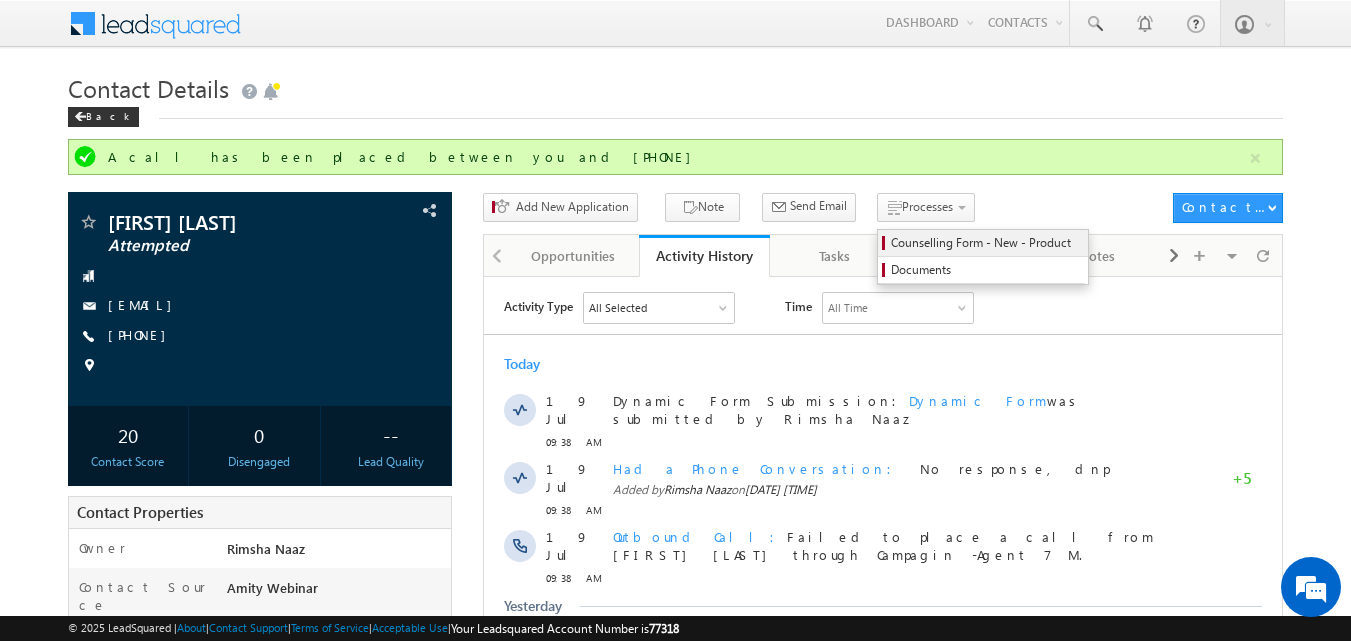 click on "Counselling Form - New - Product" at bounding box center (983, 243) 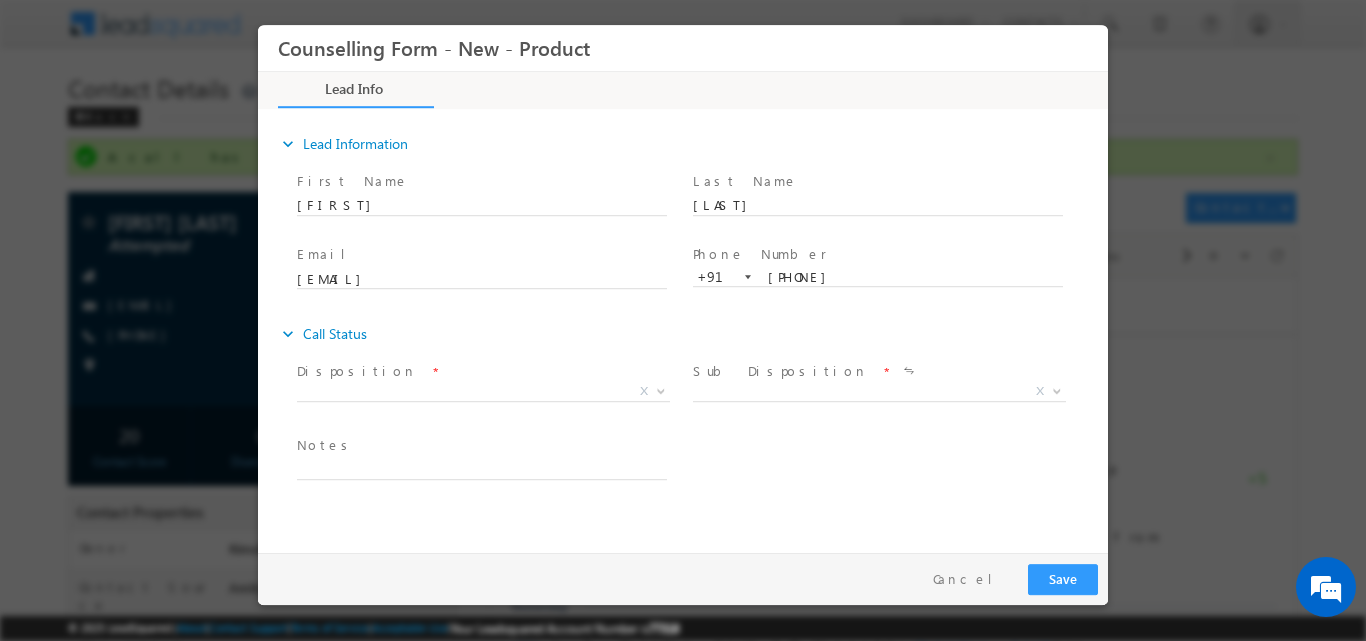 scroll, scrollTop: 0, scrollLeft: 0, axis: both 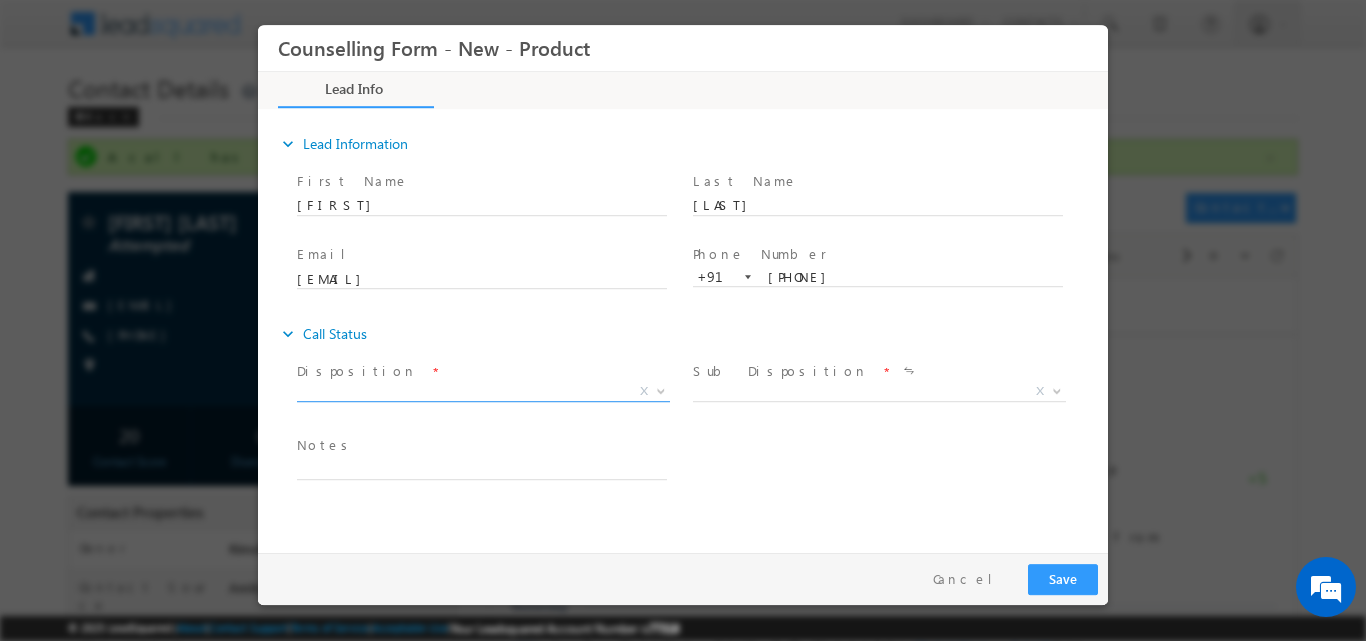 click at bounding box center [659, 390] 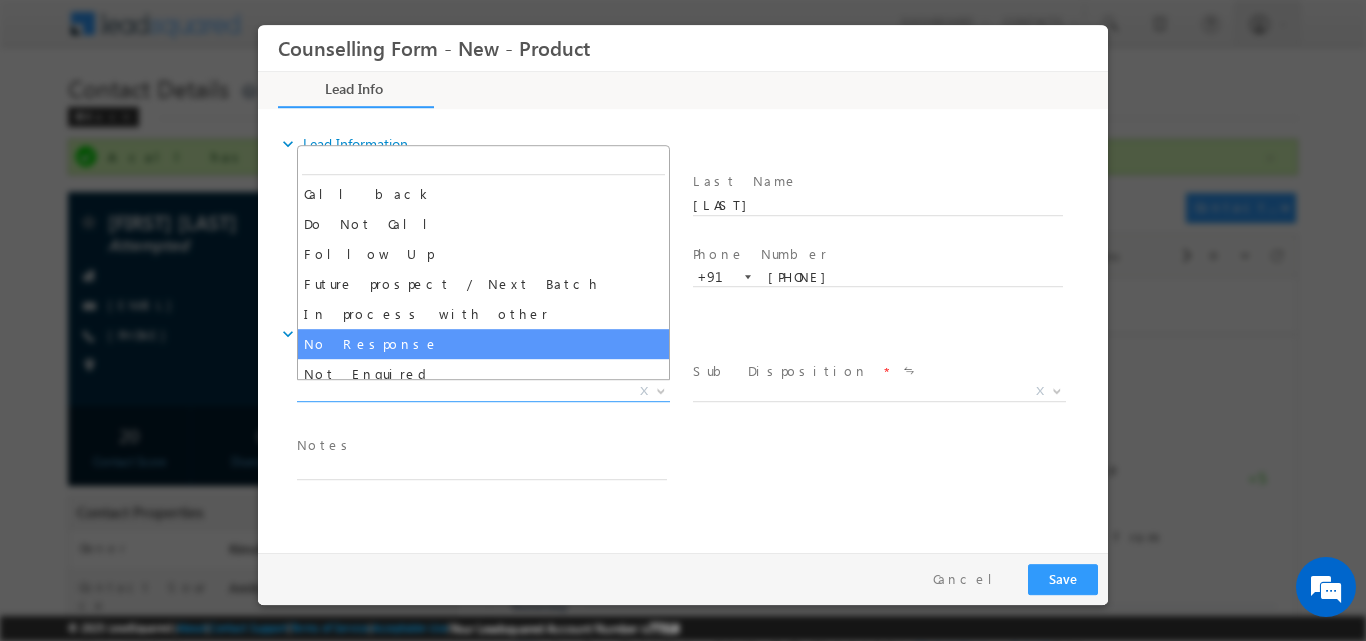 select on "No Response" 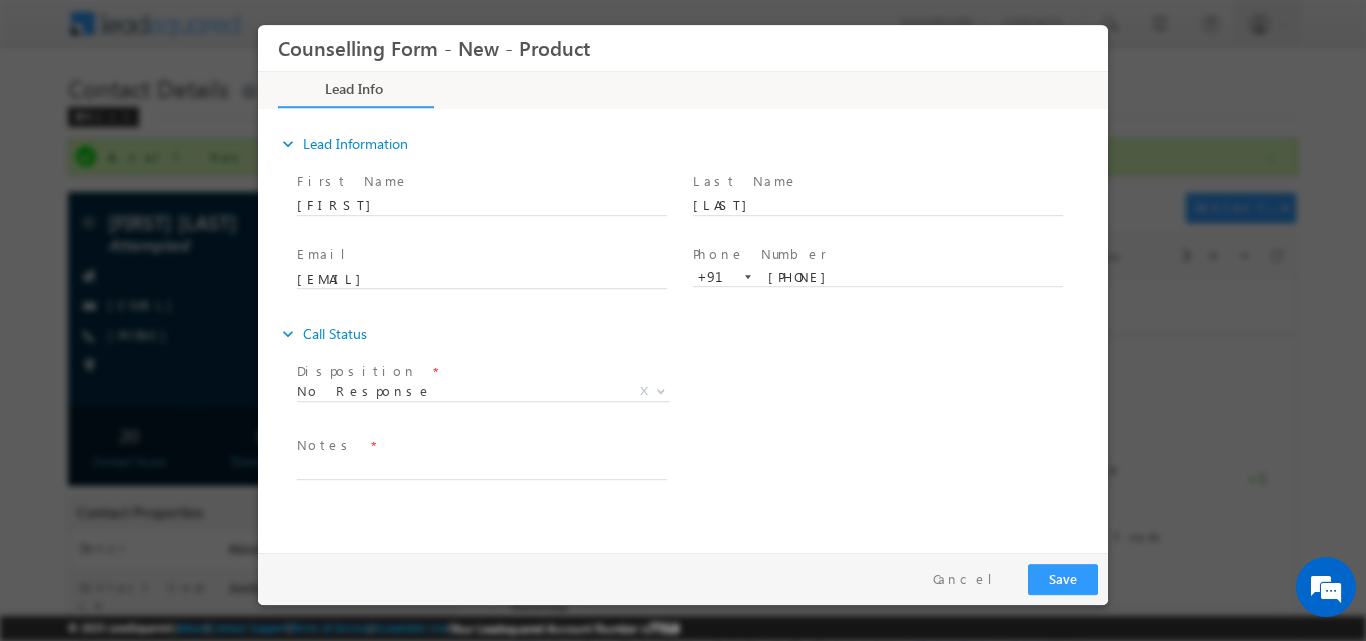 click on "Notes
*" at bounding box center [481, 445] 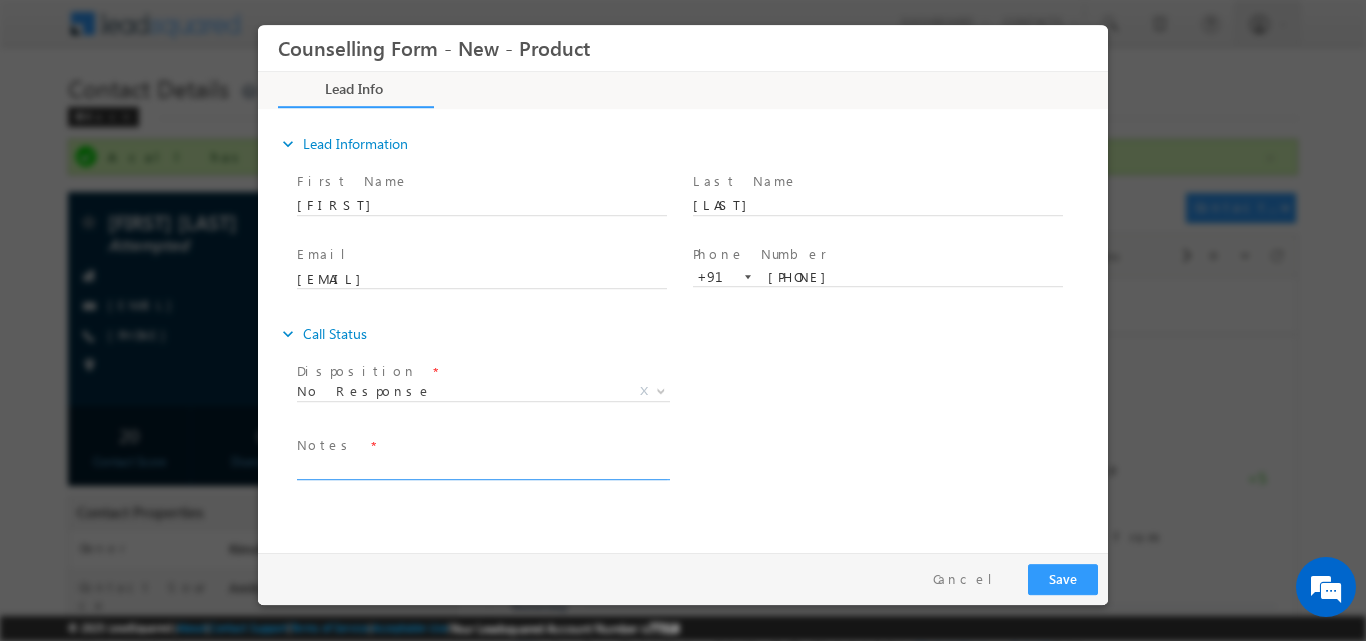 click at bounding box center [482, 467] 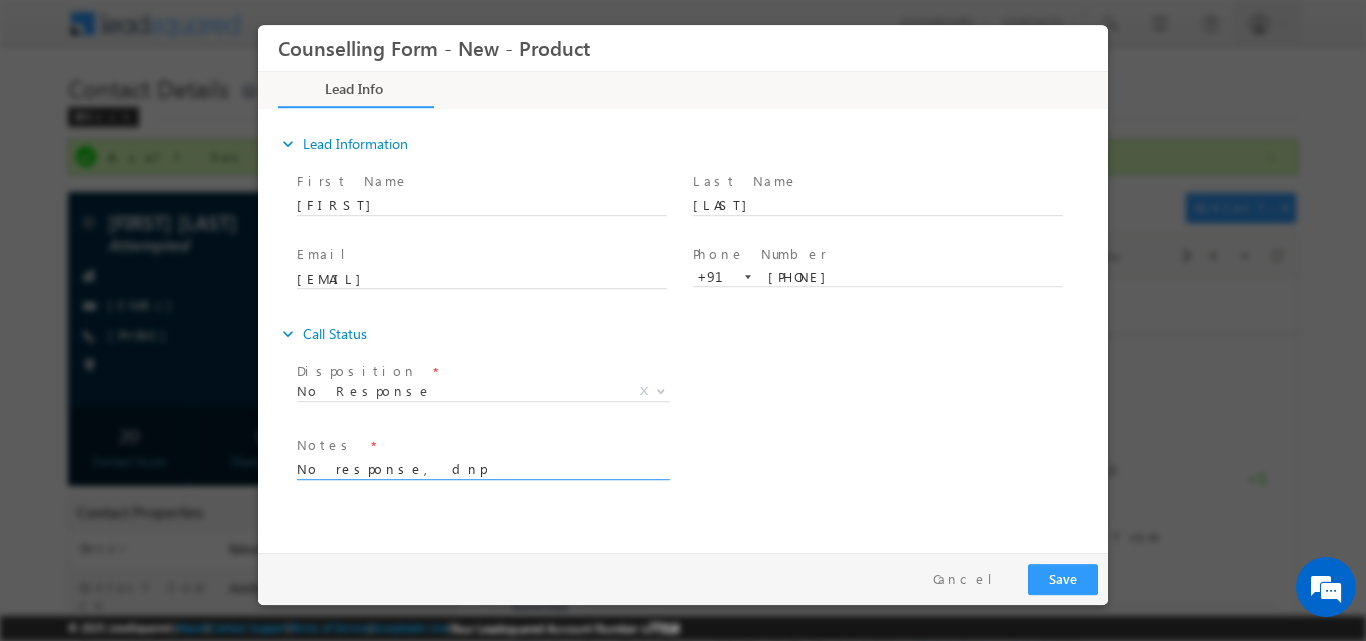 type on "No response, dnp" 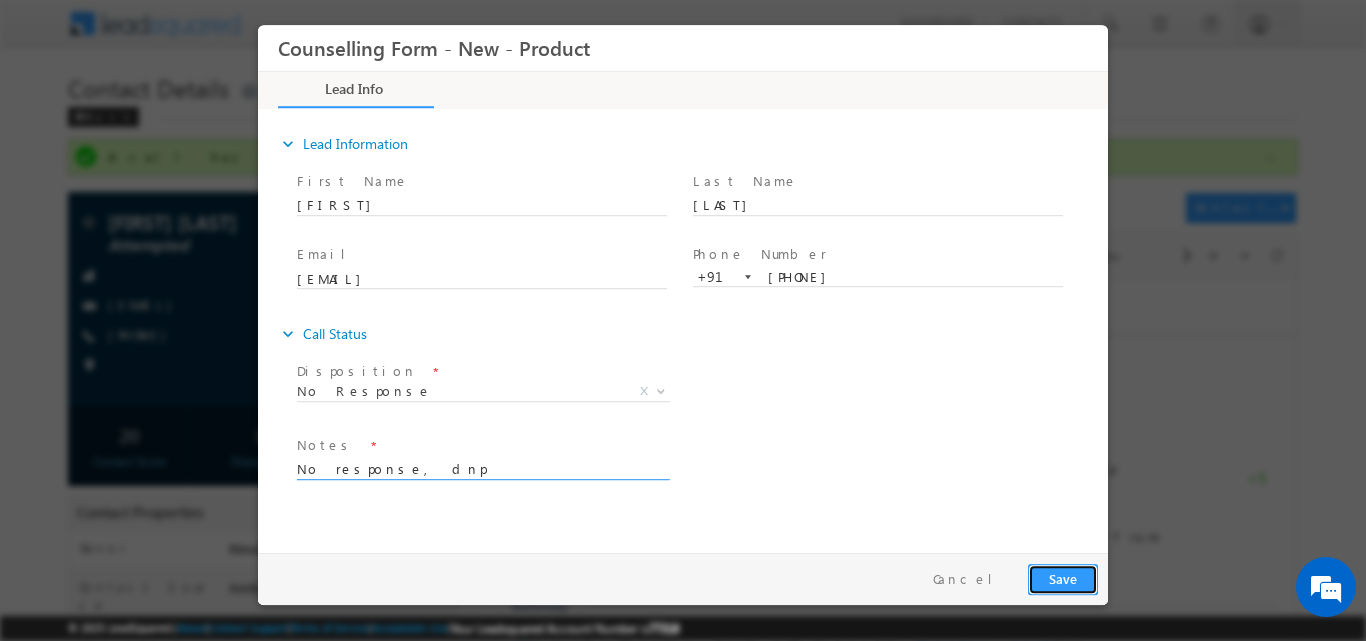 click on "Save" at bounding box center [1063, 578] 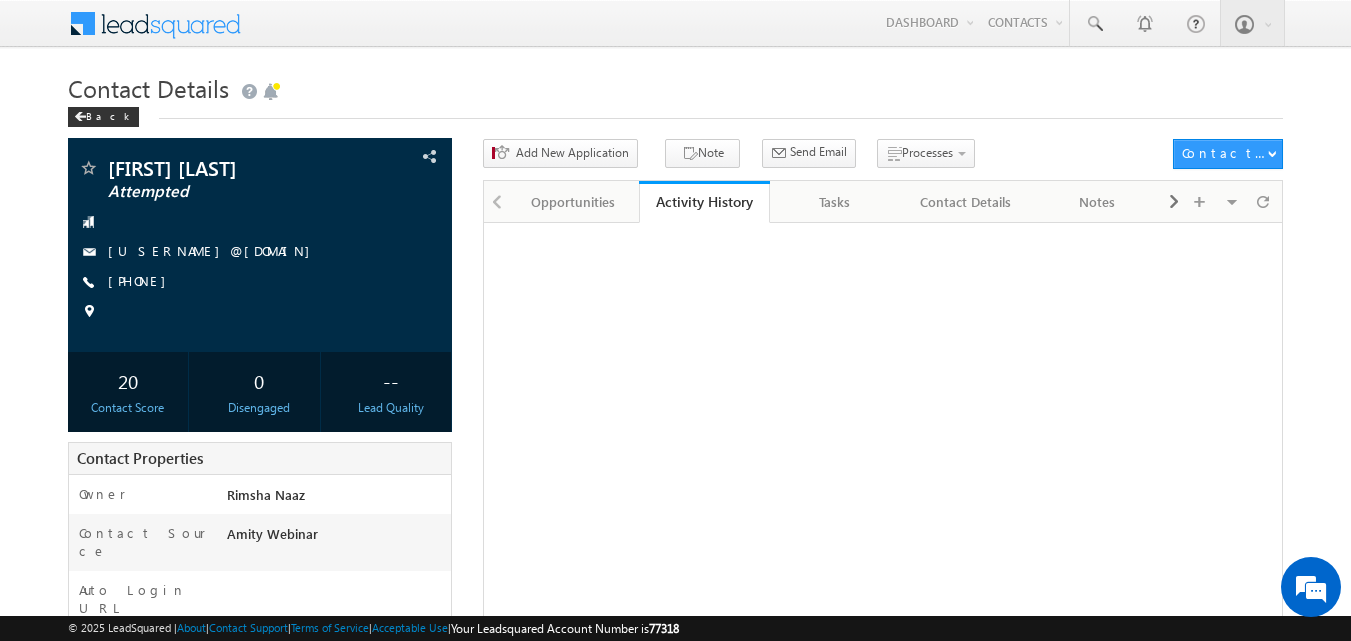 scroll, scrollTop: 0, scrollLeft: 0, axis: both 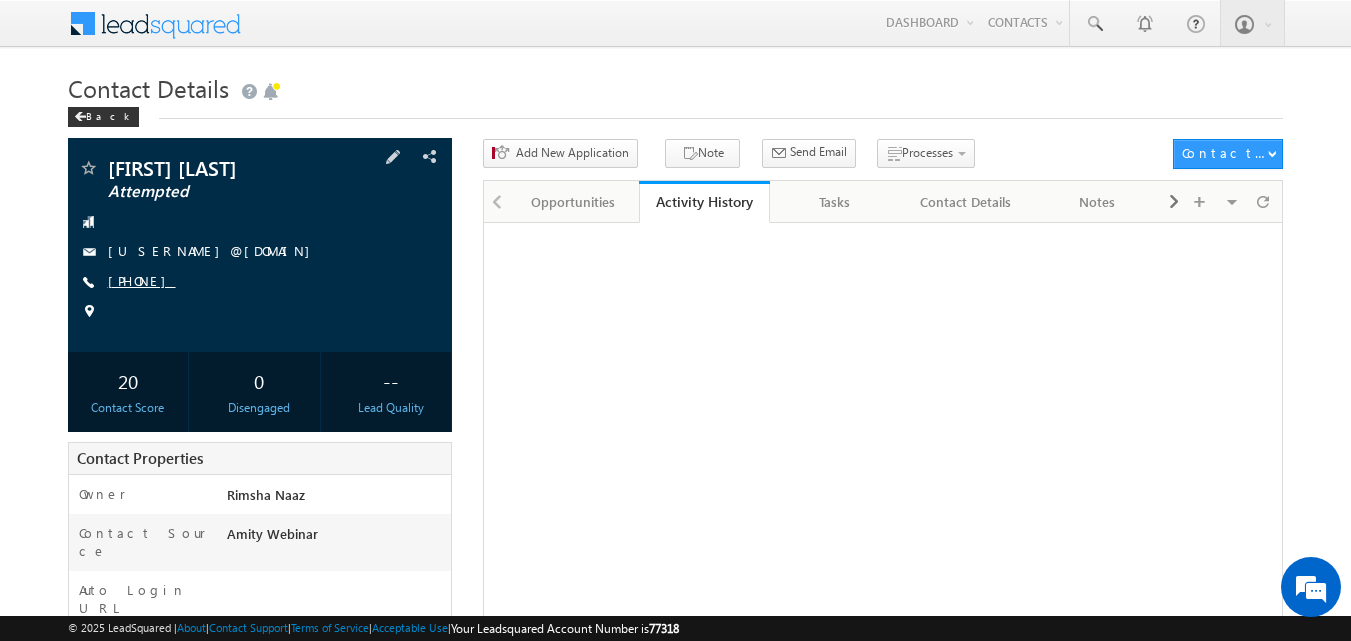 click on "[PHONE]" at bounding box center [142, 280] 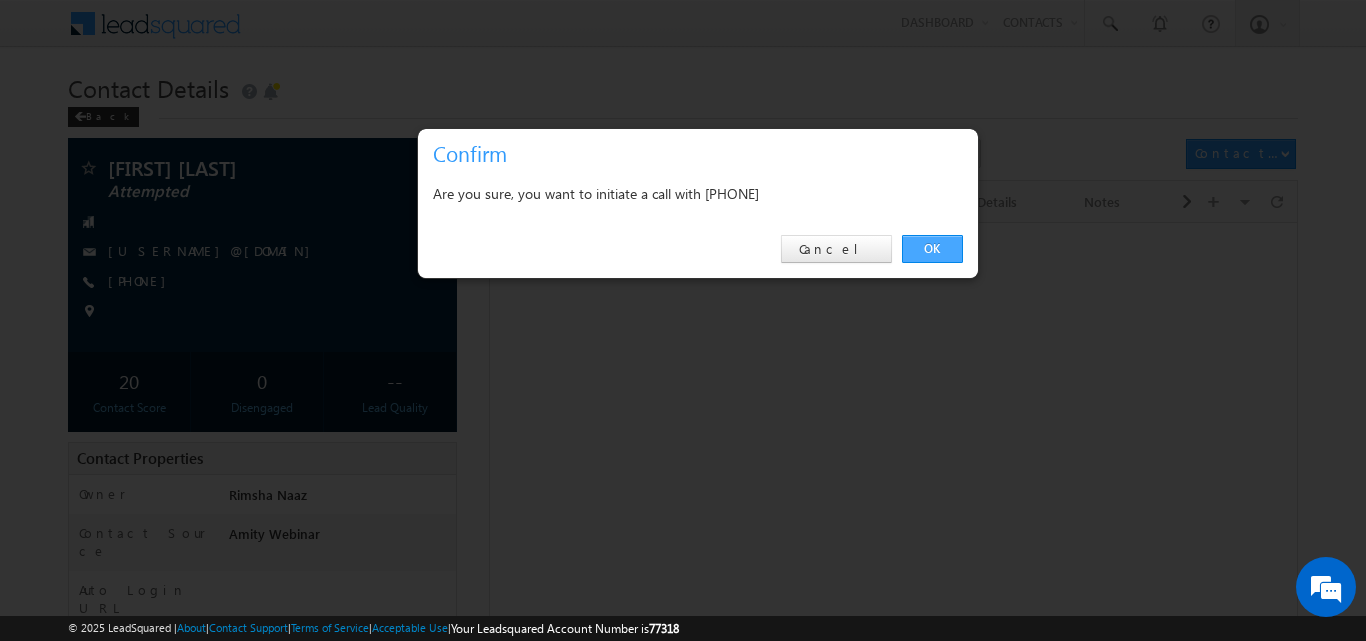 click on "OK" at bounding box center (932, 249) 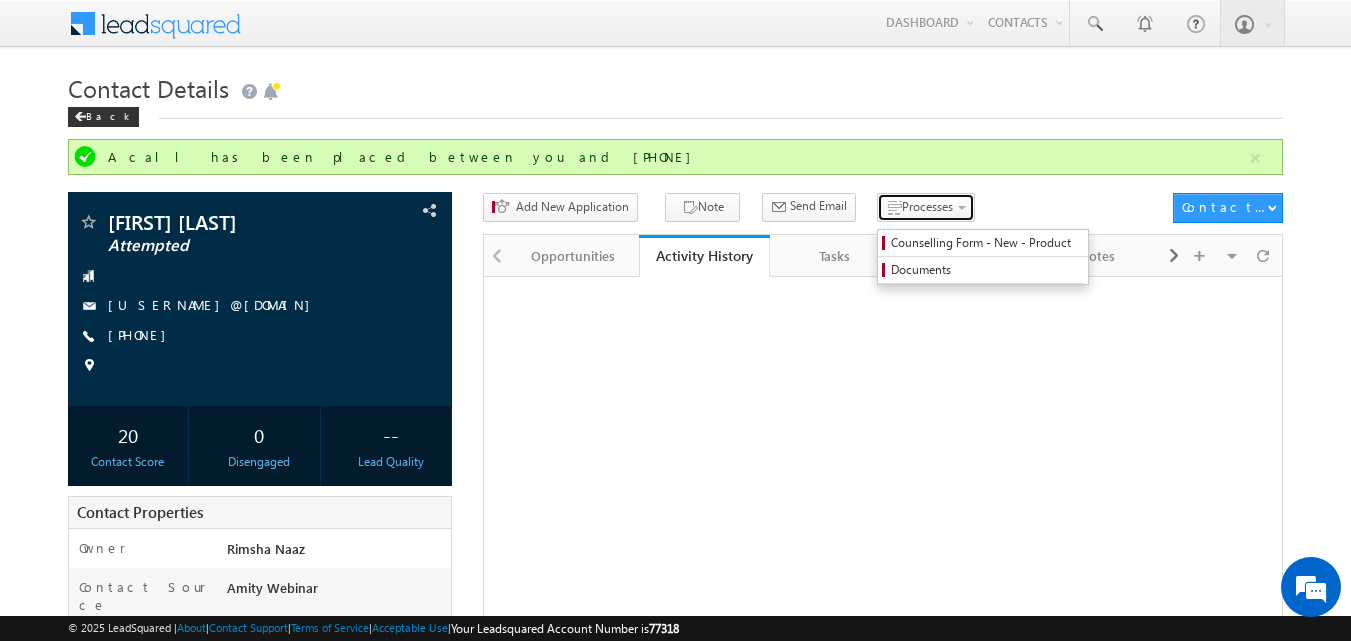 drag, startPoint x: 887, startPoint y: 193, endPoint x: 887, endPoint y: 229, distance: 36 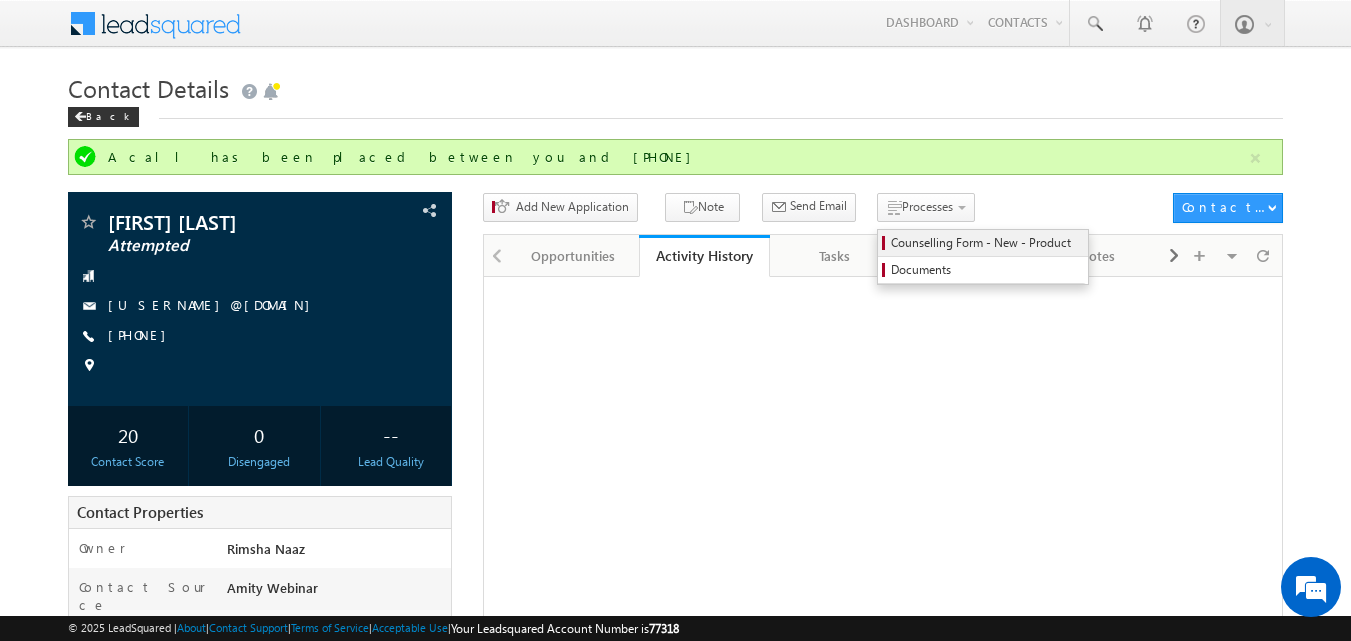 click on "Counselling Form - New - Product" at bounding box center [986, 243] 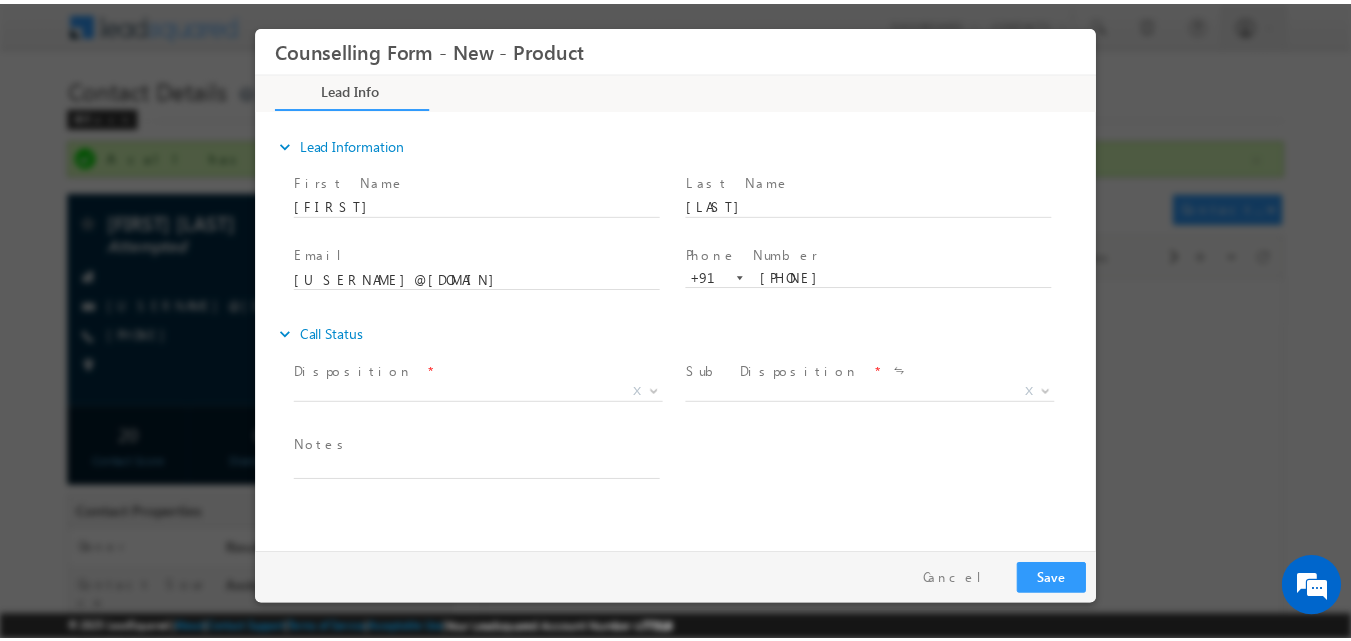scroll, scrollTop: 0, scrollLeft: 0, axis: both 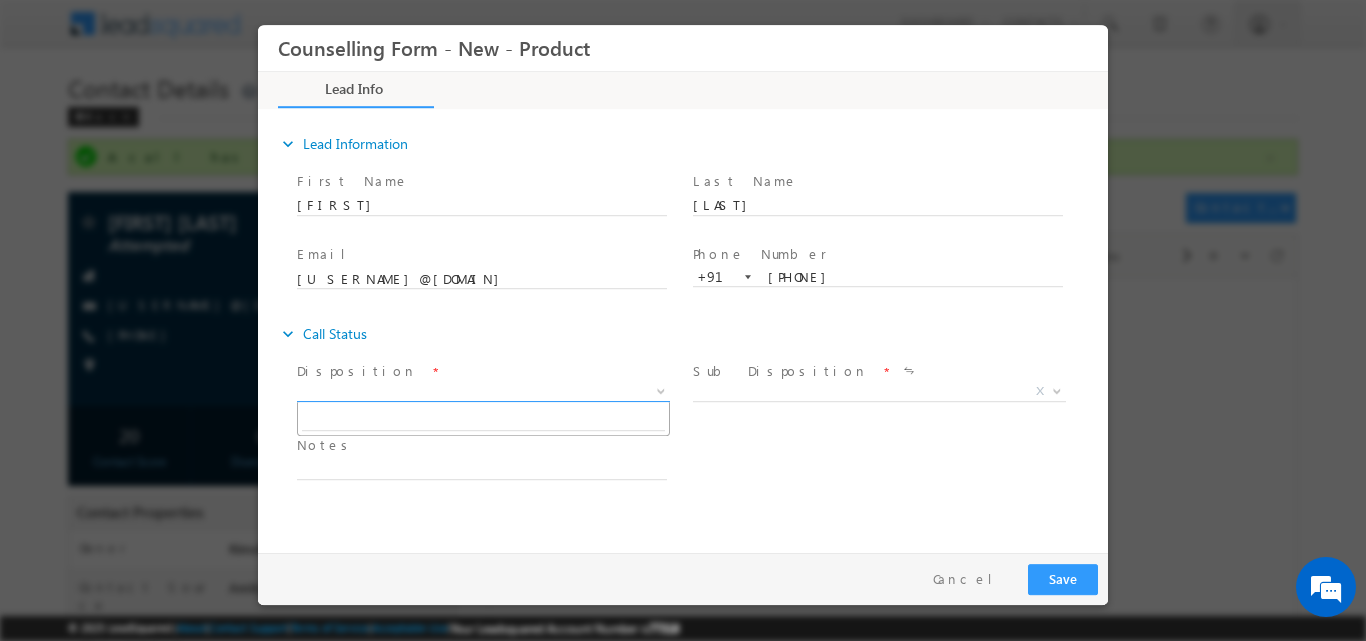 click at bounding box center [661, 389] 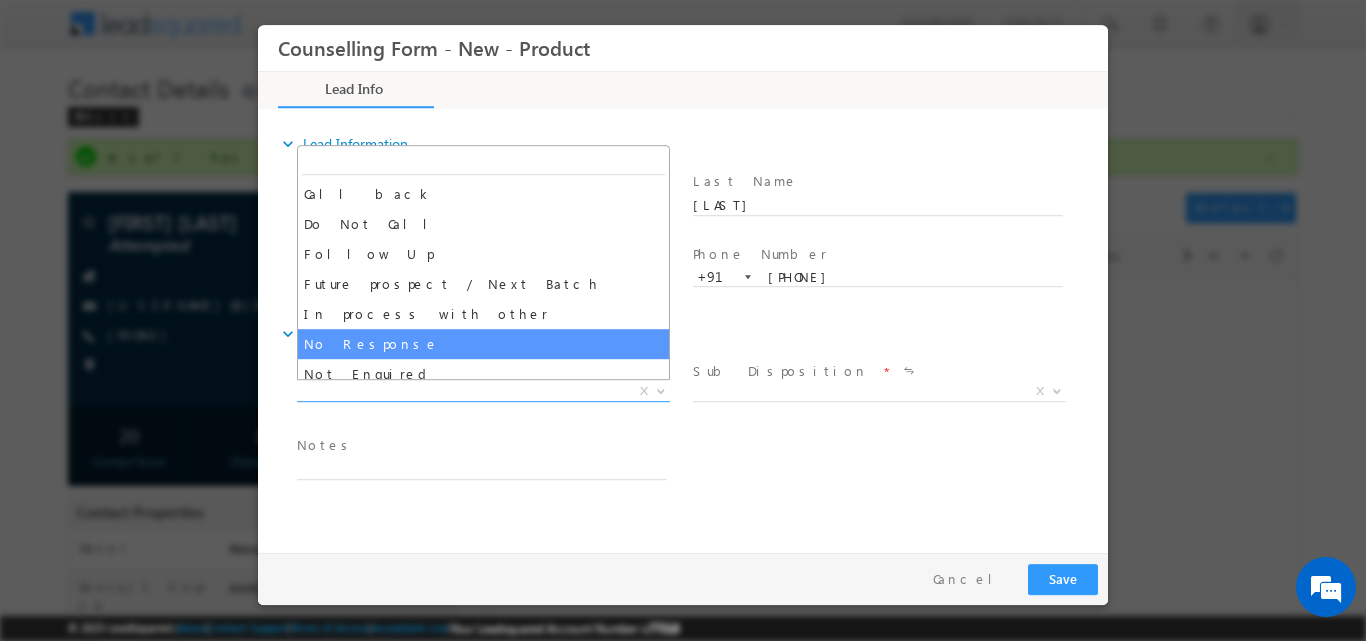 select on "No Response" 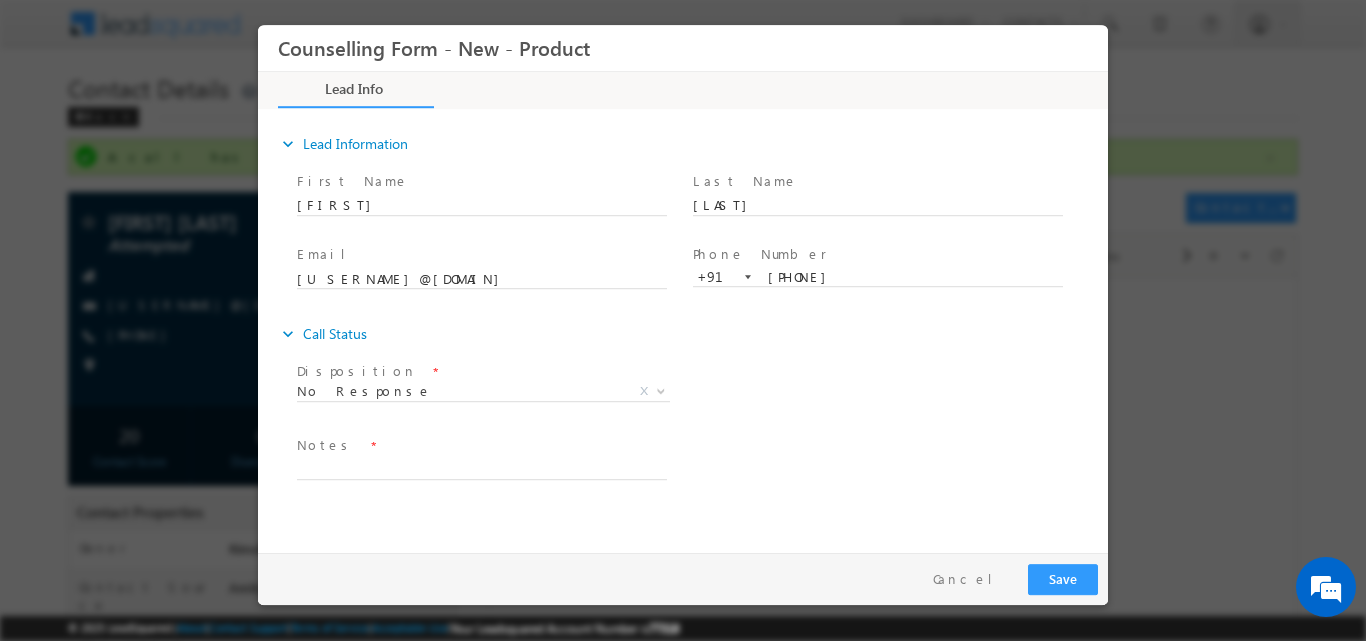 click on "Notes
*" at bounding box center (481, 445) 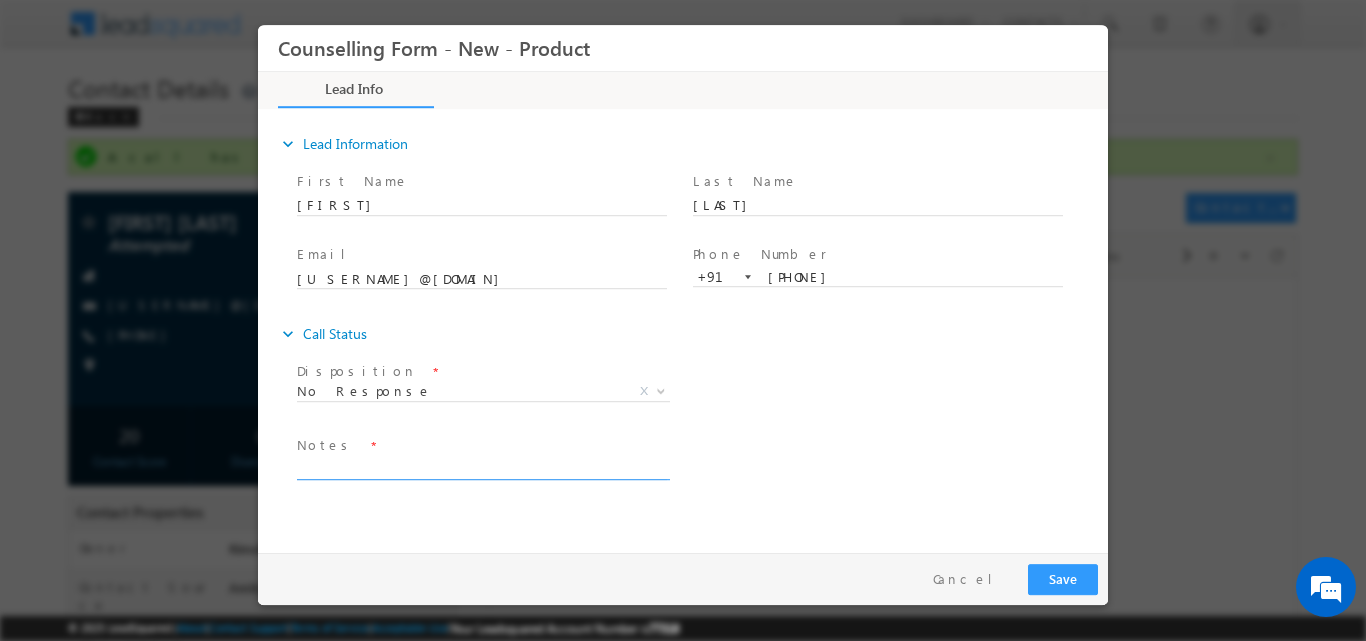 click at bounding box center [482, 467] 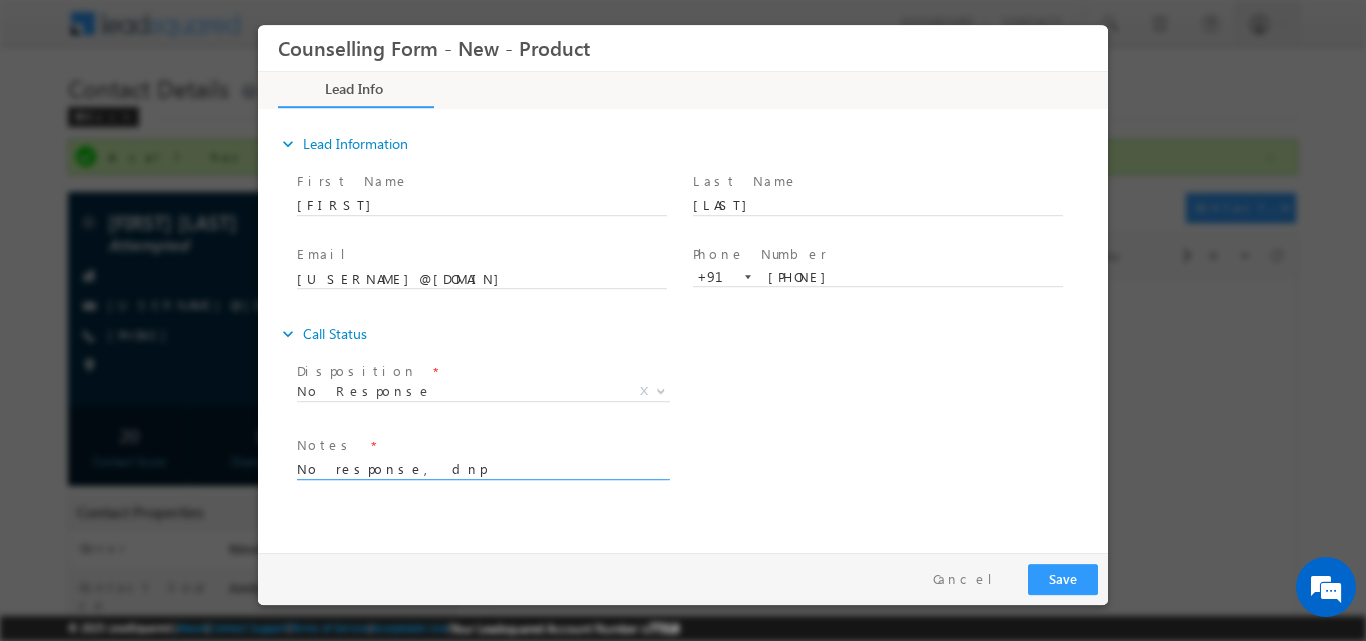 type on "No response, dnp" 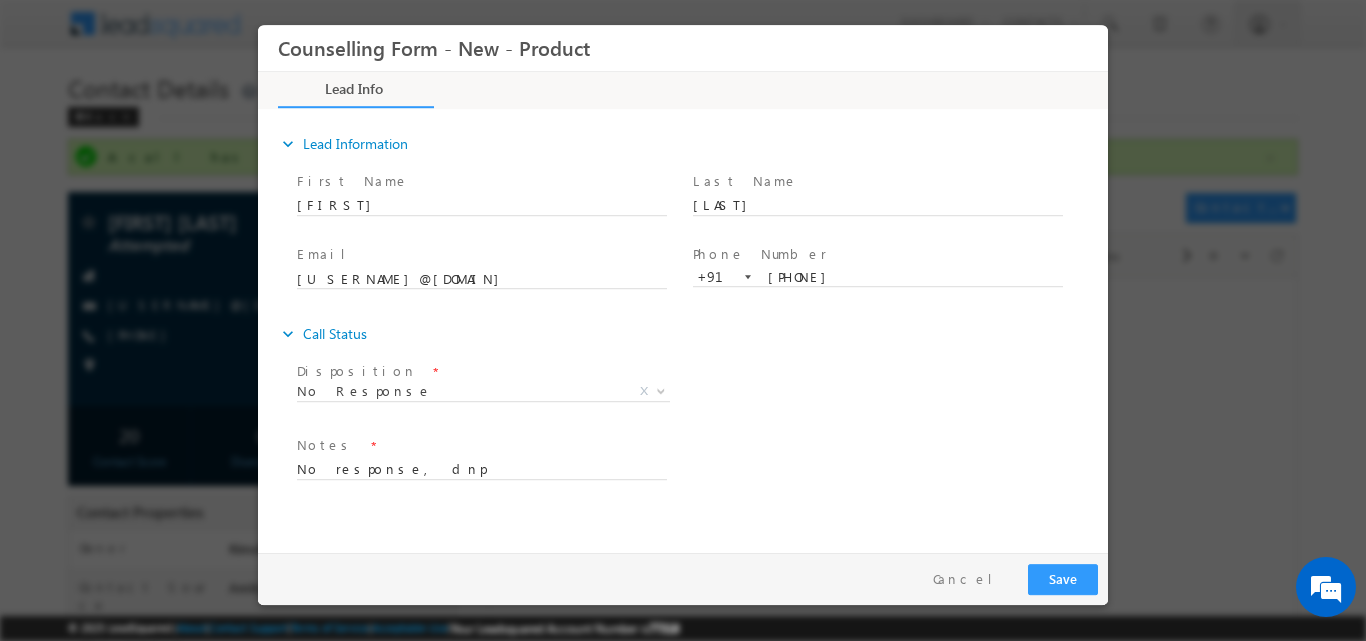 drag, startPoint x: 1088, startPoint y: 558, endPoint x: 1077, endPoint y: 576, distance: 21.095022 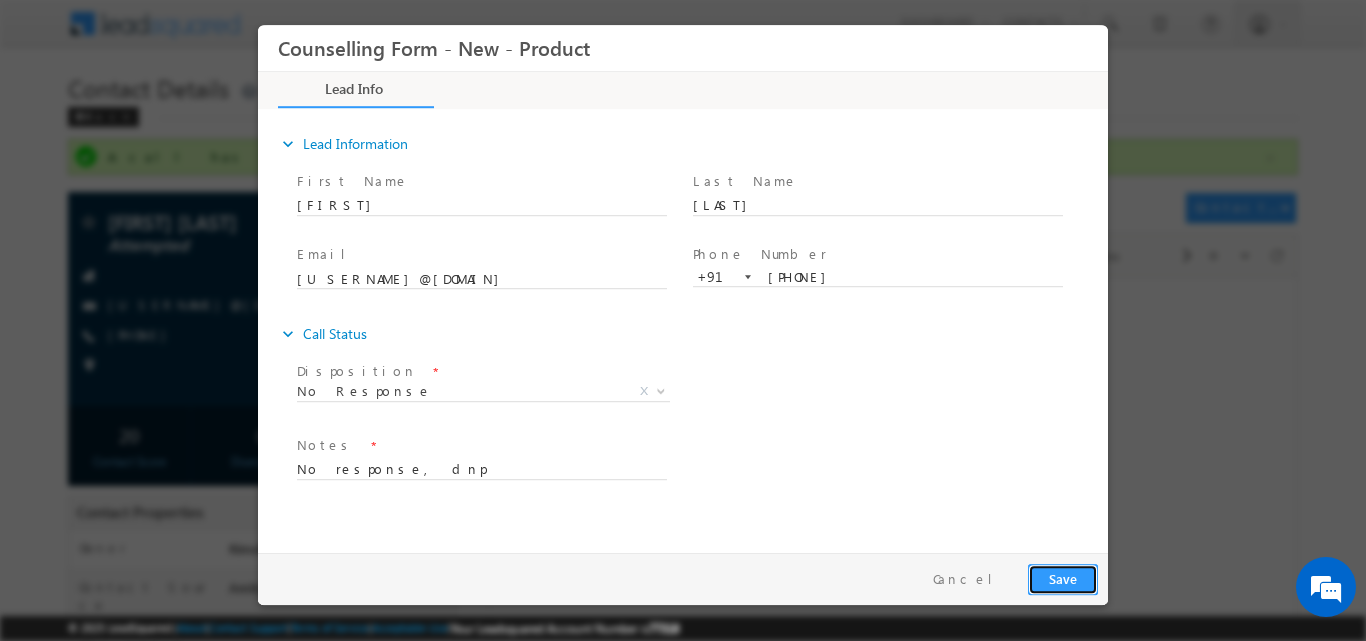 click on "Save" at bounding box center (1063, 578) 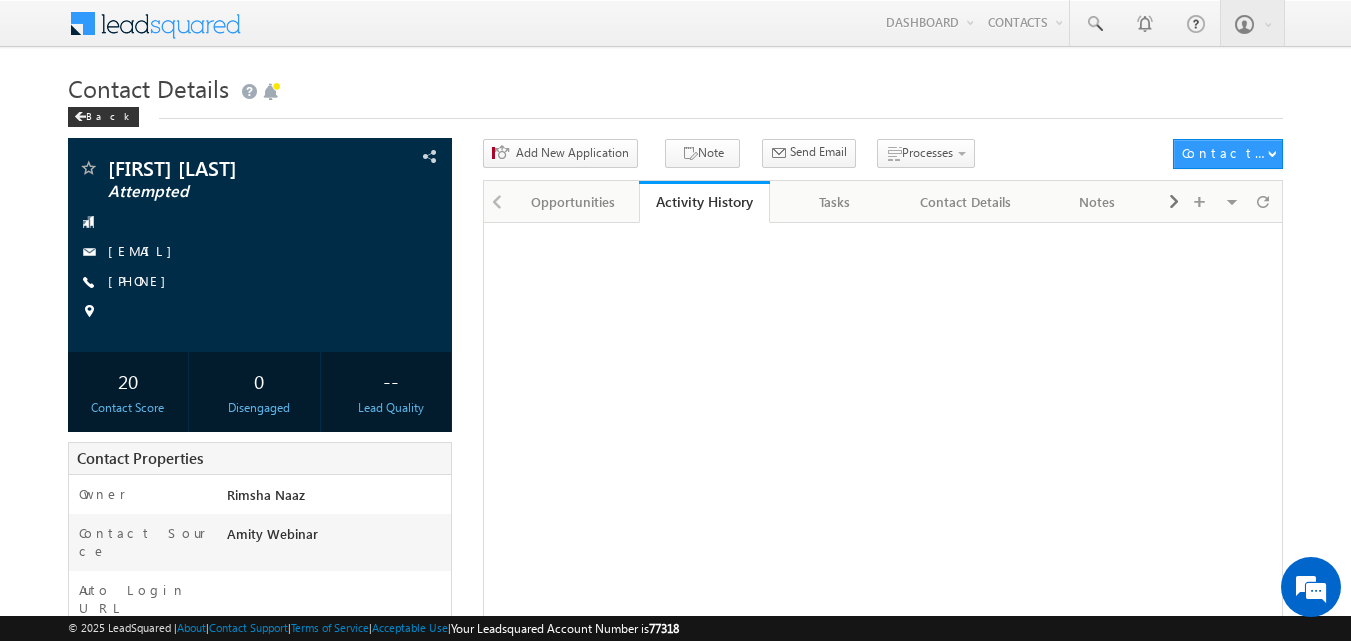 scroll, scrollTop: 0, scrollLeft: 0, axis: both 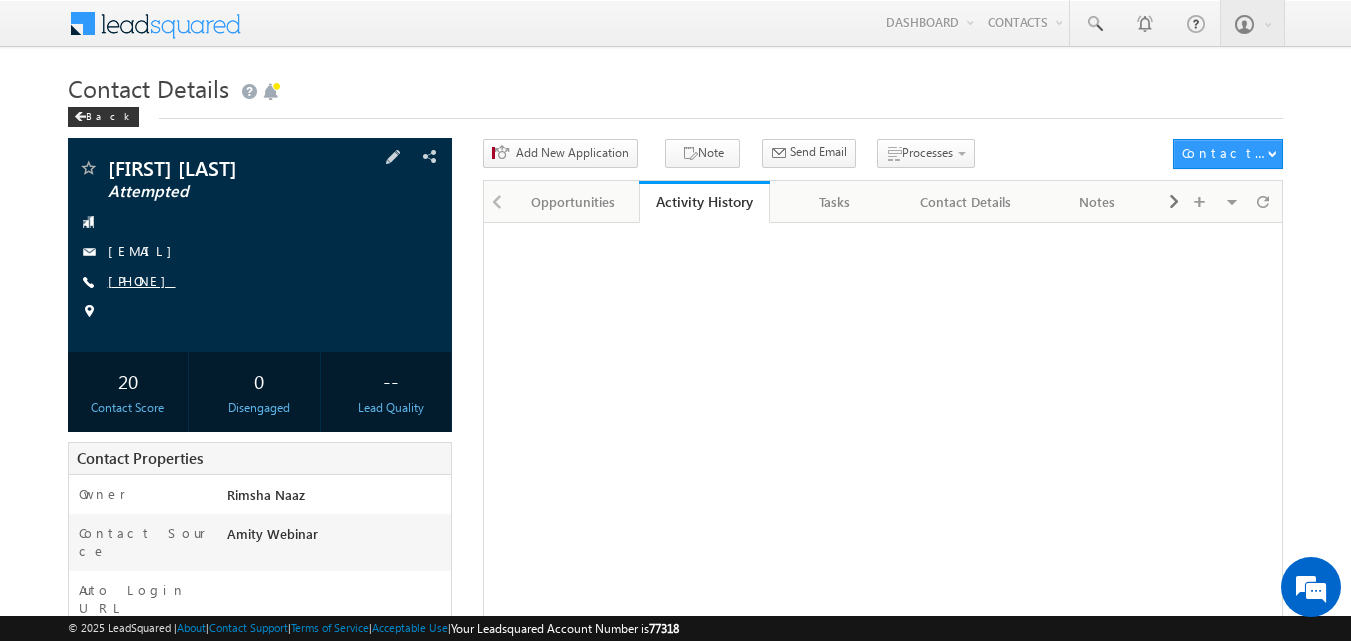 click on "[PHONE]" at bounding box center (142, 280) 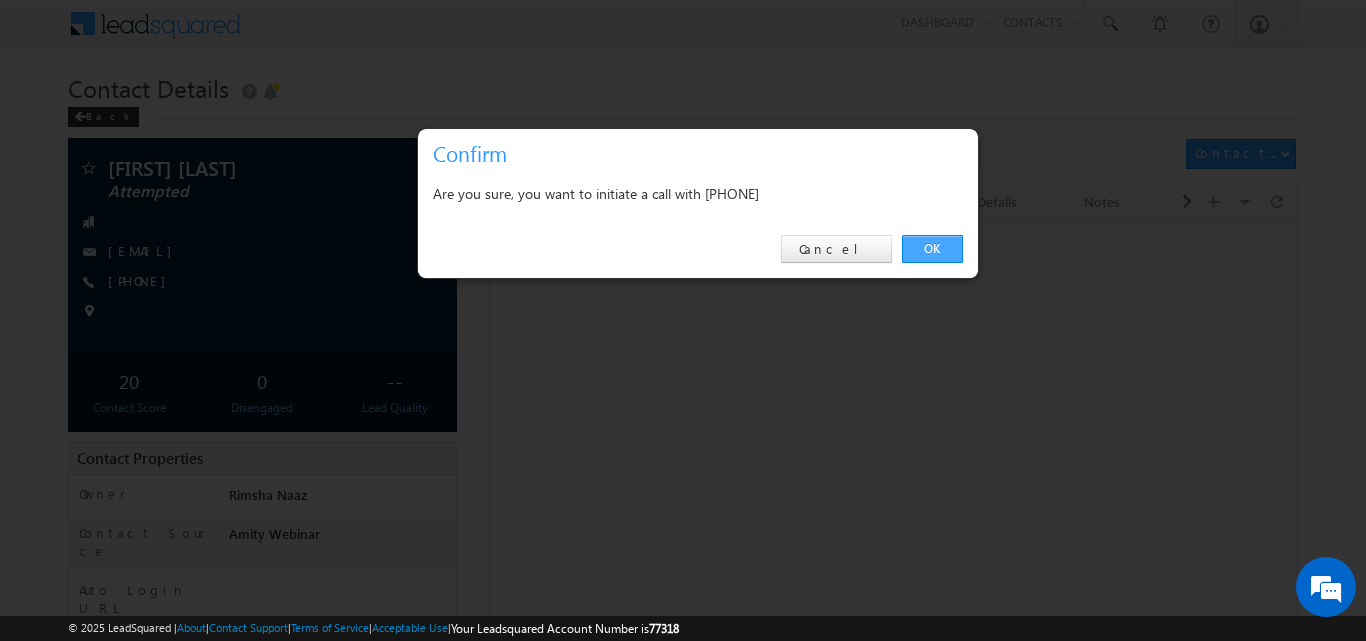 click on "OK" at bounding box center [932, 249] 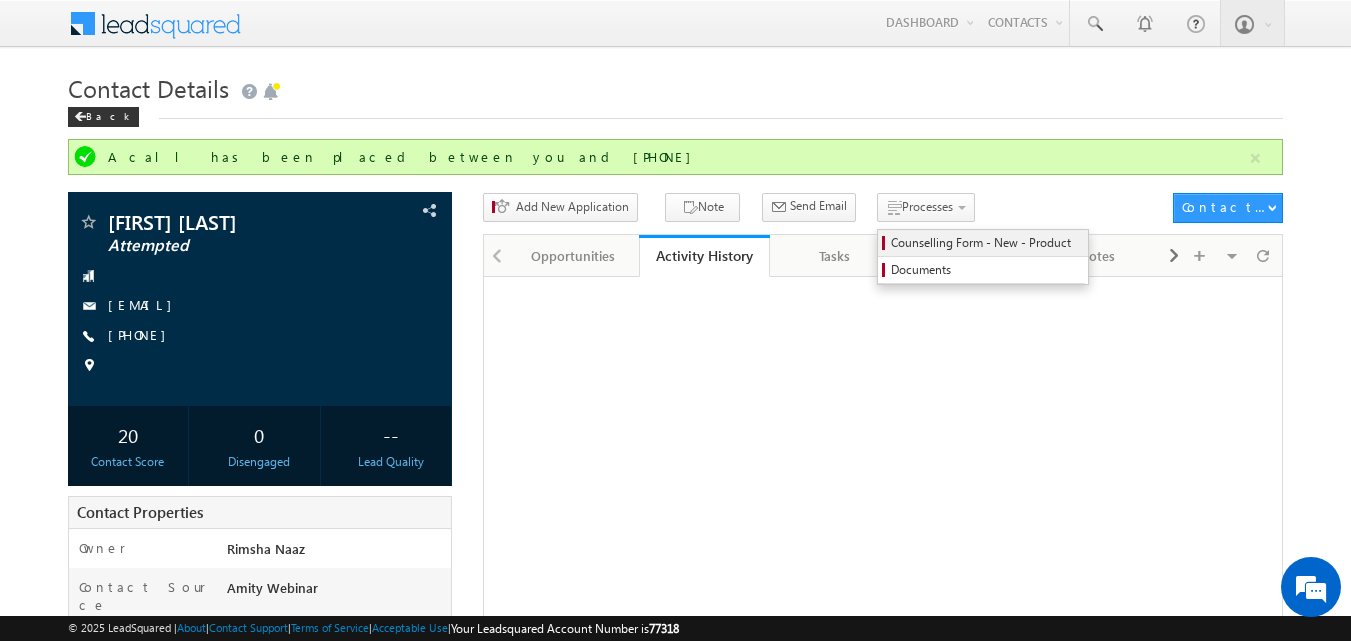 click on "Counselling Form - New - Product" at bounding box center [986, 243] 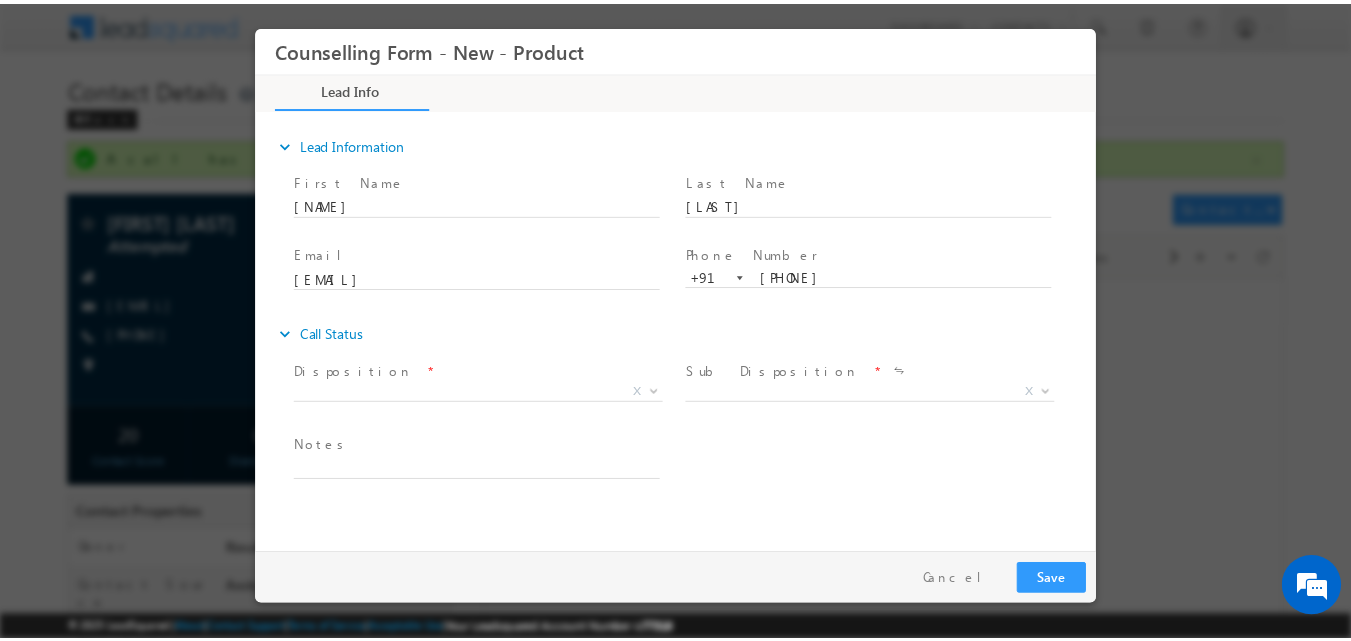 scroll, scrollTop: 0, scrollLeft: 0, axis: both 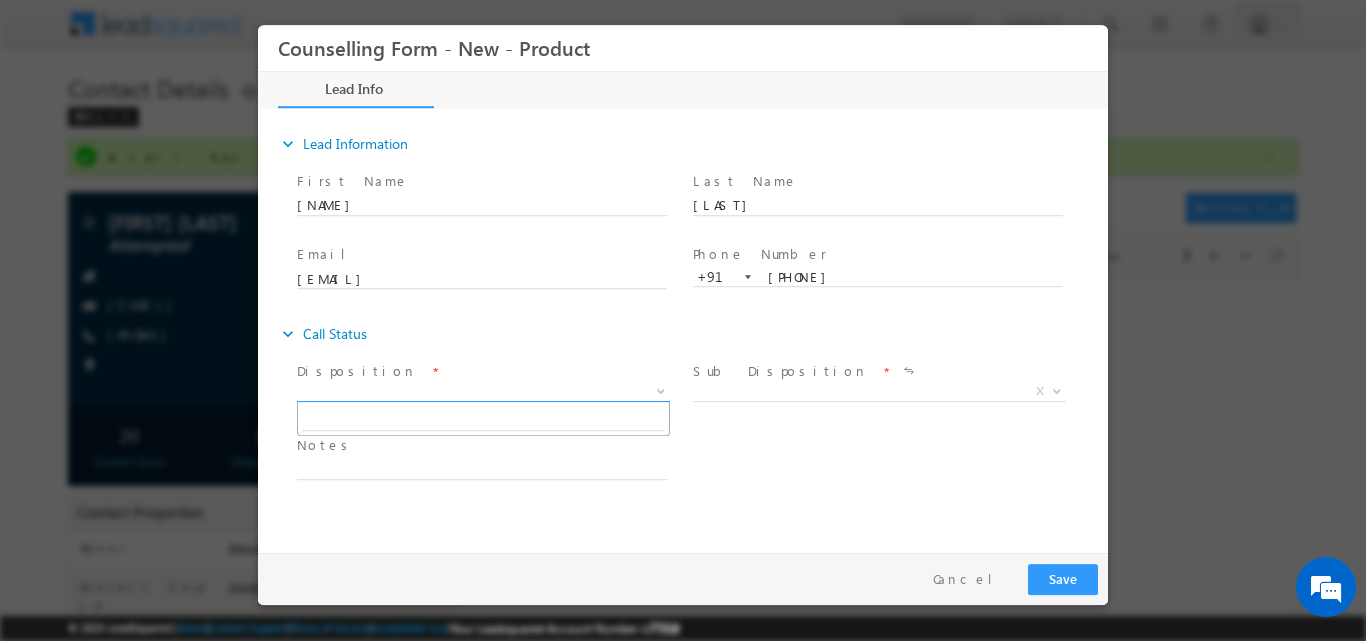 click at bounding box center [659, 390] 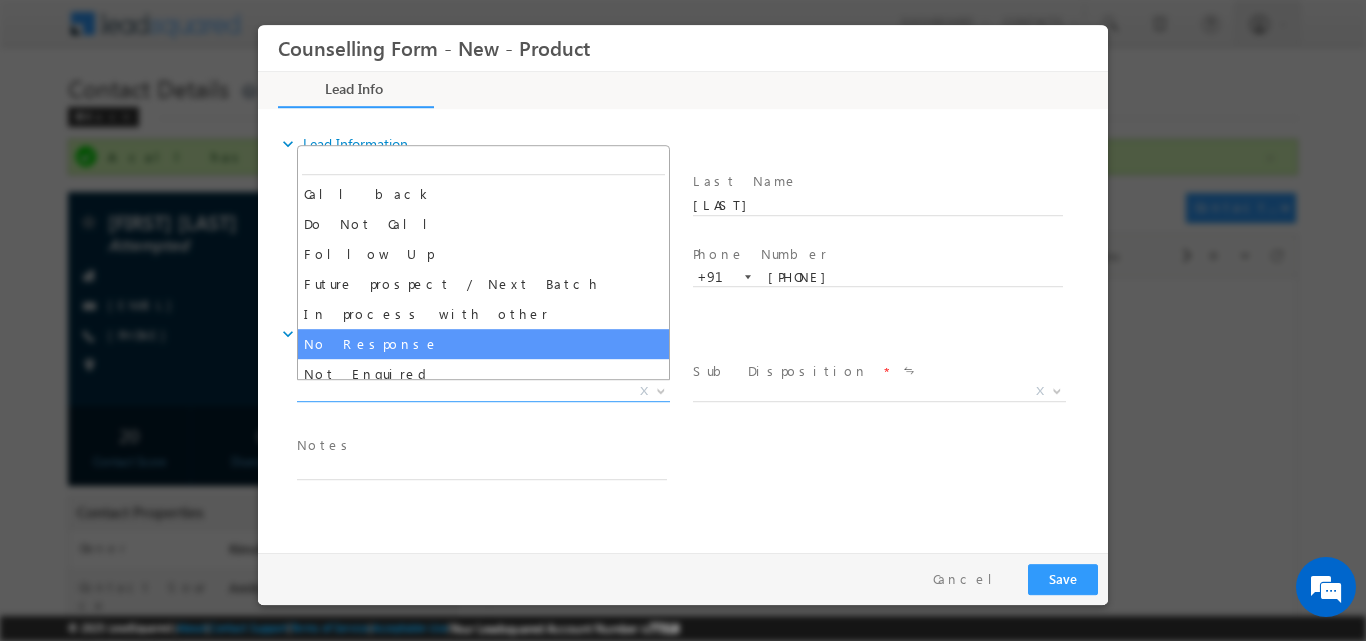 select on "No Response" 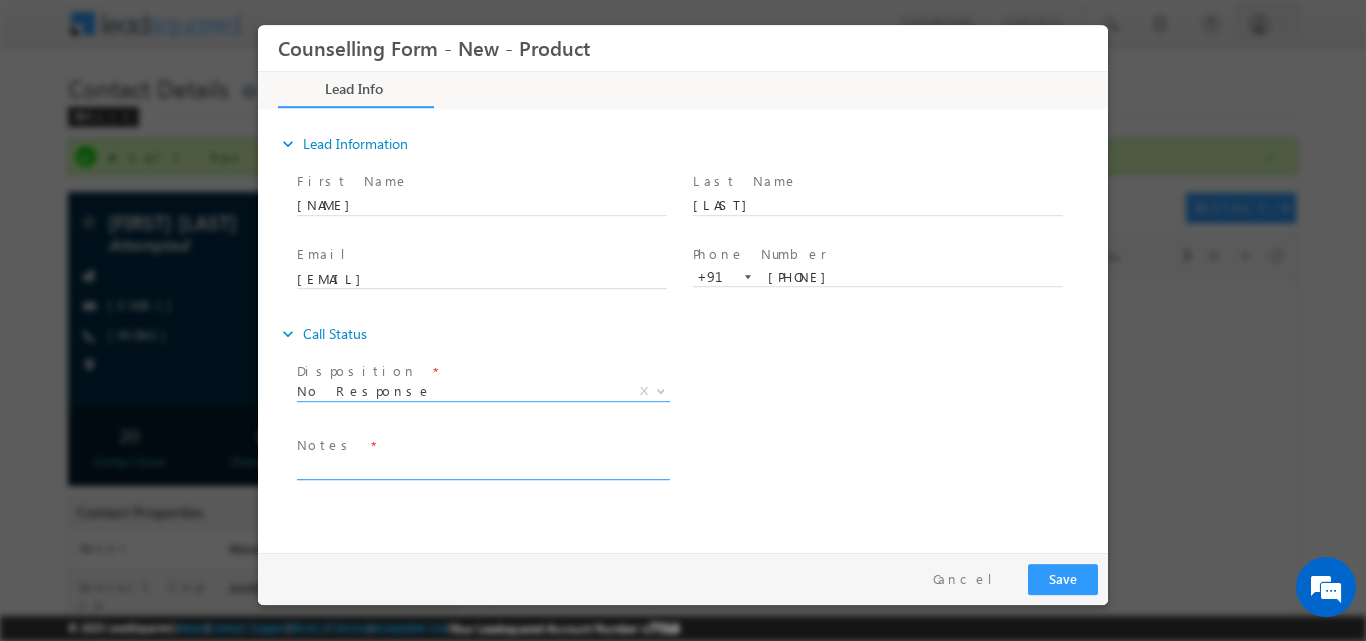 click at bounding box center (482, 467) 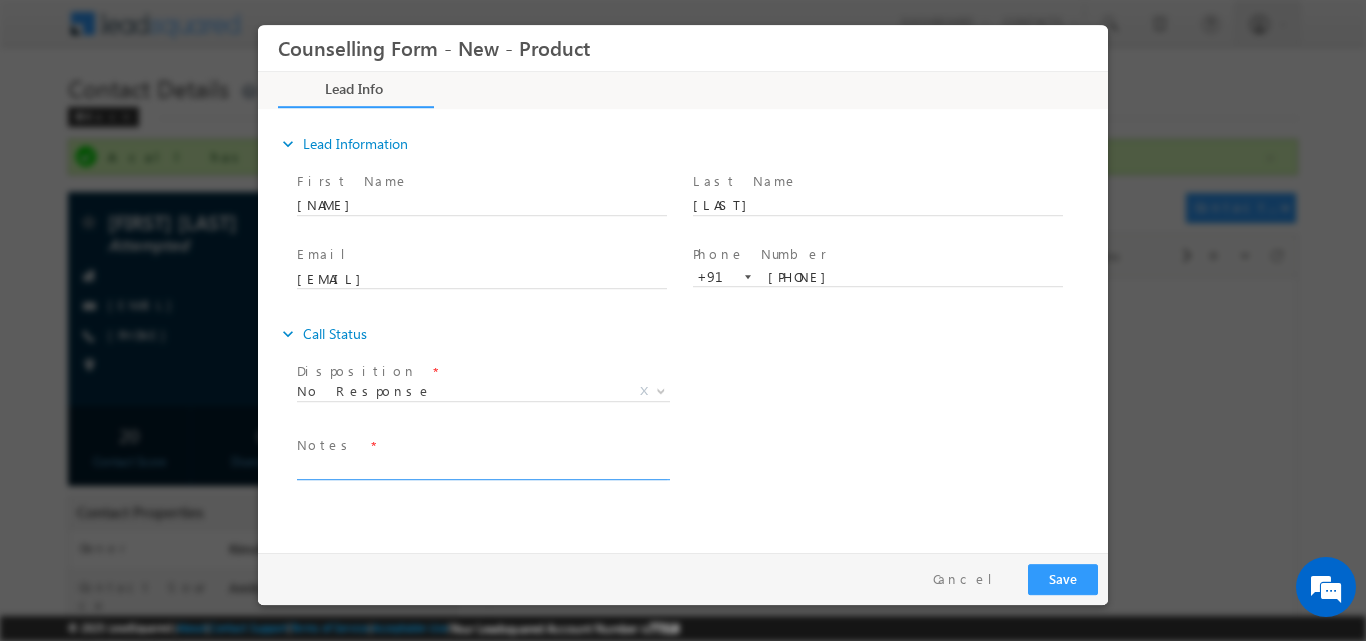 paste on "No response, dnp" 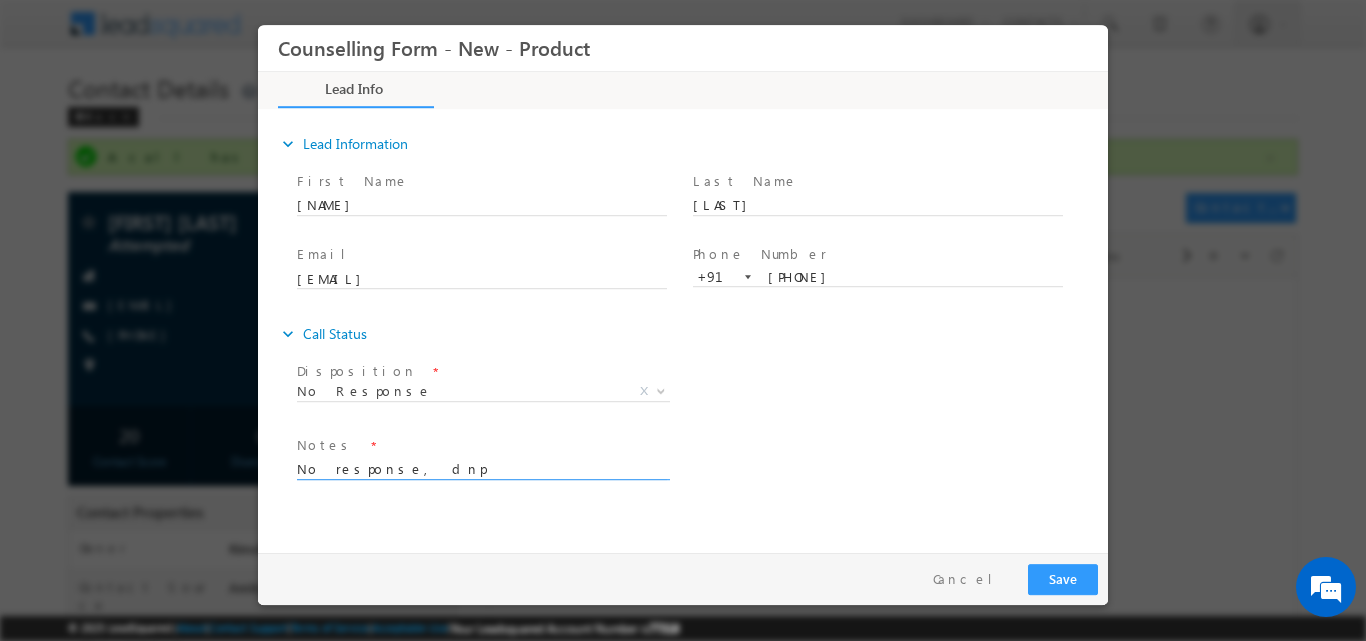 type on "No response, dnp" 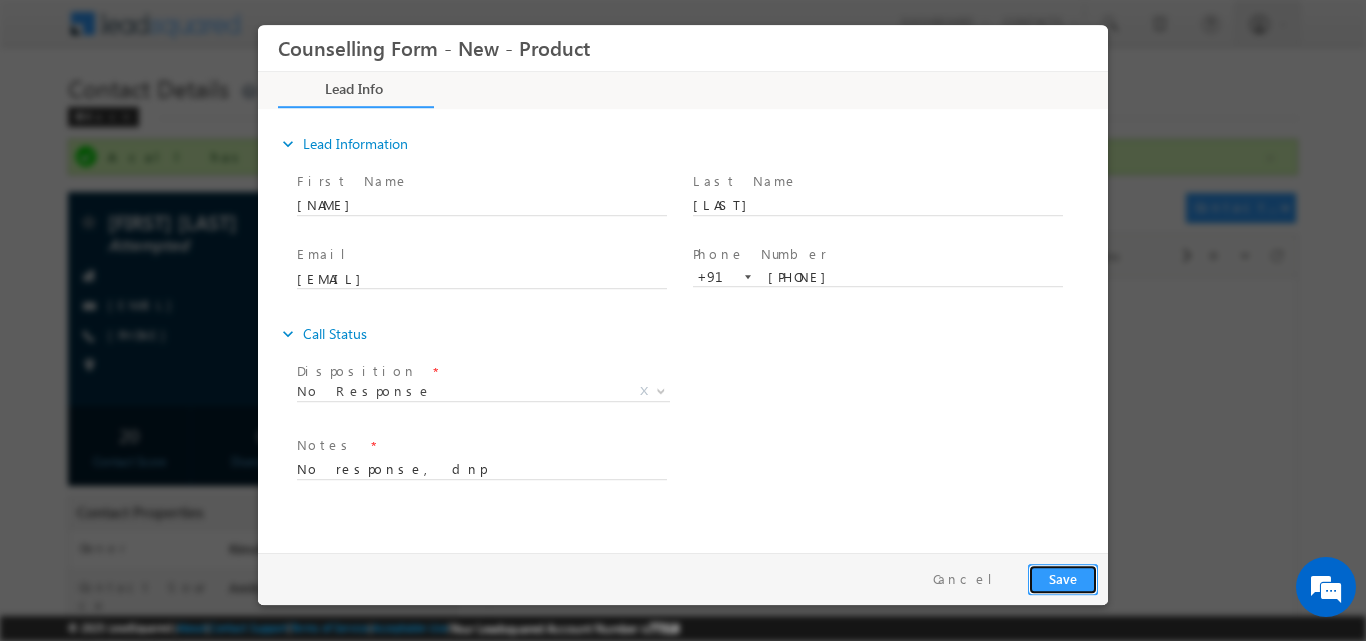 click on "Save" at bounding box center [1063, 578] 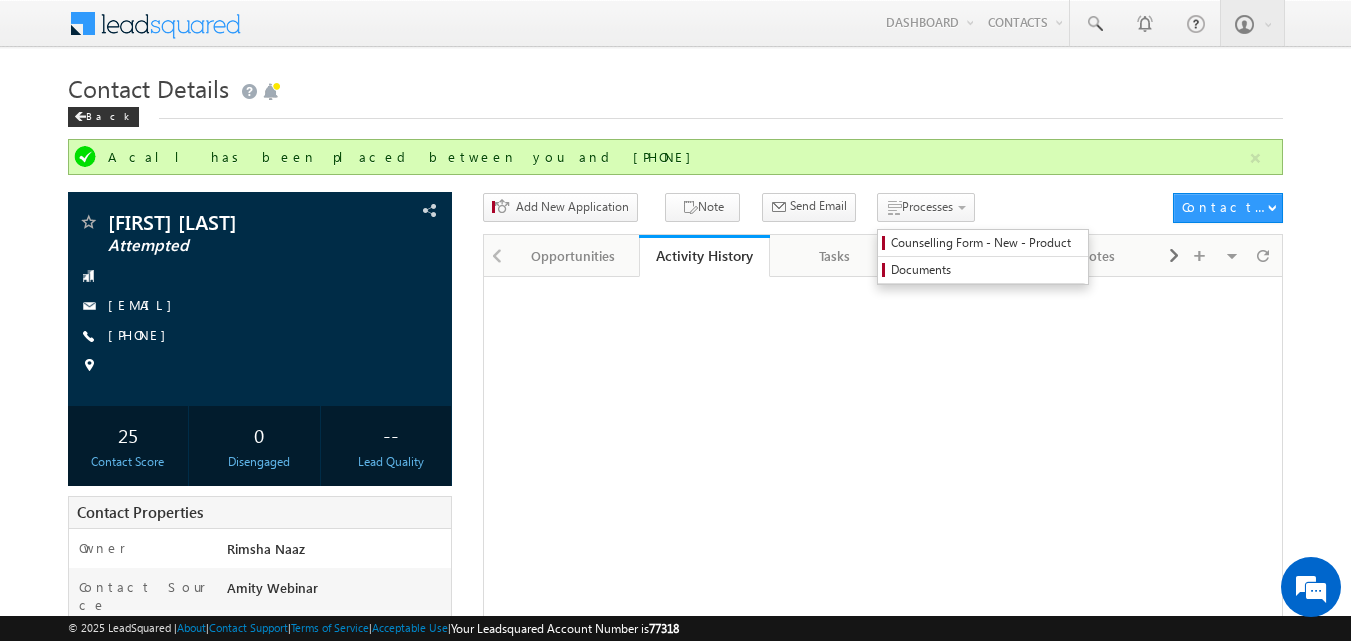 click on "Counselling Form - New - Product Documents" at bounding box center (983, 257) 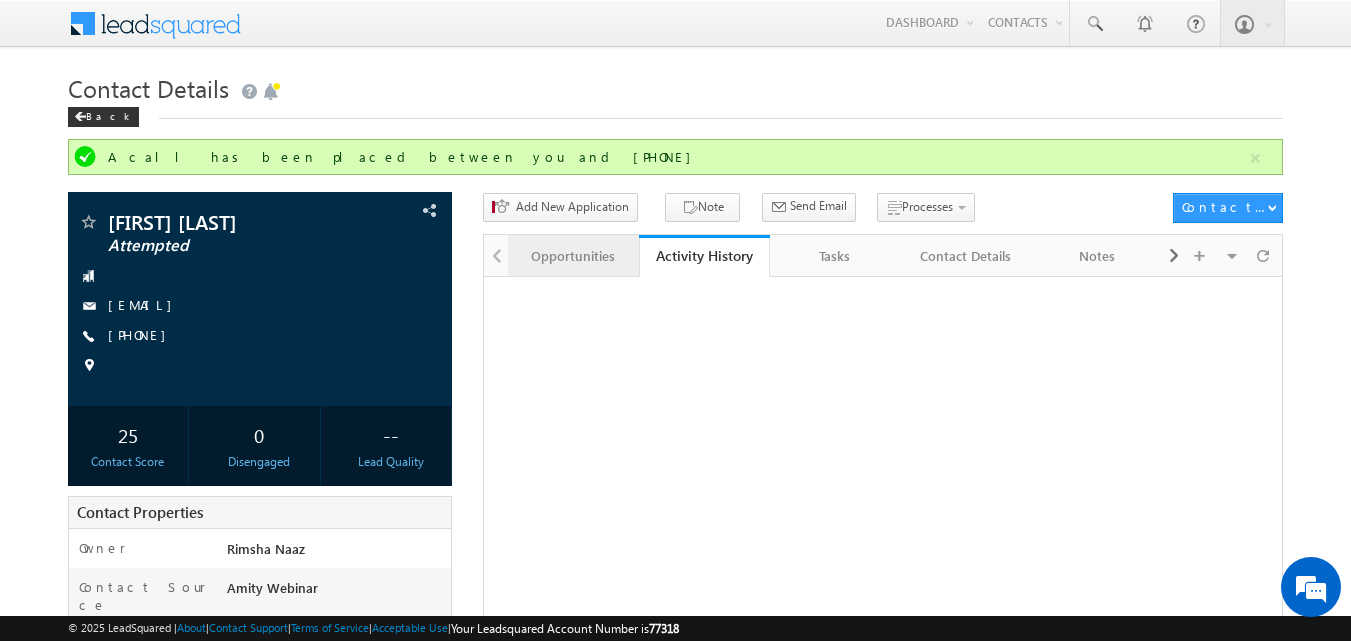 click on "Opportunities" at bounding box center (572, 256) 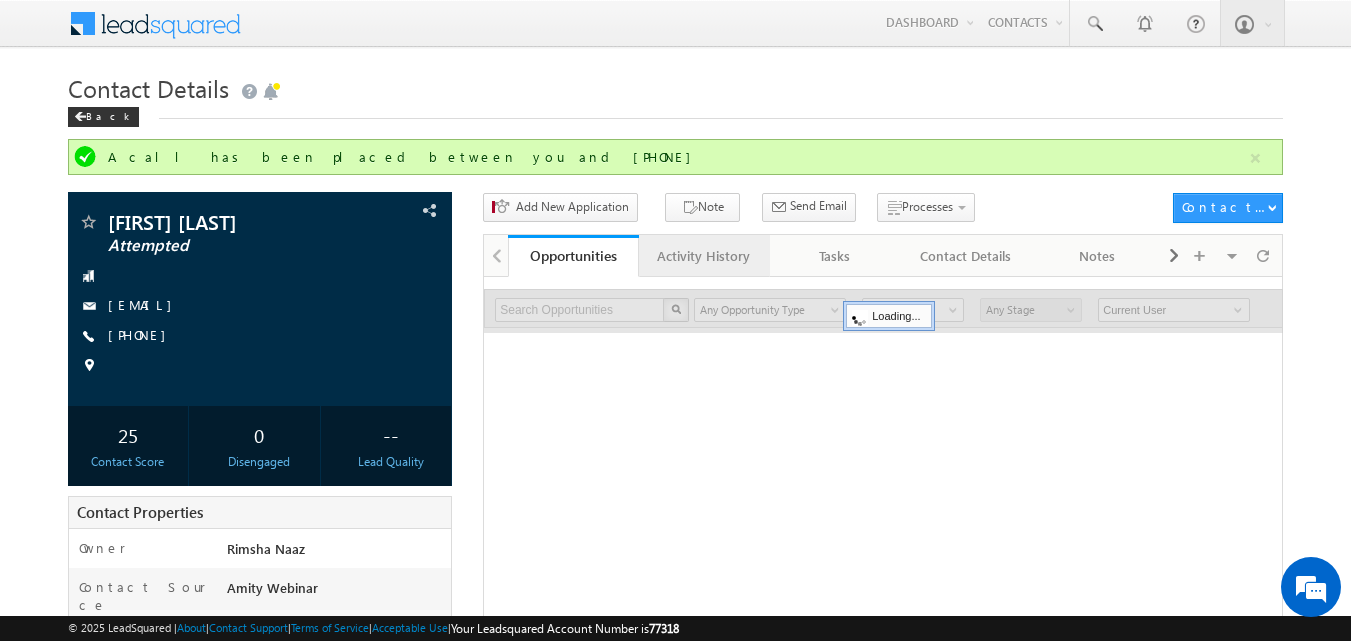 click on "Activity History" at bounding box center [703, 256] 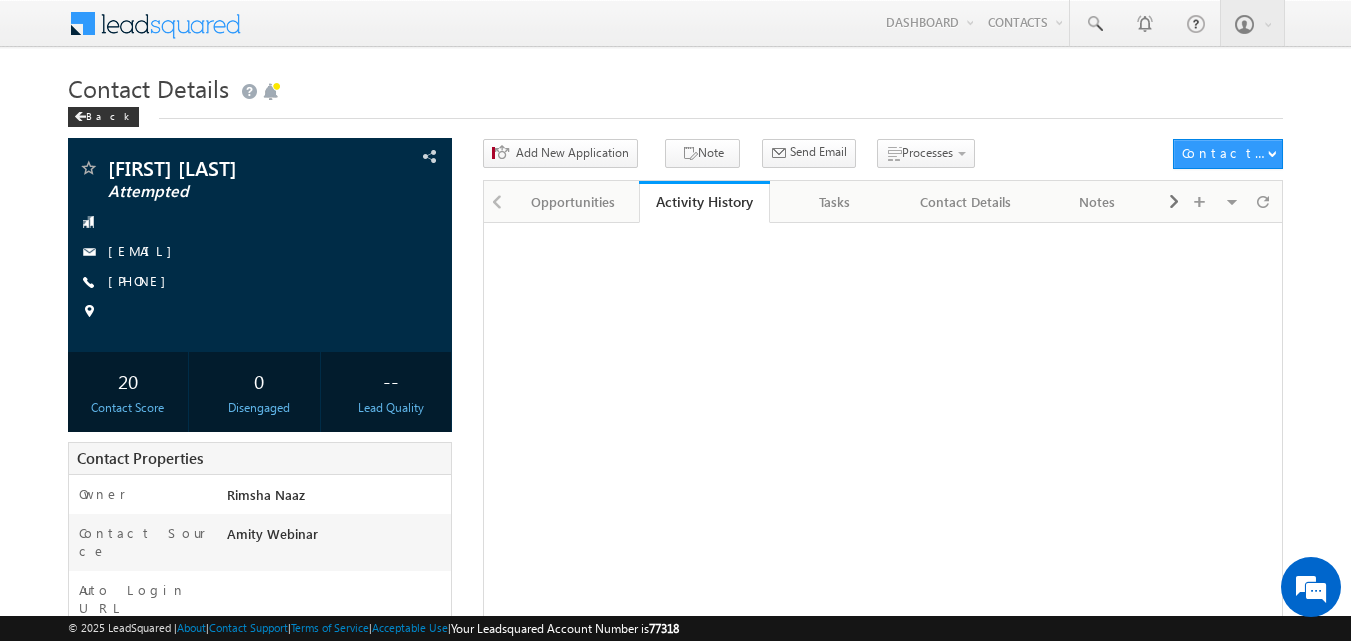 scroll, scrollTop: 0, scrollLeft: 0, axis: both 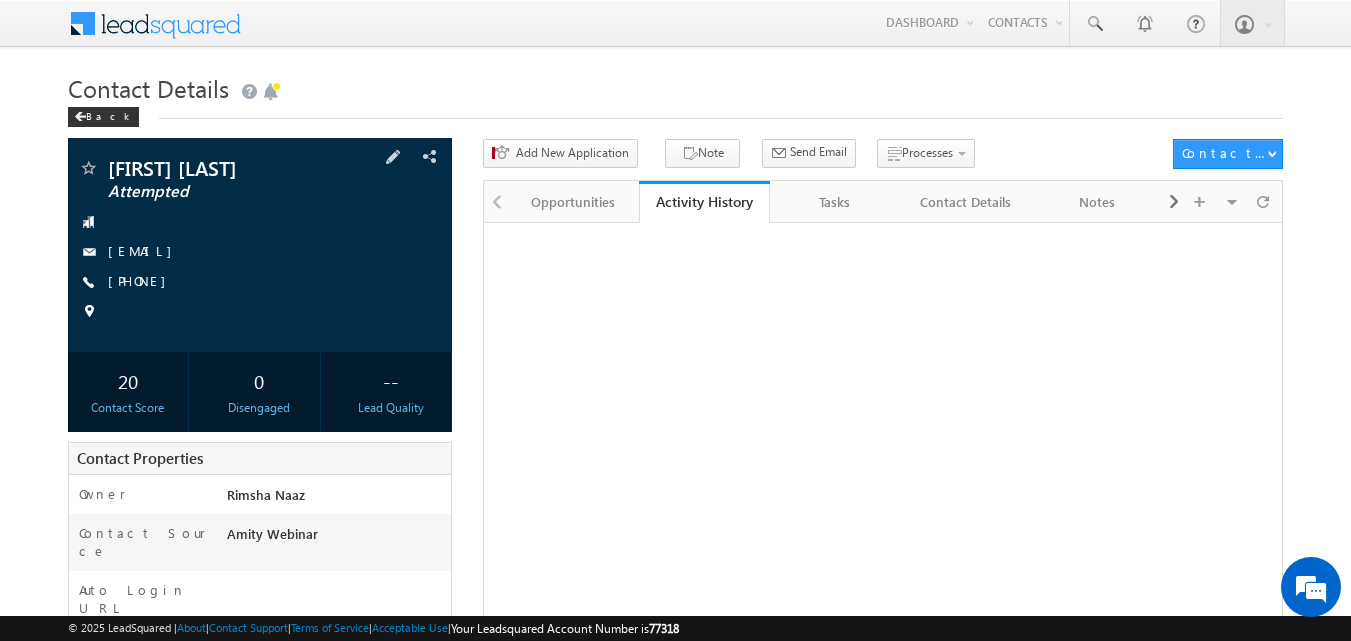 click on "[PHONE]" at bounding box center [142, 282] 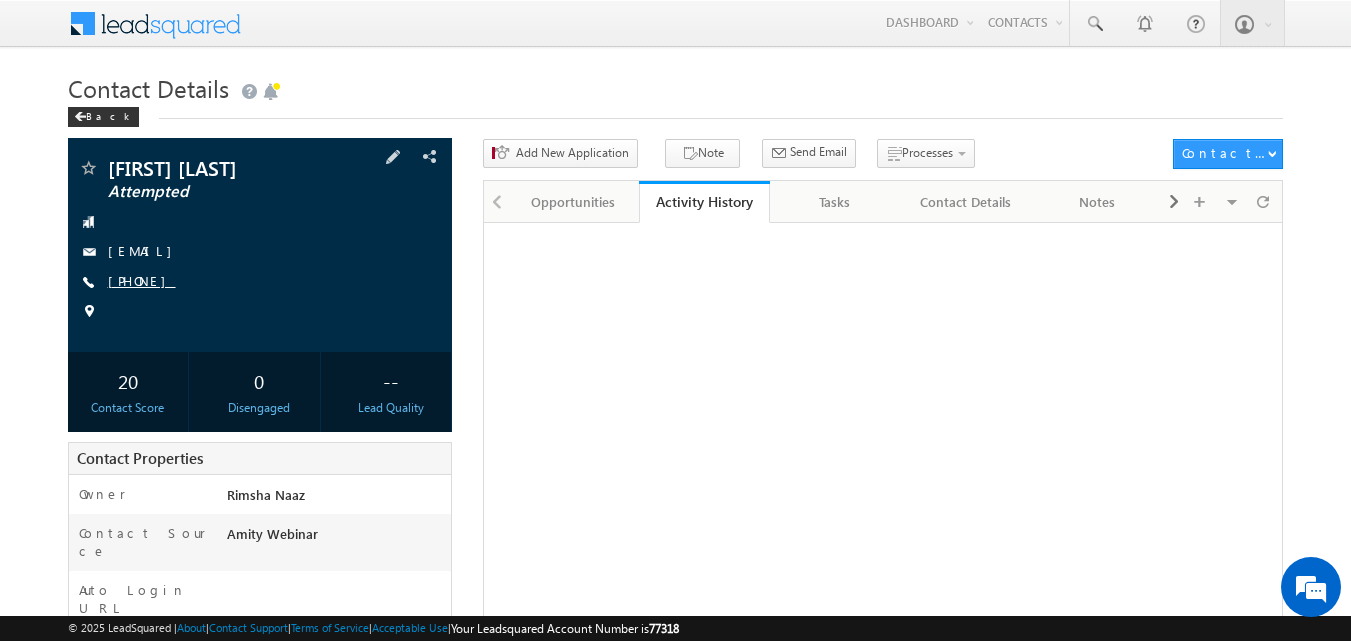 click on "[PHONE]" at bounding box center [142, 280] 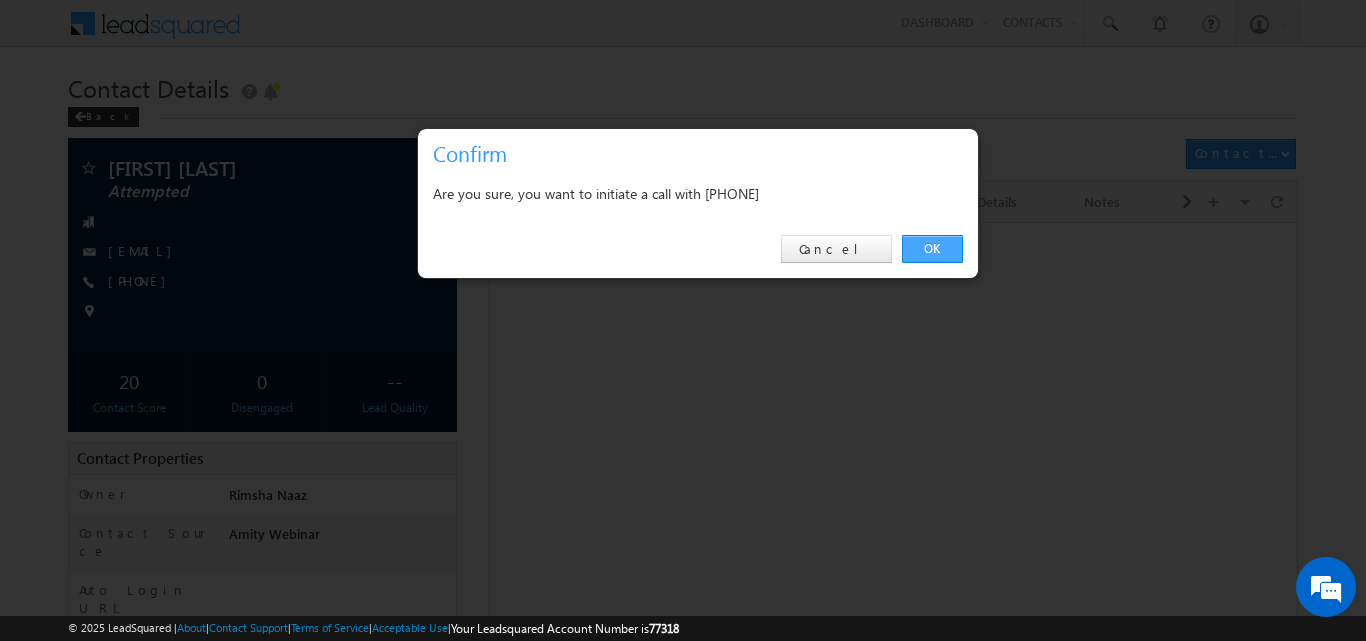 click on "OK" at bounding box center [932, 249] 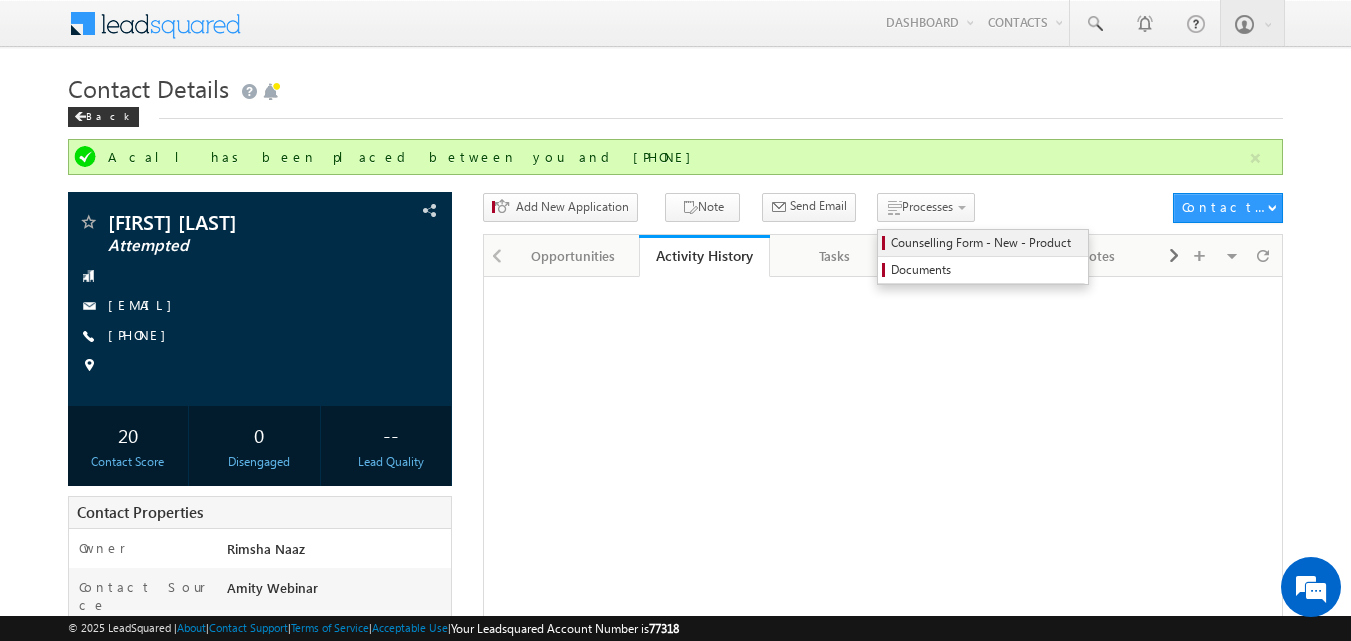 click on "Counselling Form - New - Product" at bounding box center [986, 243] 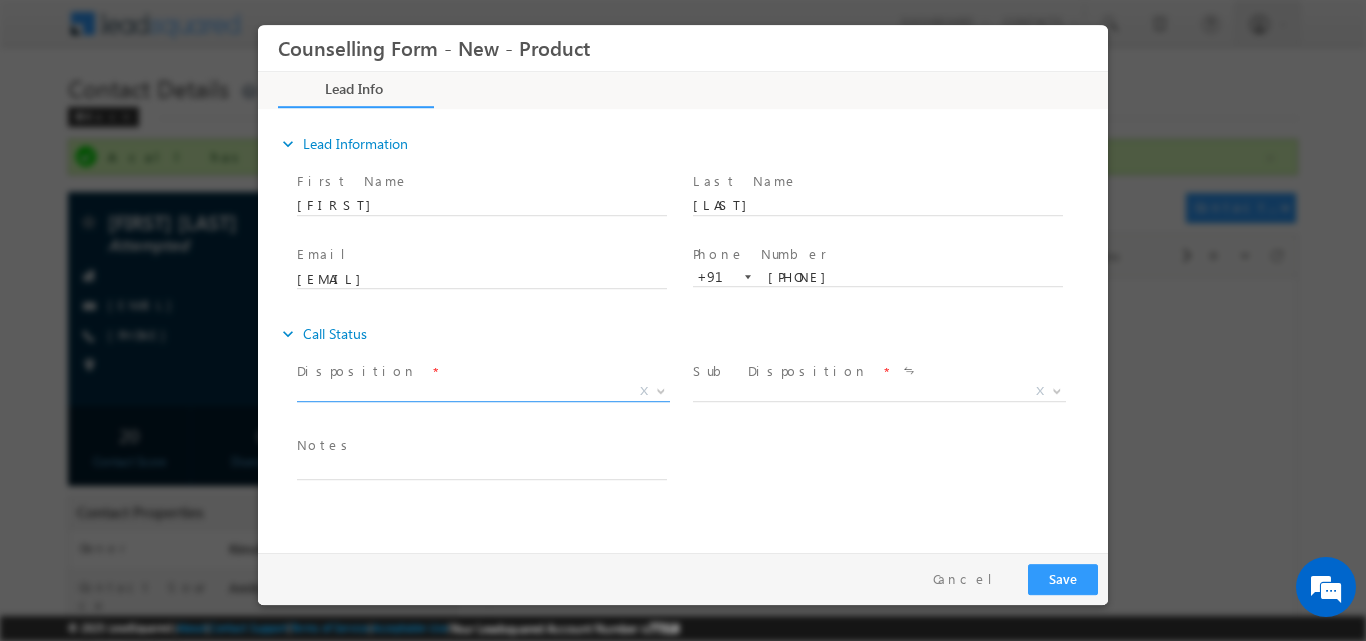 scroll, scrollTop: 0, scrollLeft: 0, axis: both 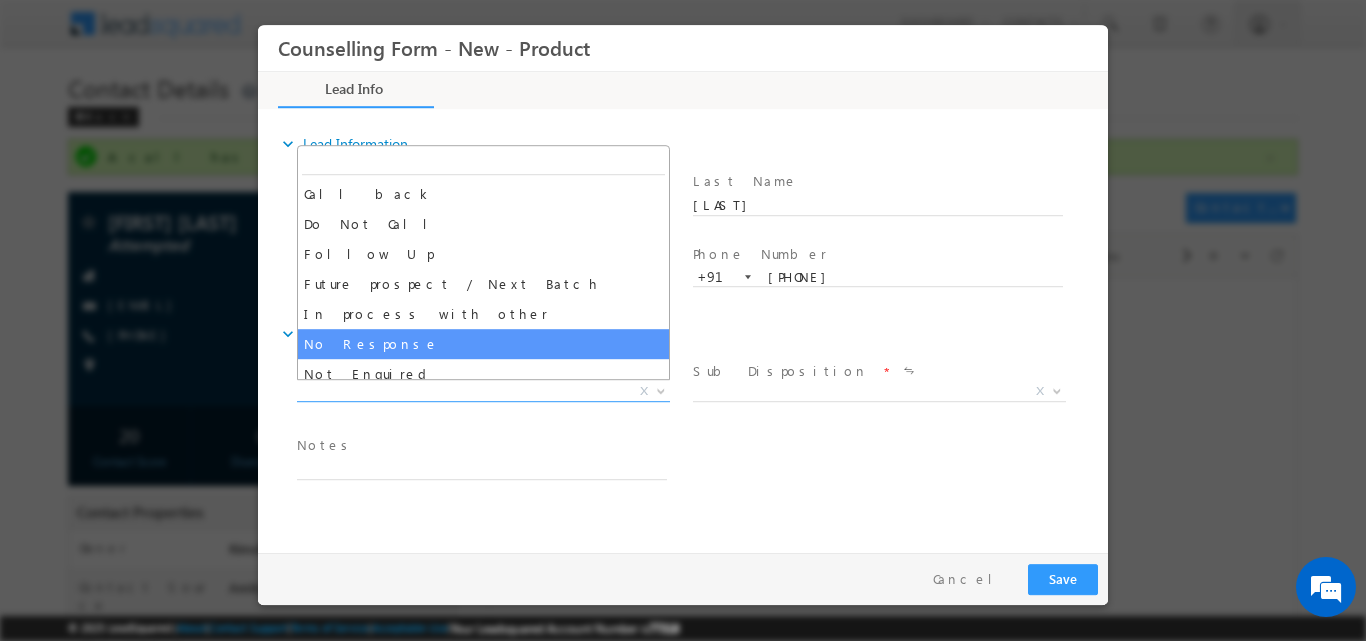 select on "No Response" 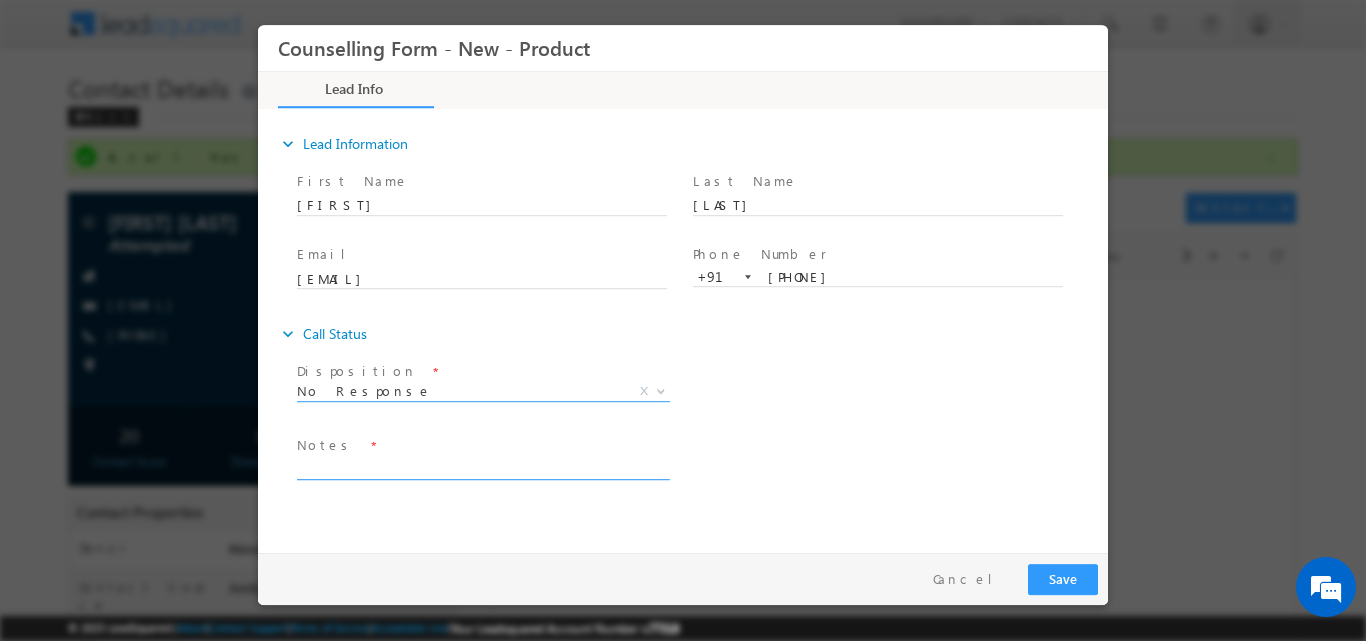 click at bounding box center [482, 467] 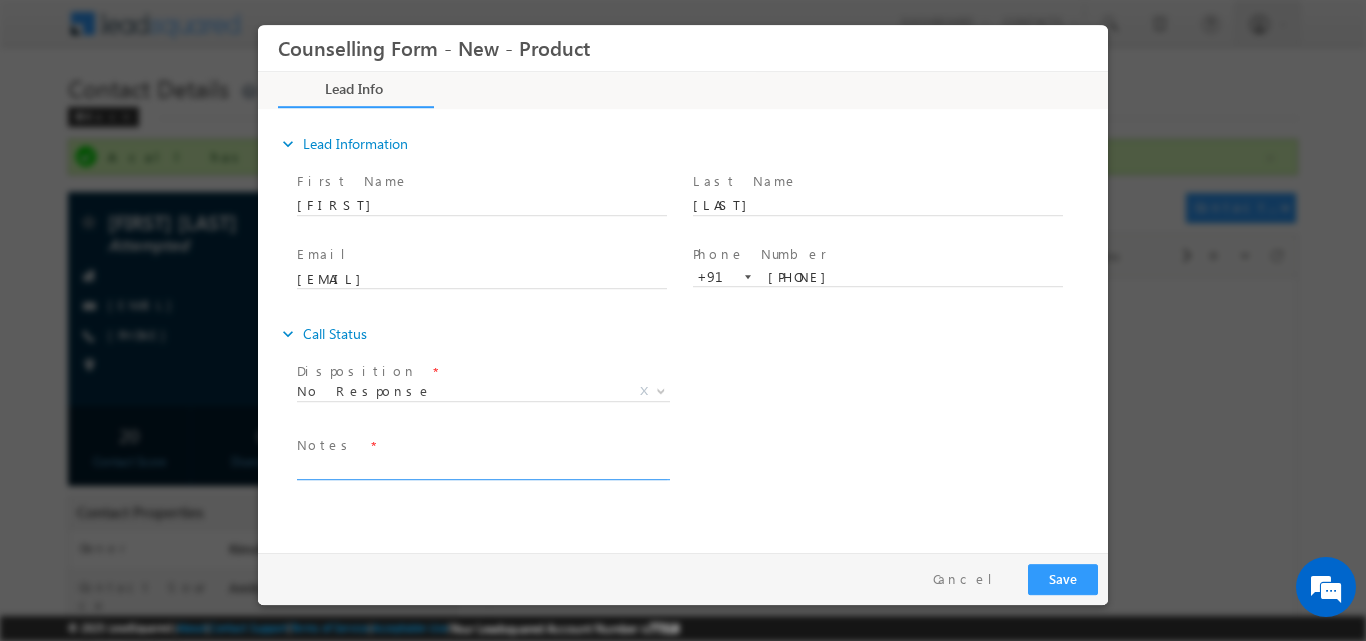 paste on "No response, dnp" 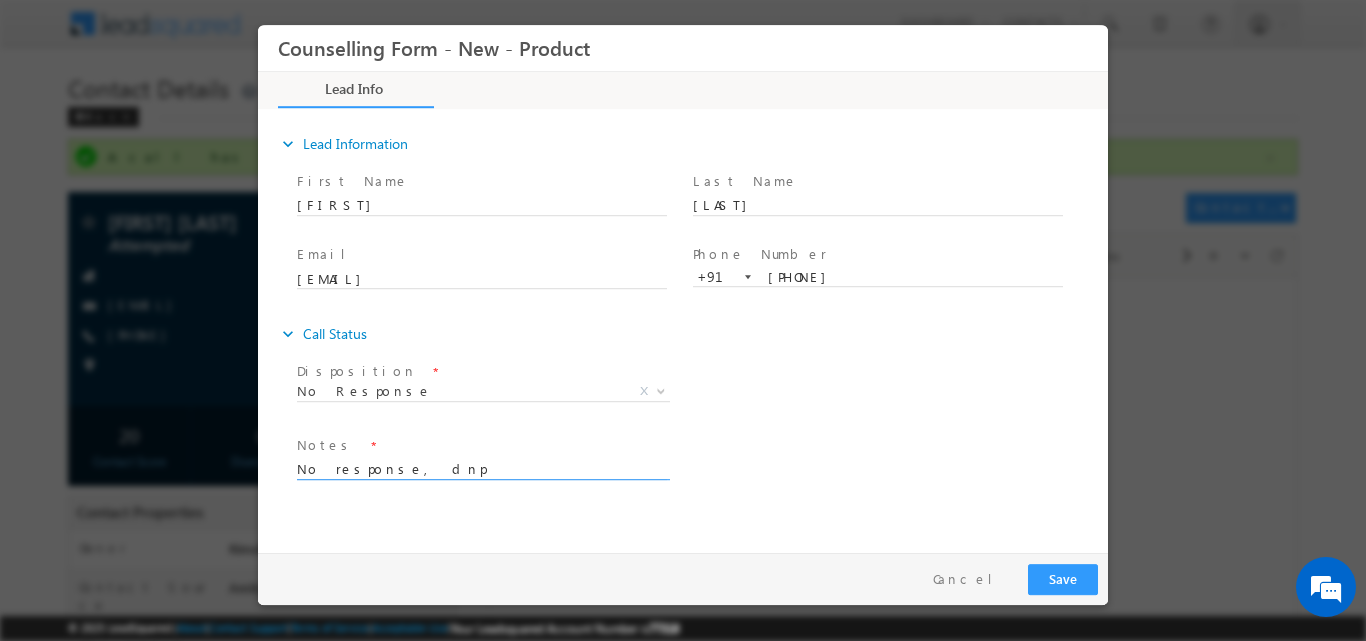 type on "No response, dnp" 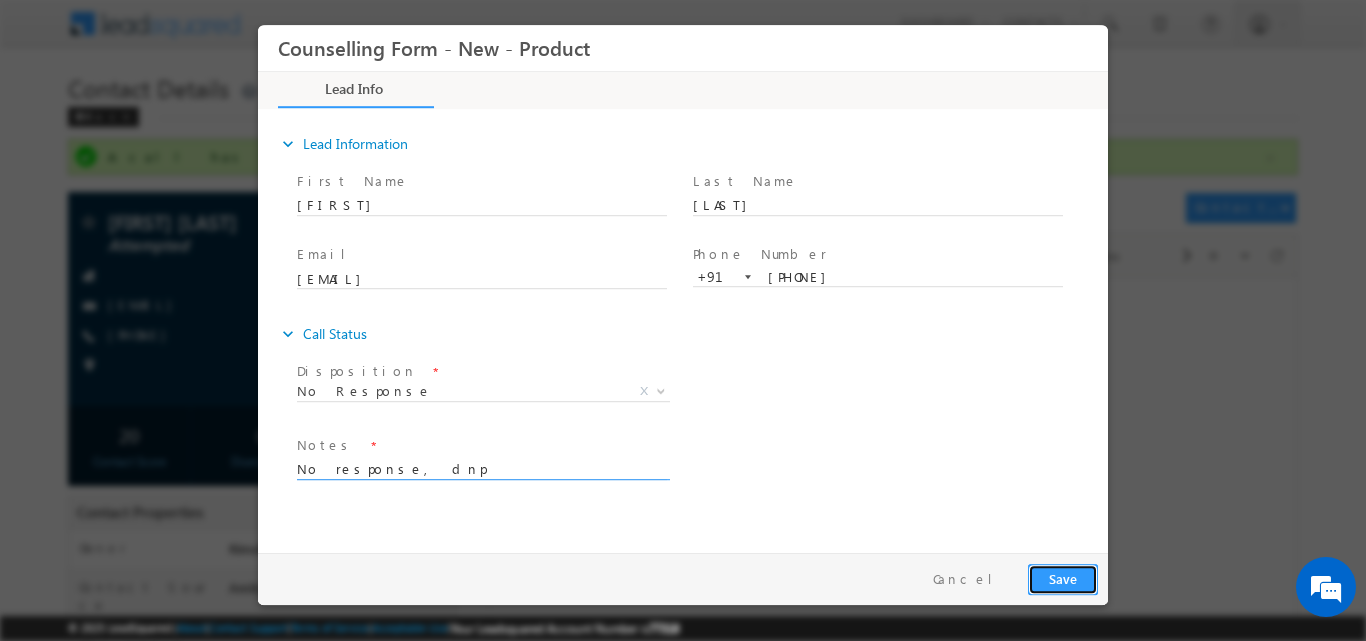 click on "Save" at bounding box center [1063, 578] 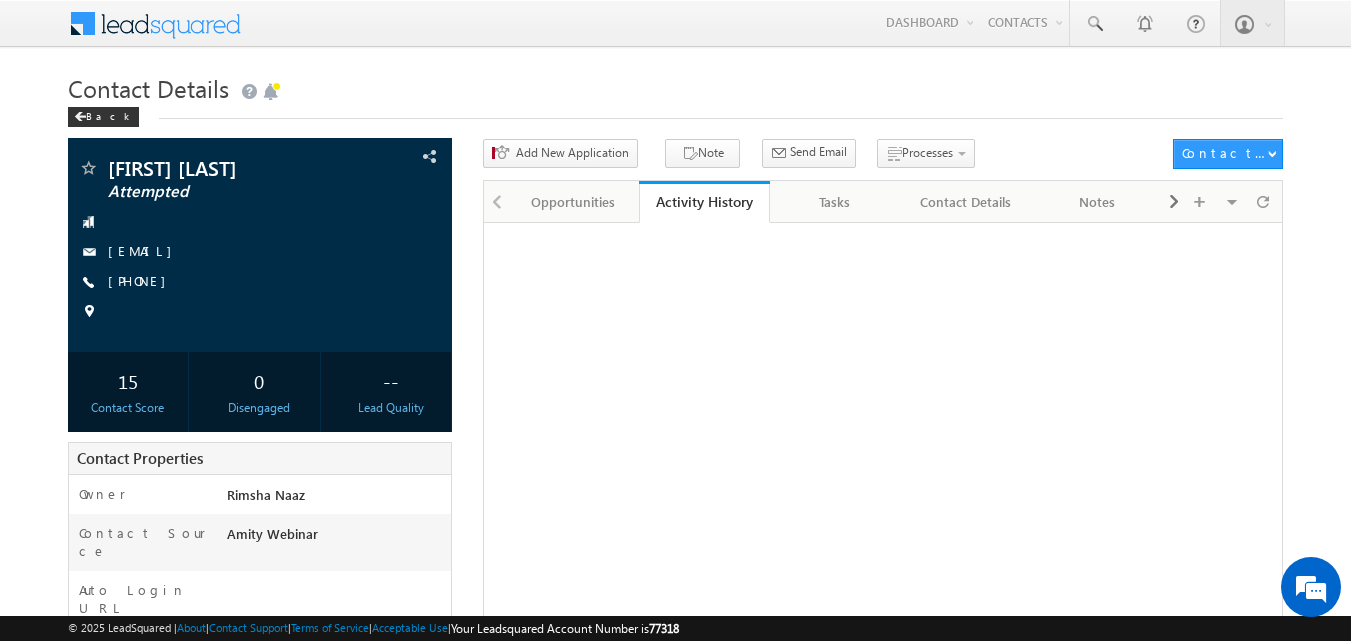scroll, scrollTop: 0, scrollLeft: 0, axis: both 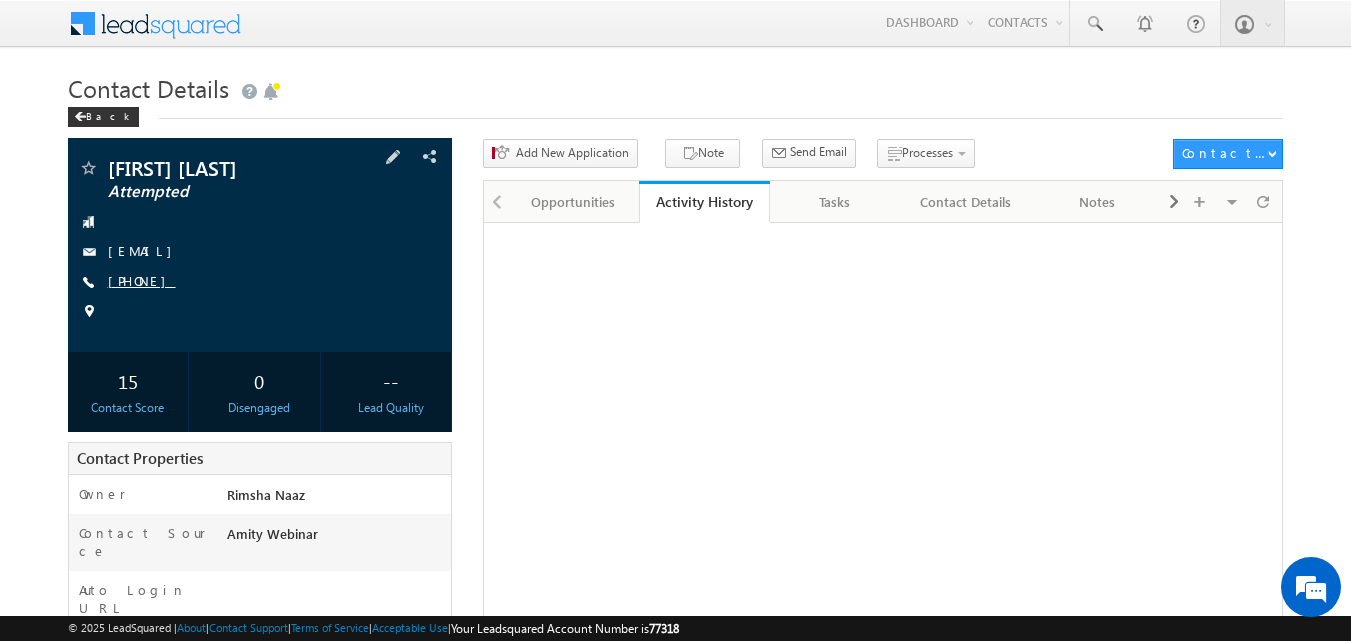 click on "[PHONE]" at bounding box center [142, 280] 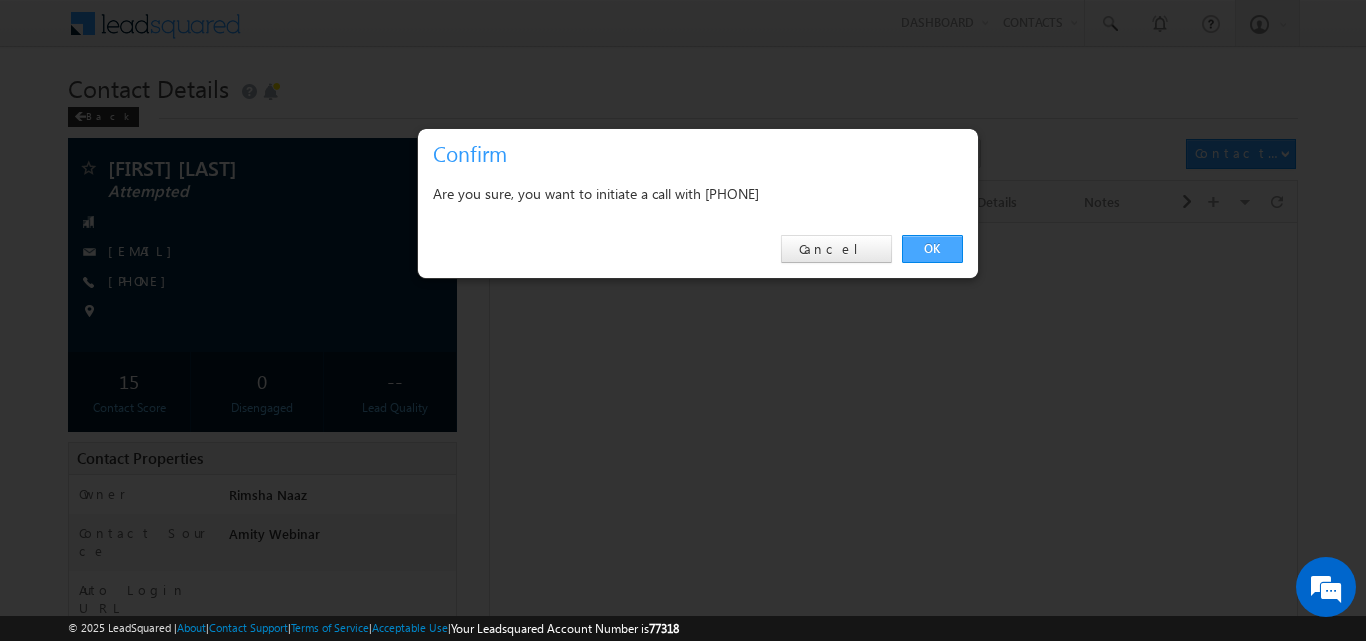 click on "OK" at bounding box center [932, 249] 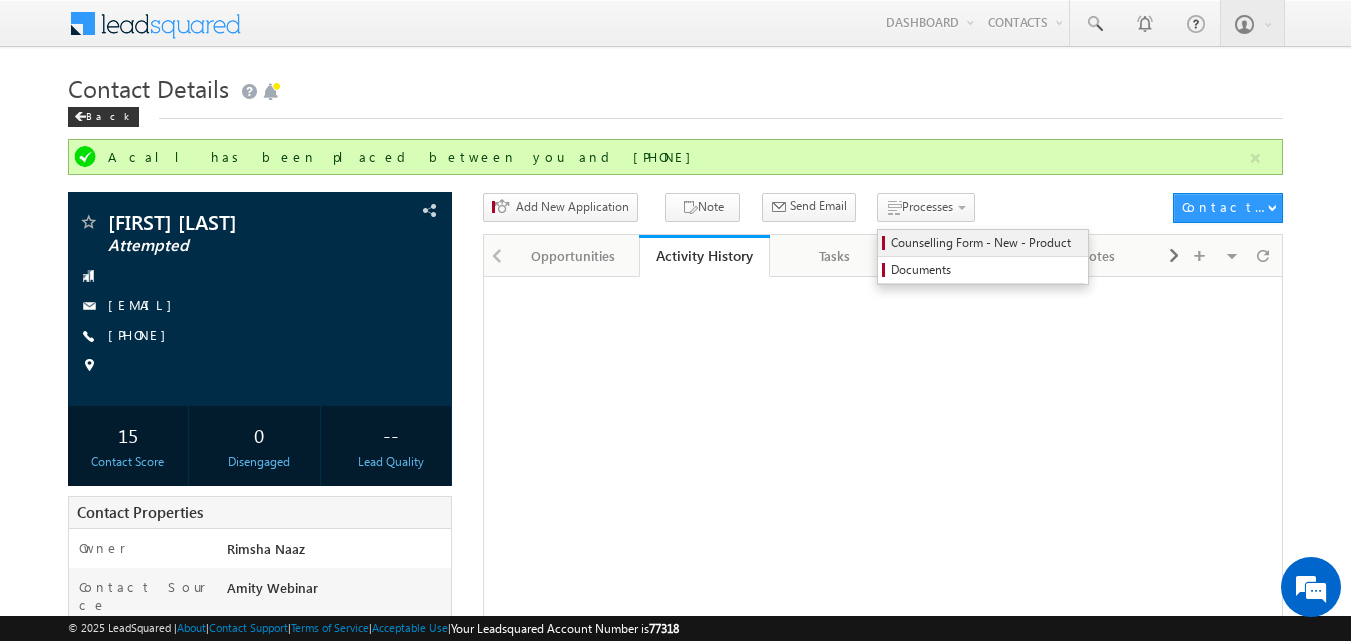click on "Counselling Form - New - Product" at bounding box center [986, 243] 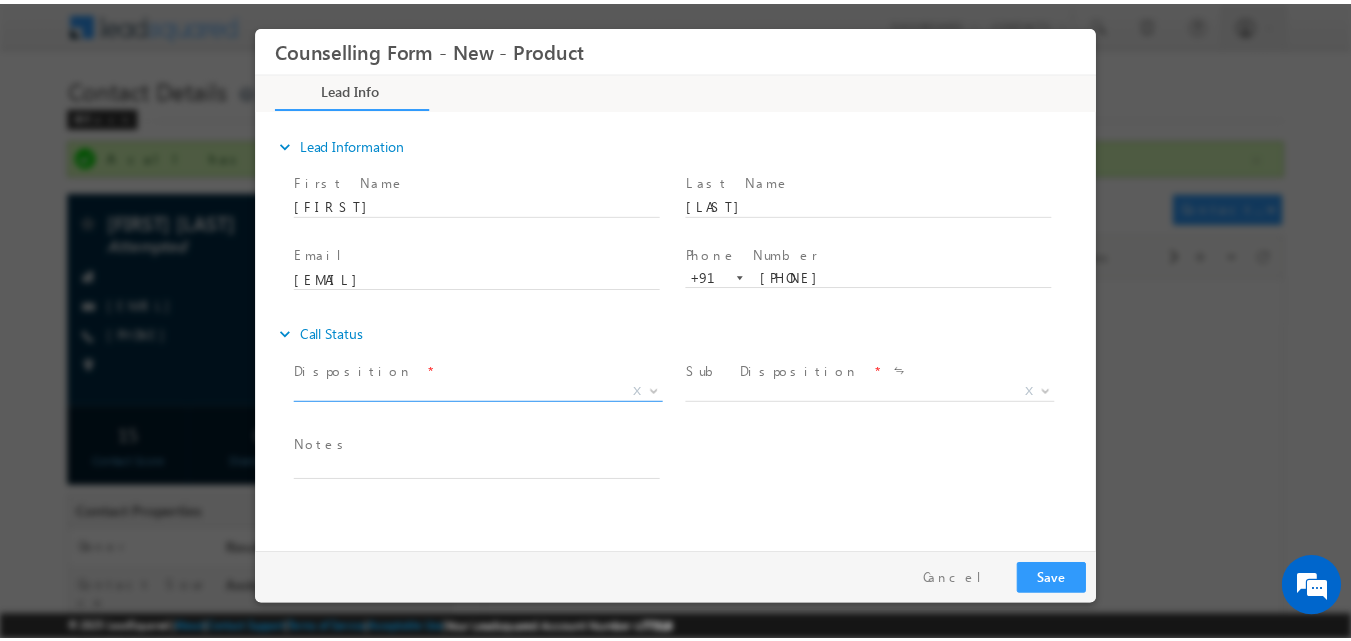 scroll, scrollTop: 0, scrollLeft: 0, axis: both 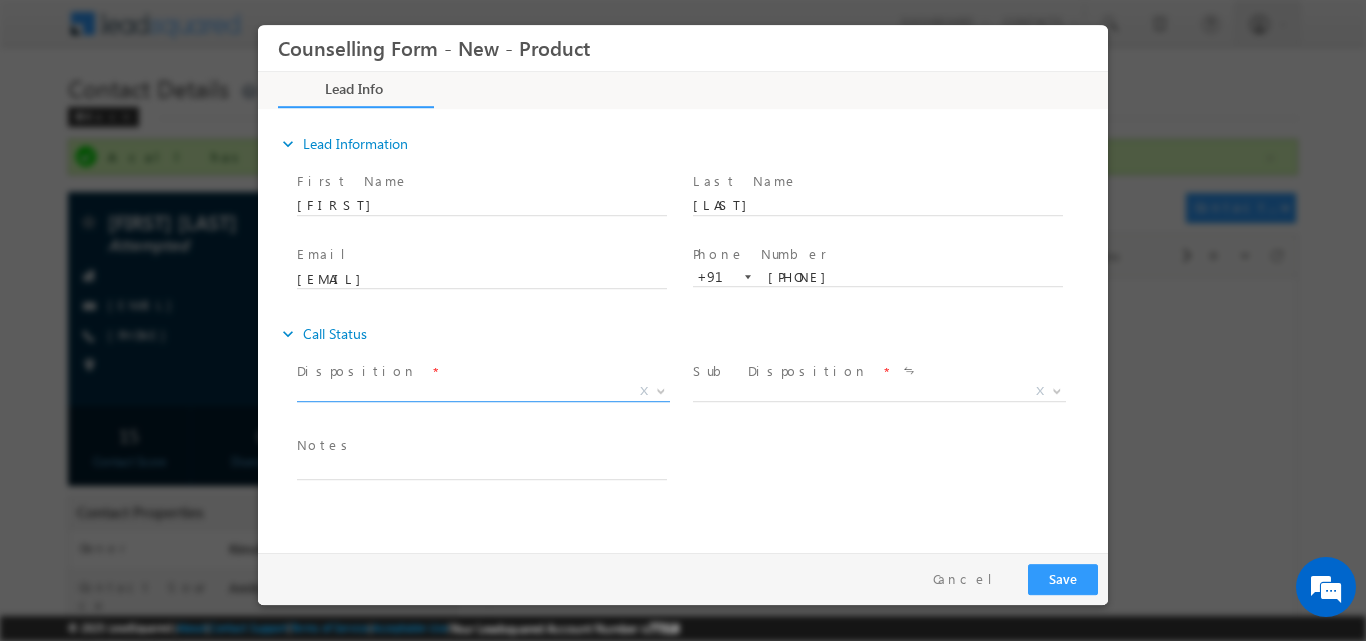 click at bounding box center [661, 389] 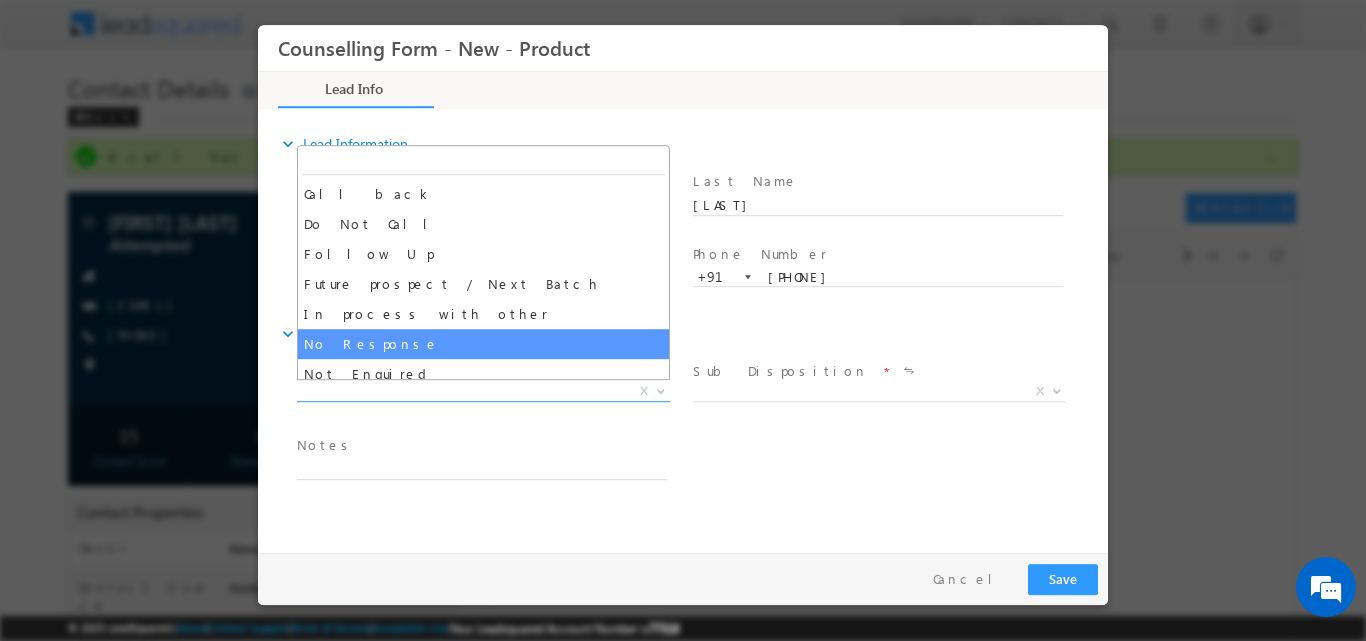 select on "No Response" 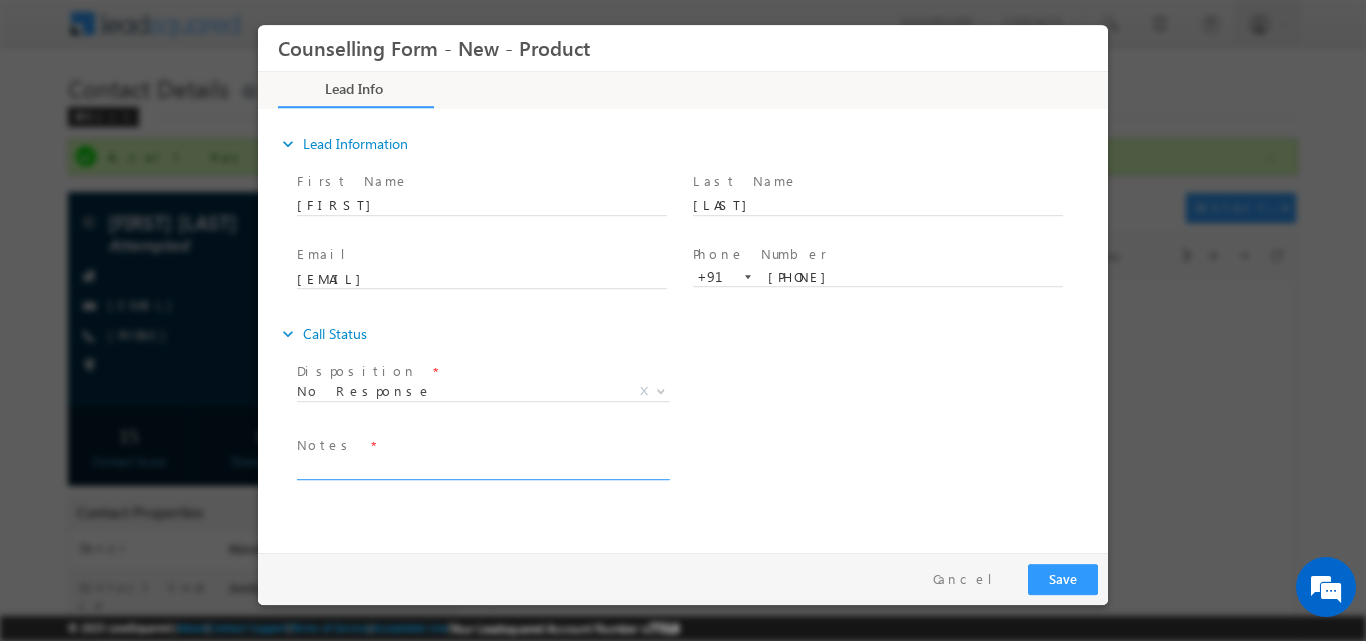 click at bounding box center (482, 467) 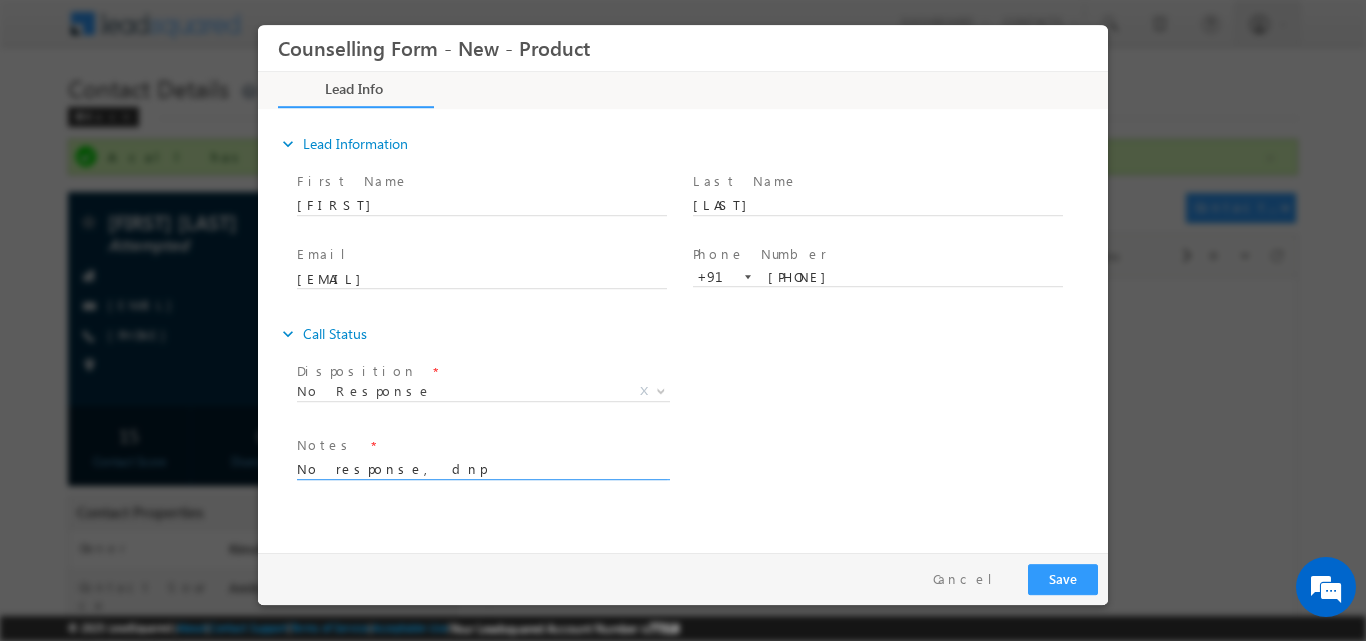 type on "No response, dnp" 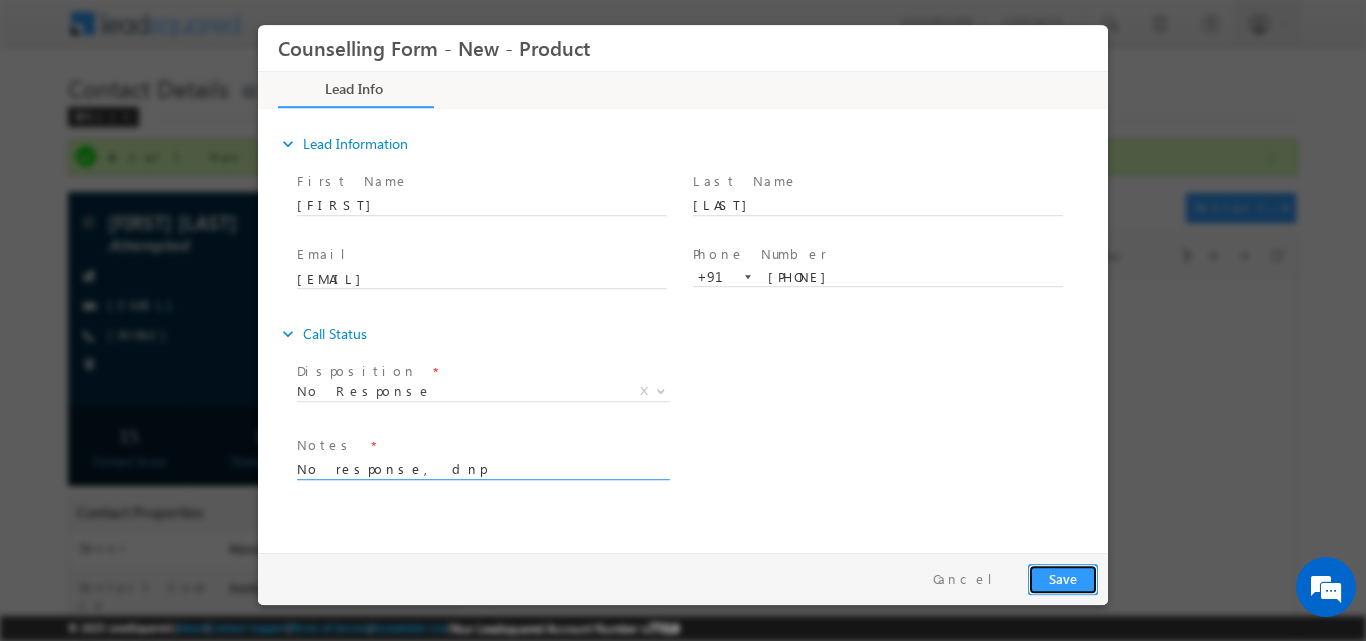 click on "Save" at bounding box center [1063, 578] 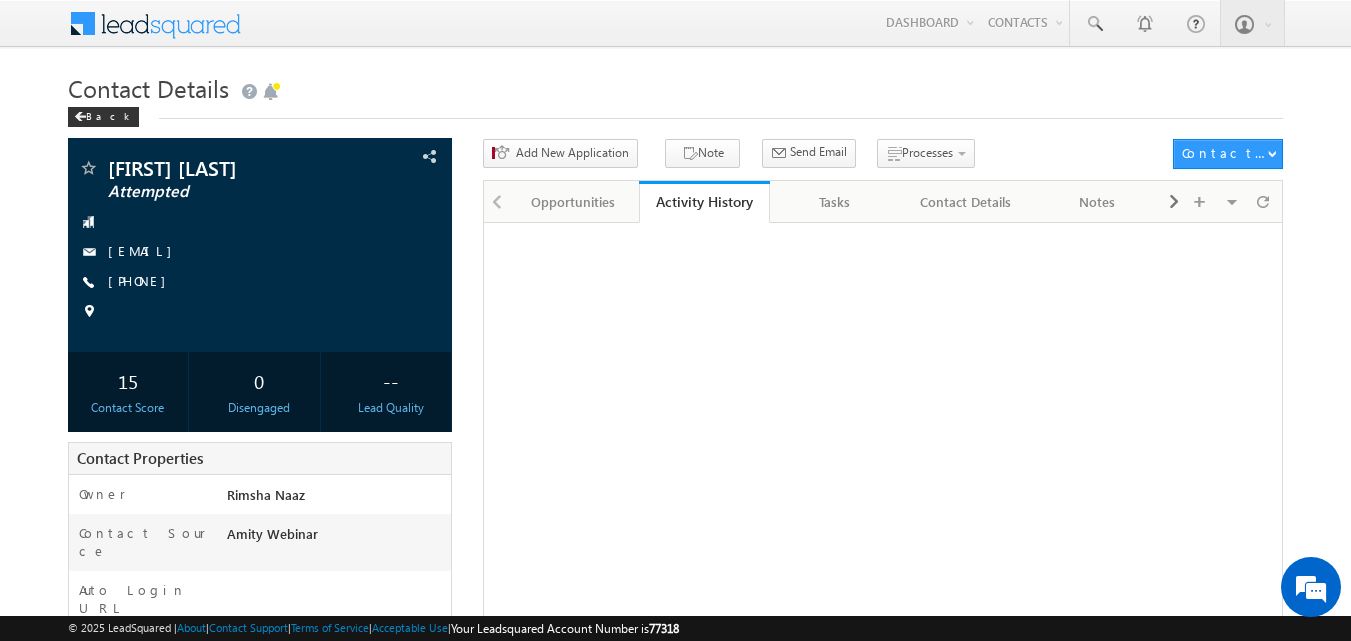 scroll, scrollTop: 0, scrollLeft: 0, axis: both 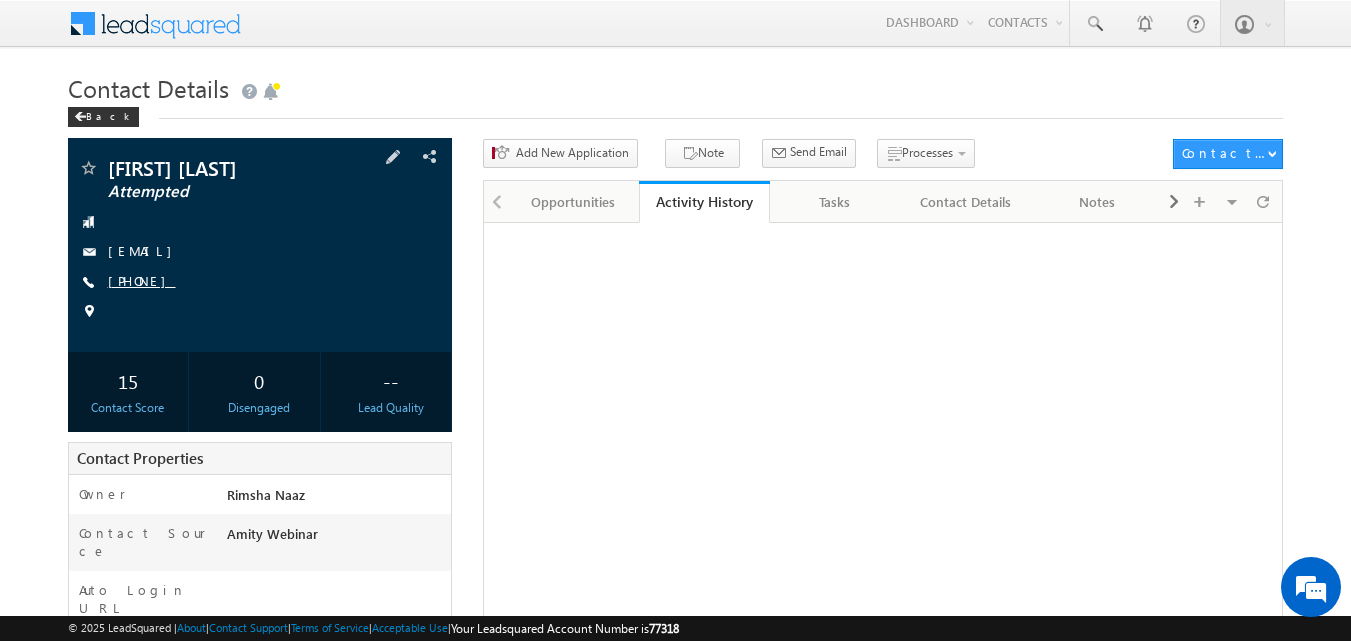 click on "[PHONE]" at bounding box center [142, 280] 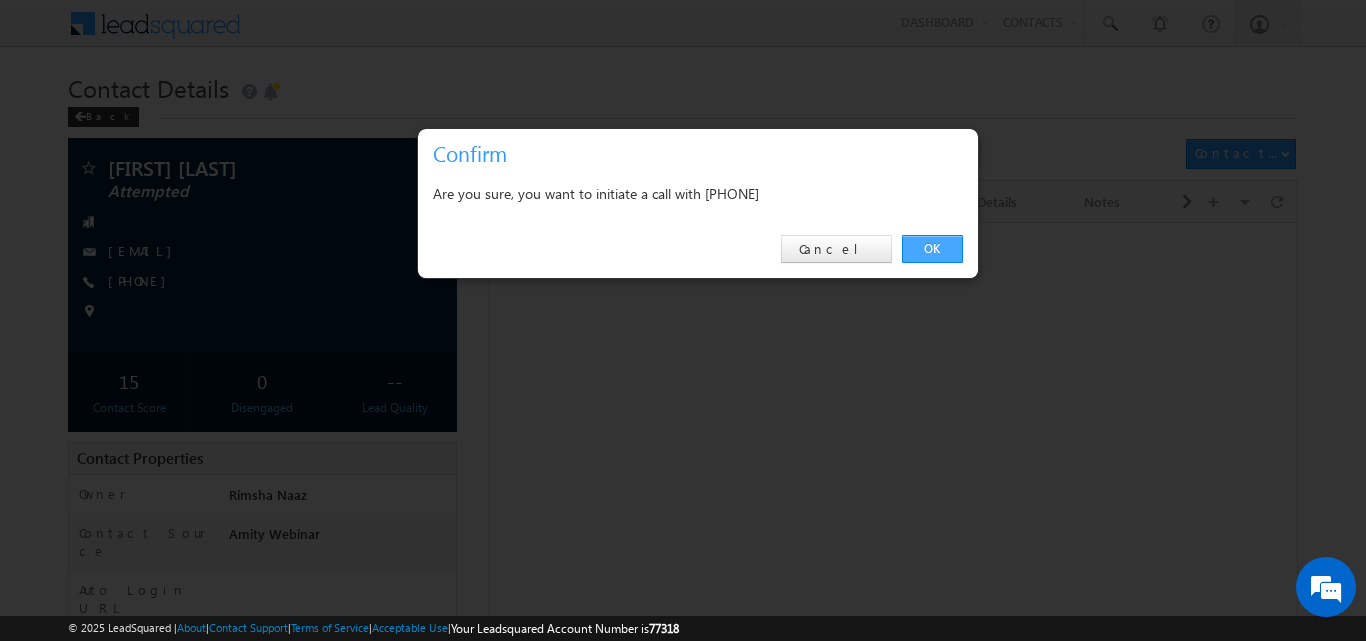 click on "OK" at bounding box center [932, 249] 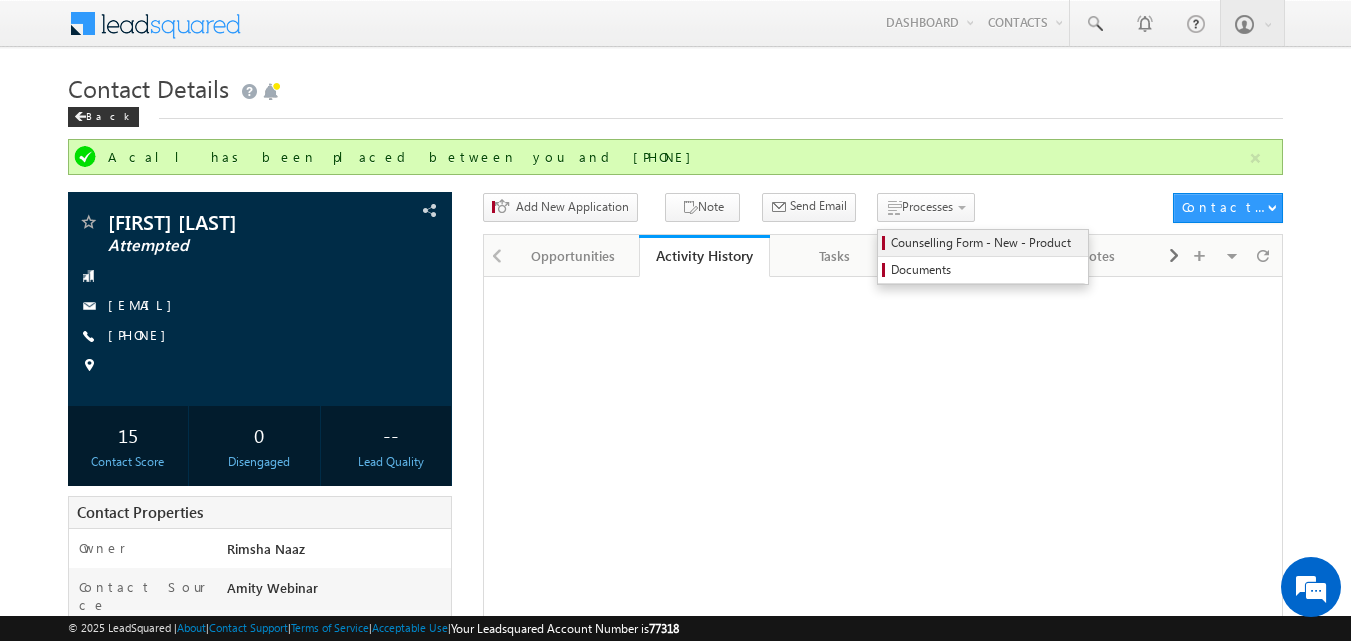 click on "Counselling Form - New - Product" at bounding box center (986, 243) 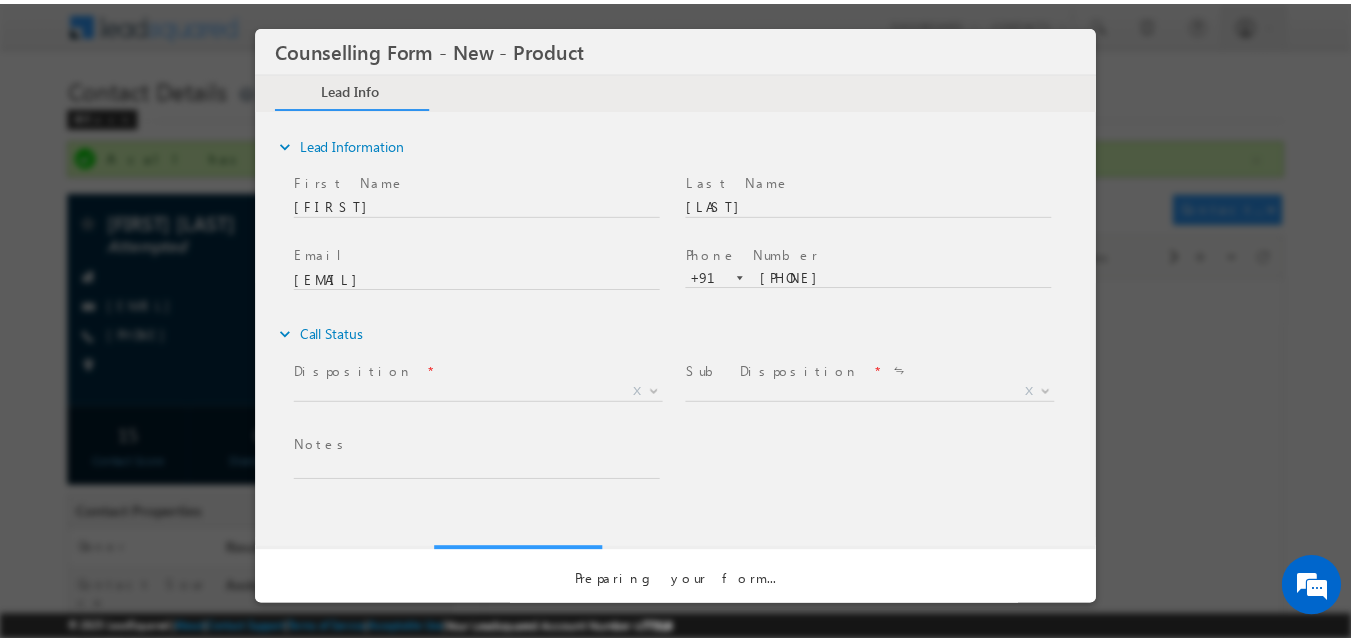 scroll, scrollTop: 0, scrollLeft: 0, axis: both 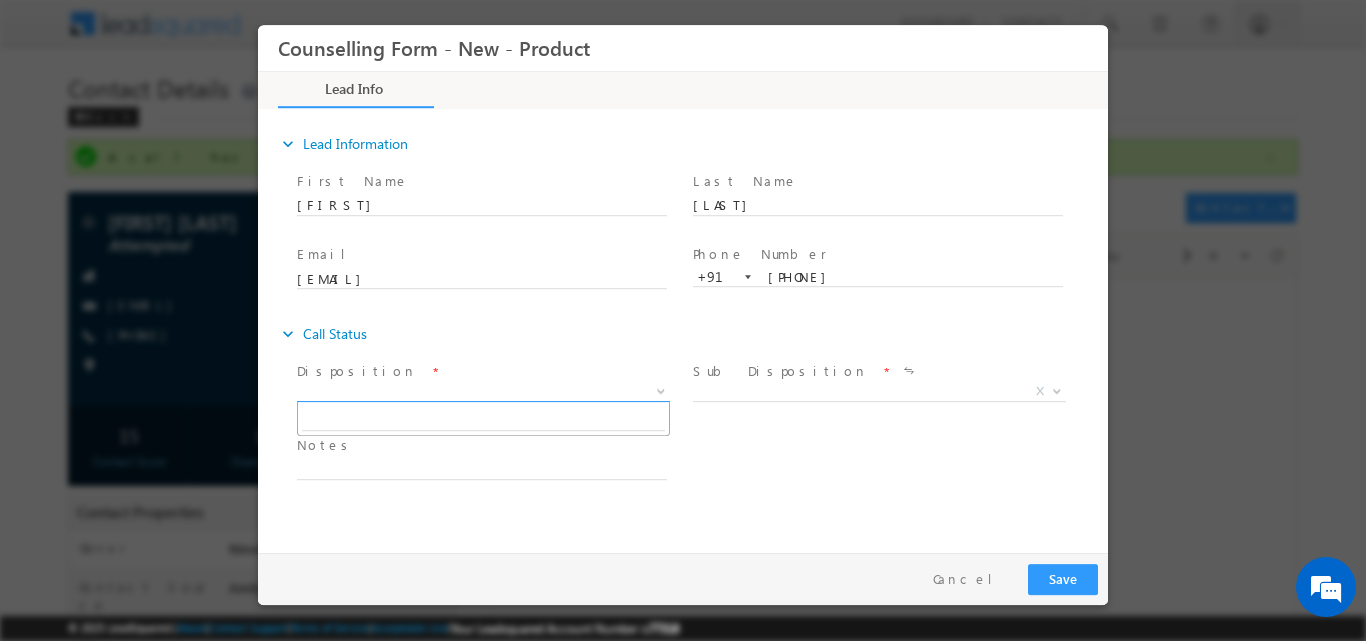 click at bounding box center [661, 389] 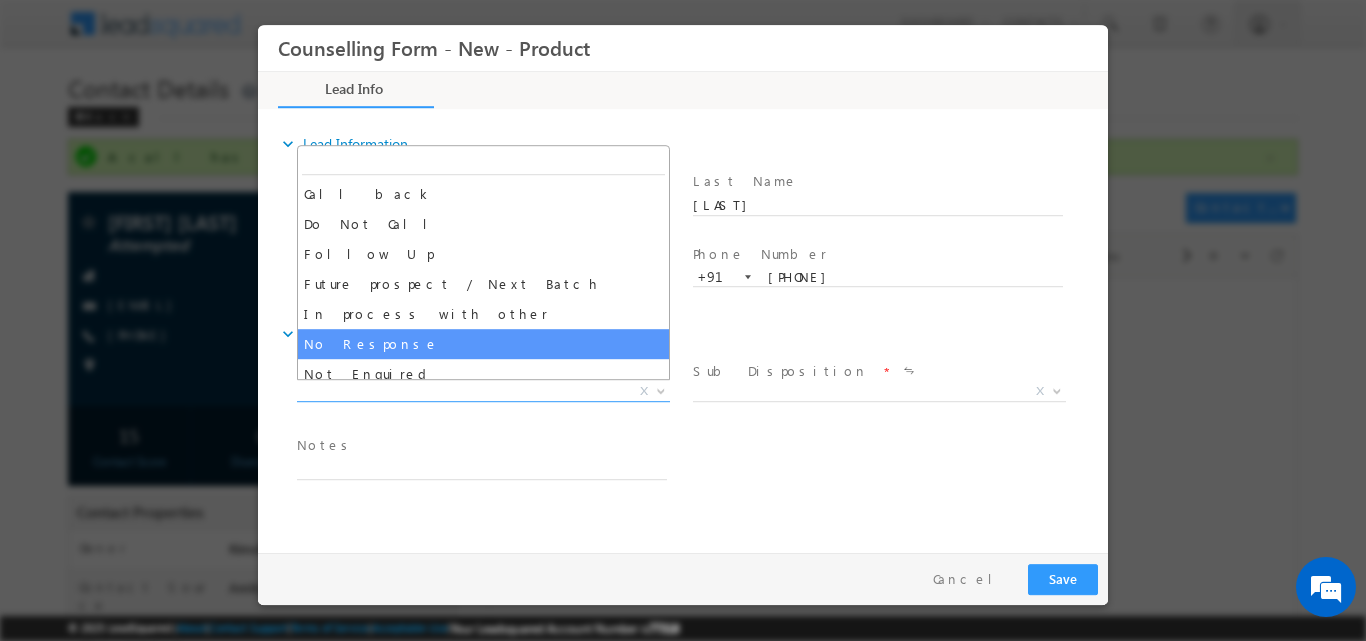 select on "No Response" 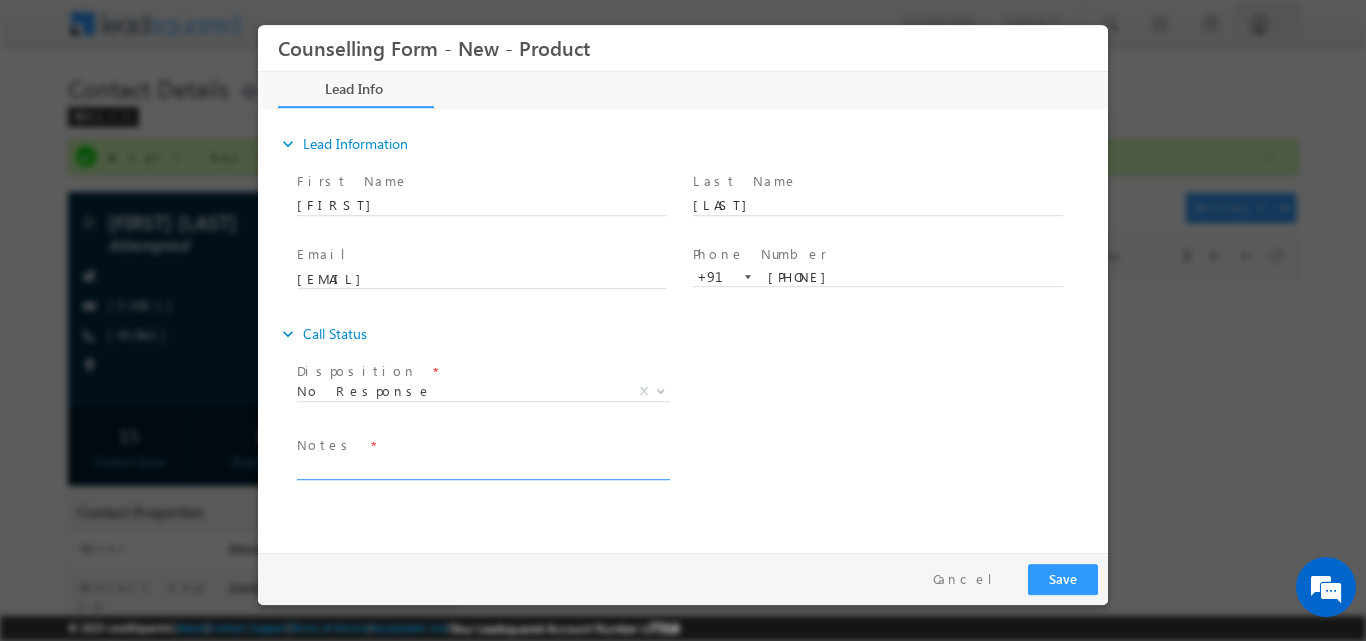 click at bounding box center [482, 467] 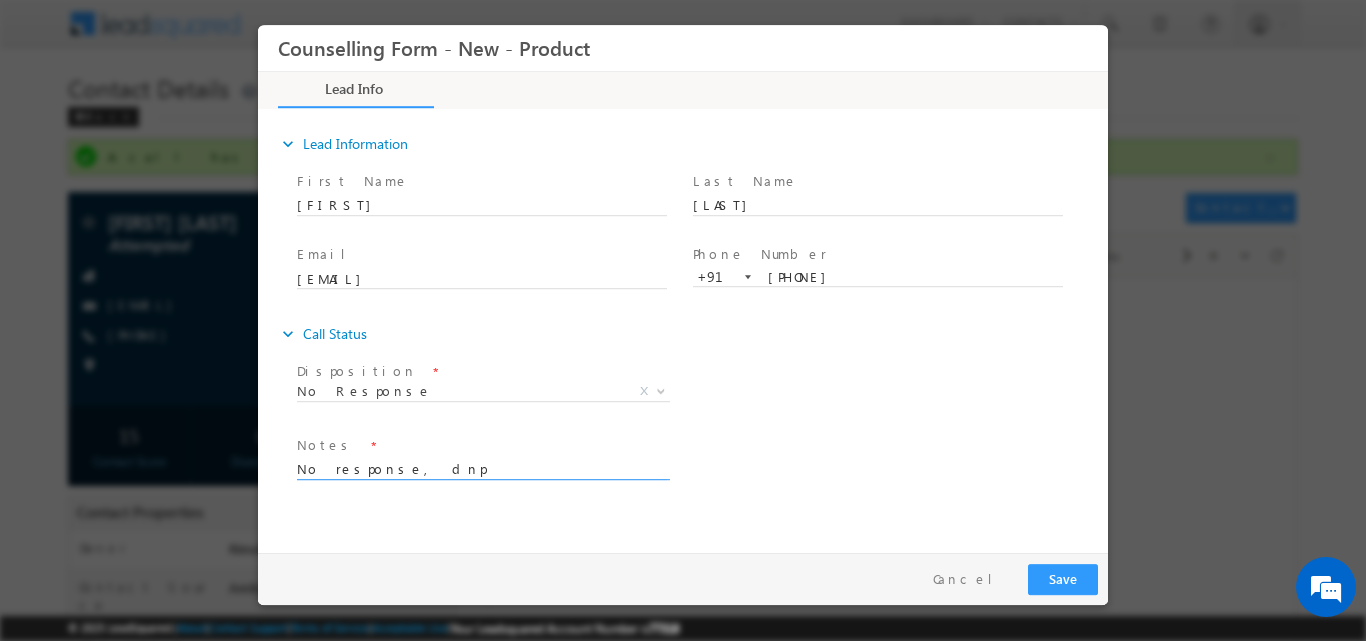 type on "No response, dnp" 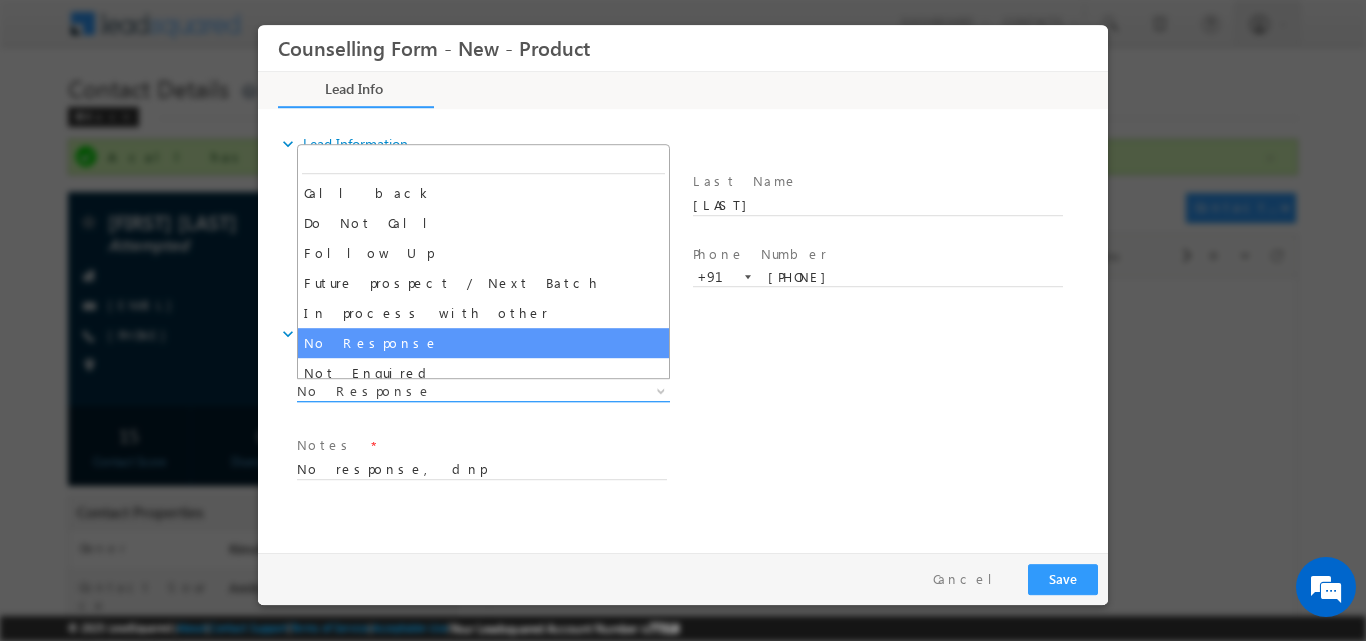 click at bounding box center [659, 390] 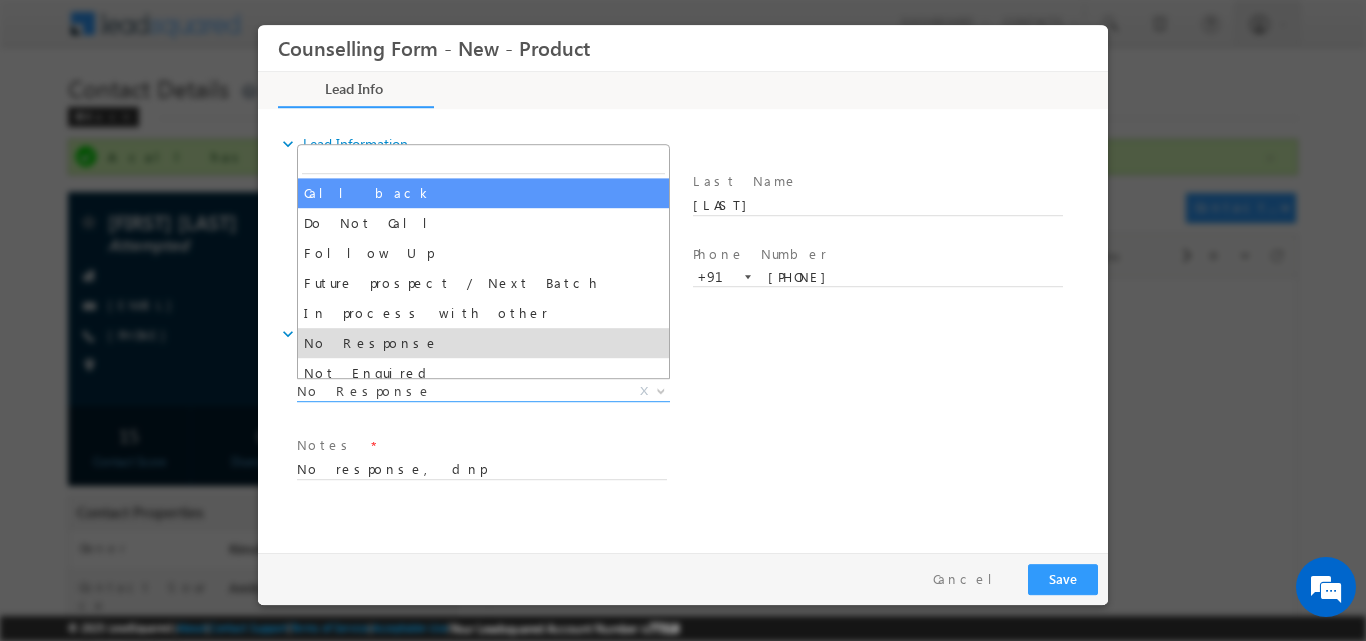 select on "Call back" 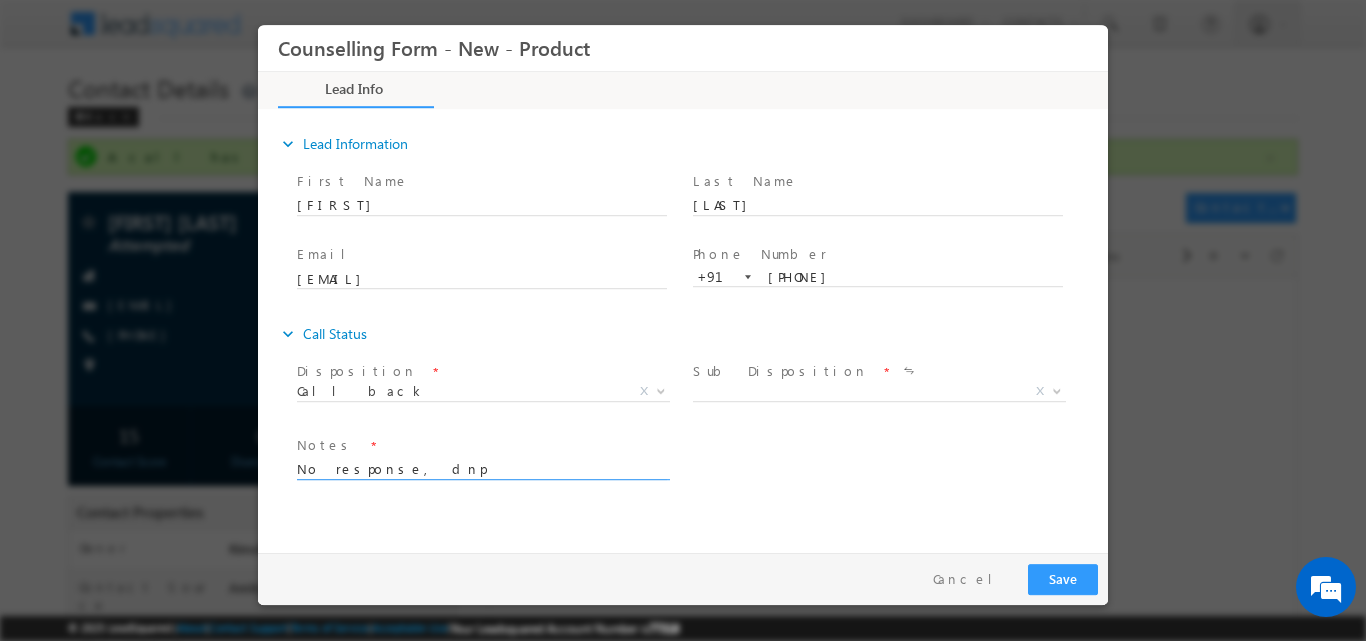 drag, startPoint x: 504, startPoint y: 463, endPoint x: 279, endPoint y: 467, distance: 225.03555 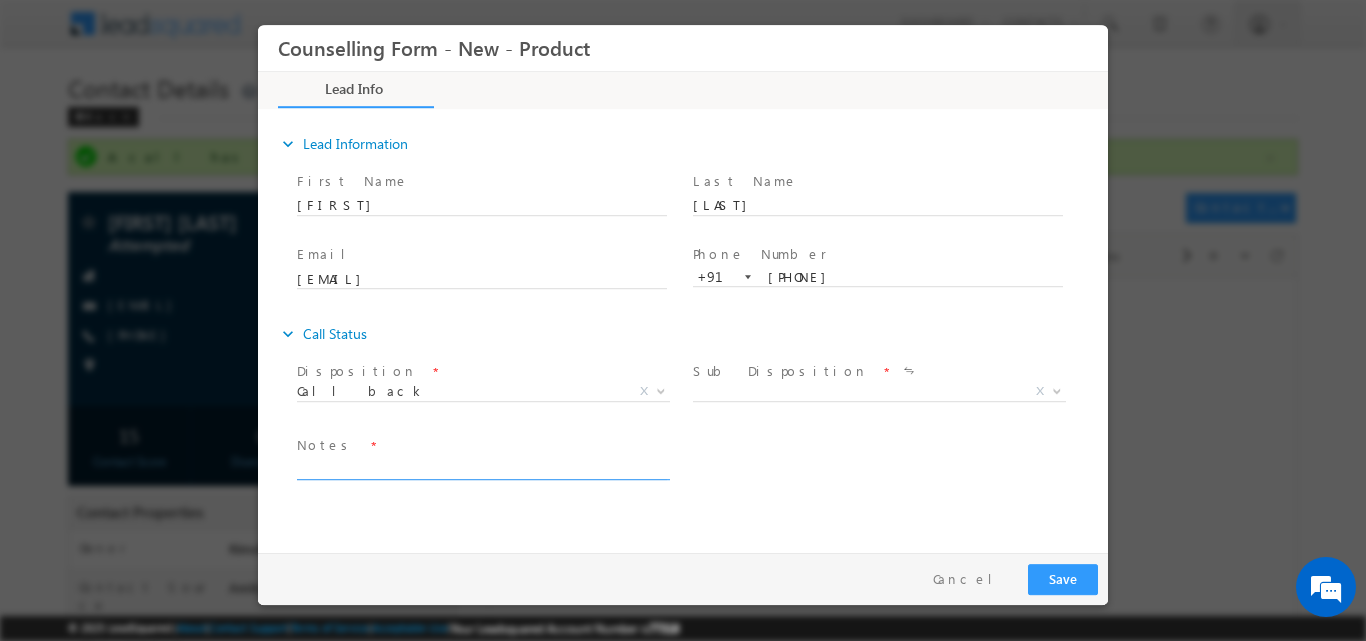 click at bounding box center [482, 467] 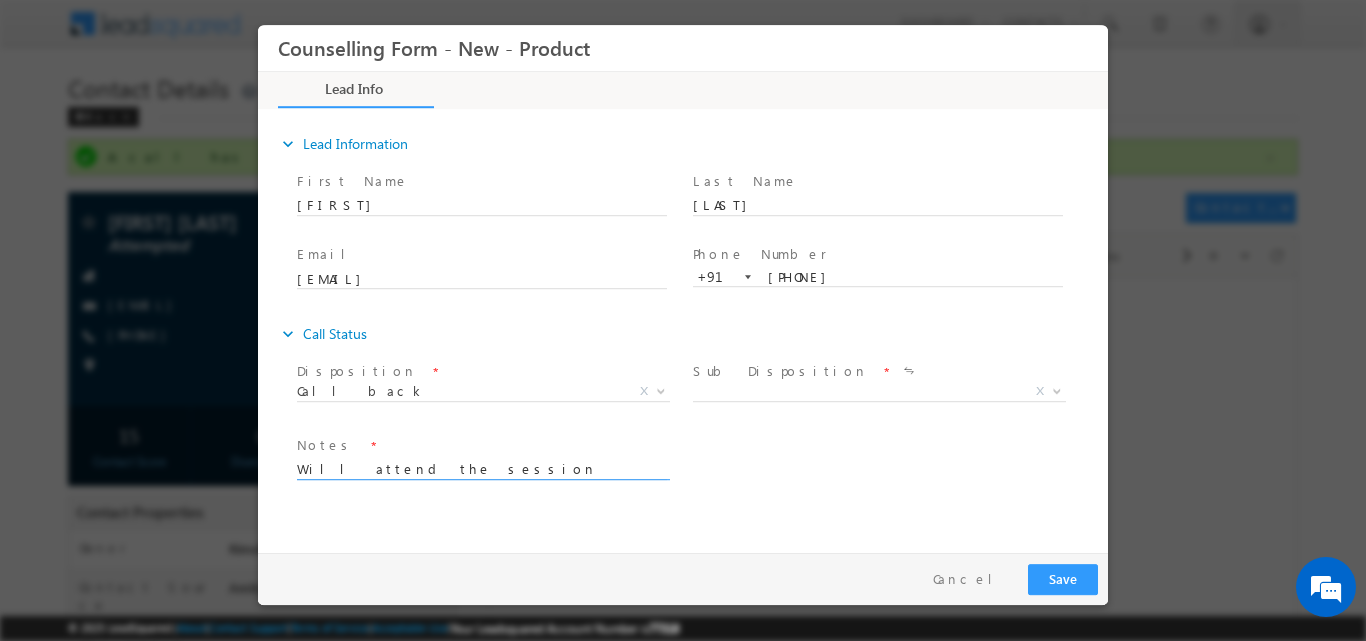 type on "Will attend the session but didn't decide anything" 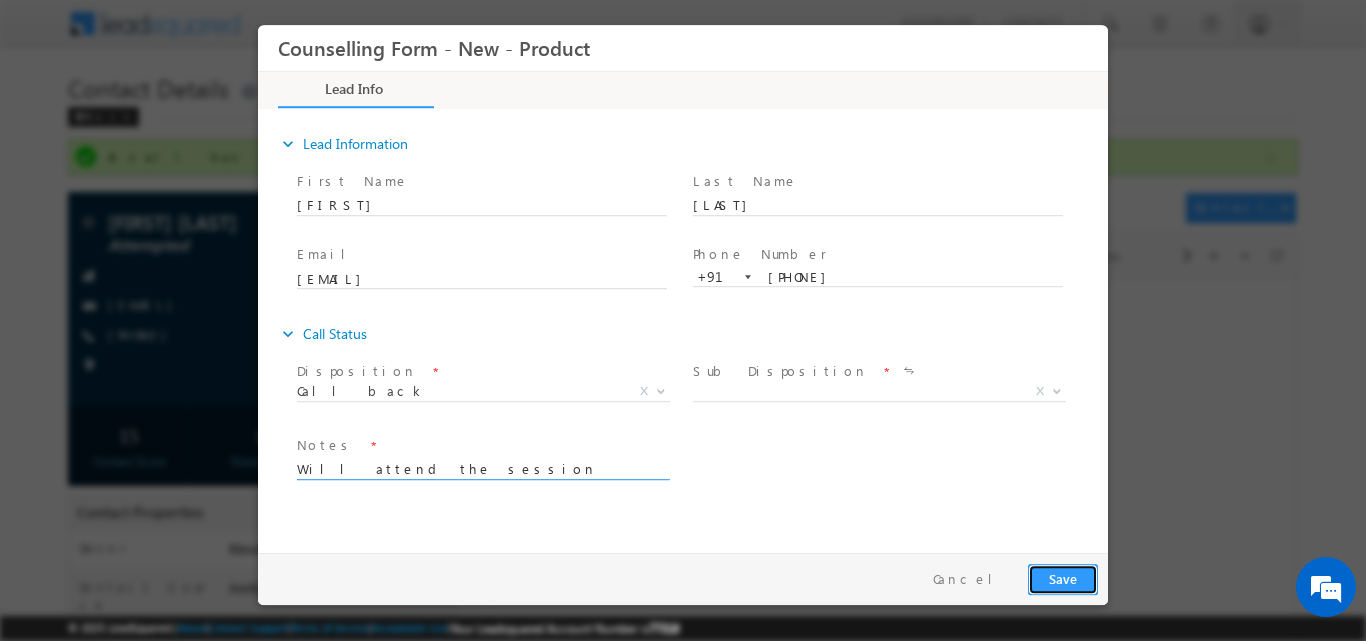 click on "Save" at bounding box center (1063, 578) 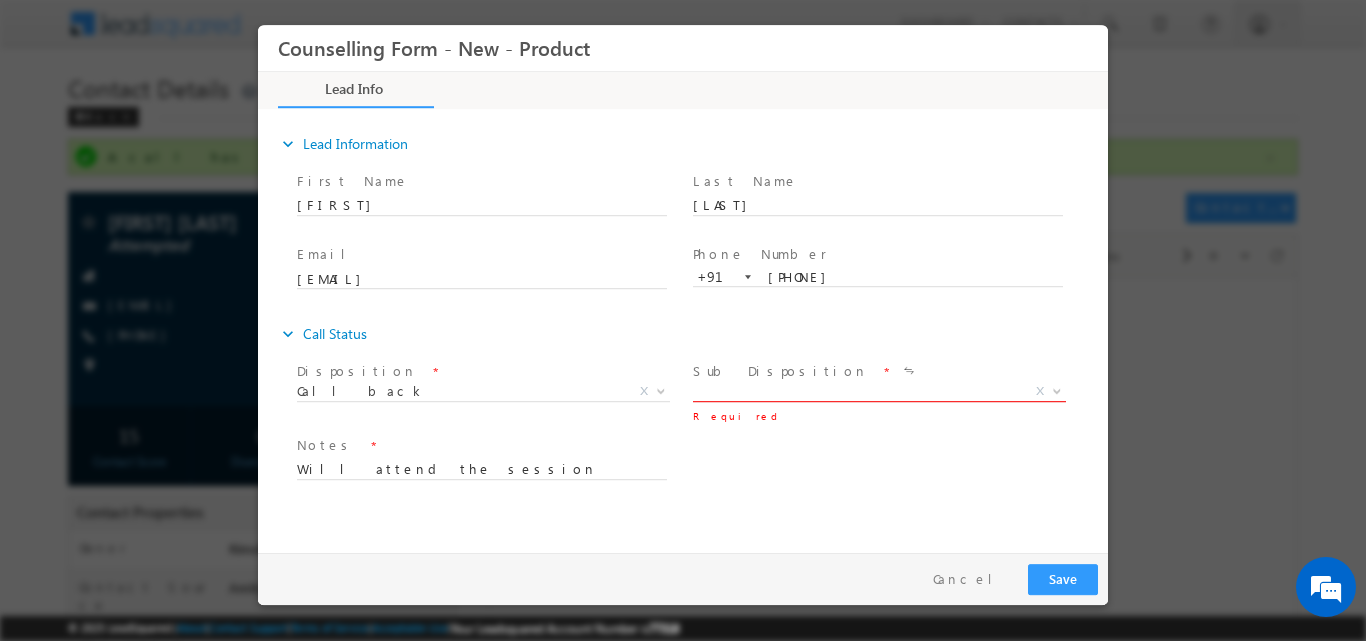 click at bounding box center (1057, 389) 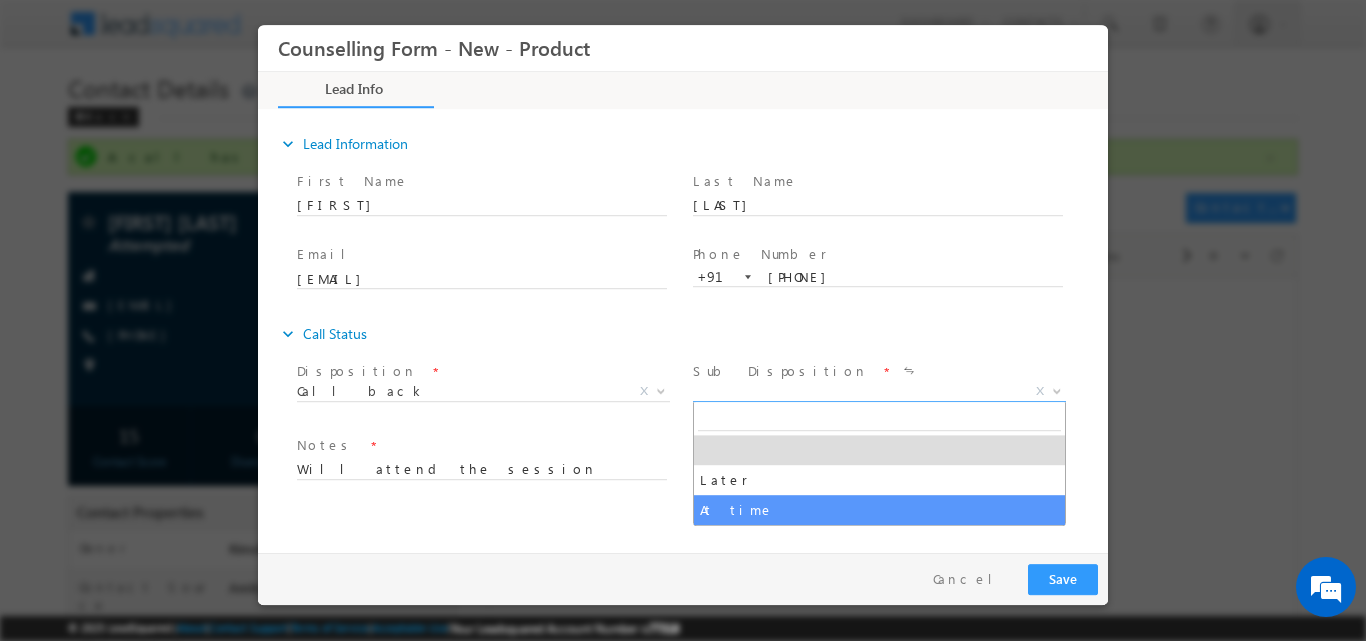 select on "At time" 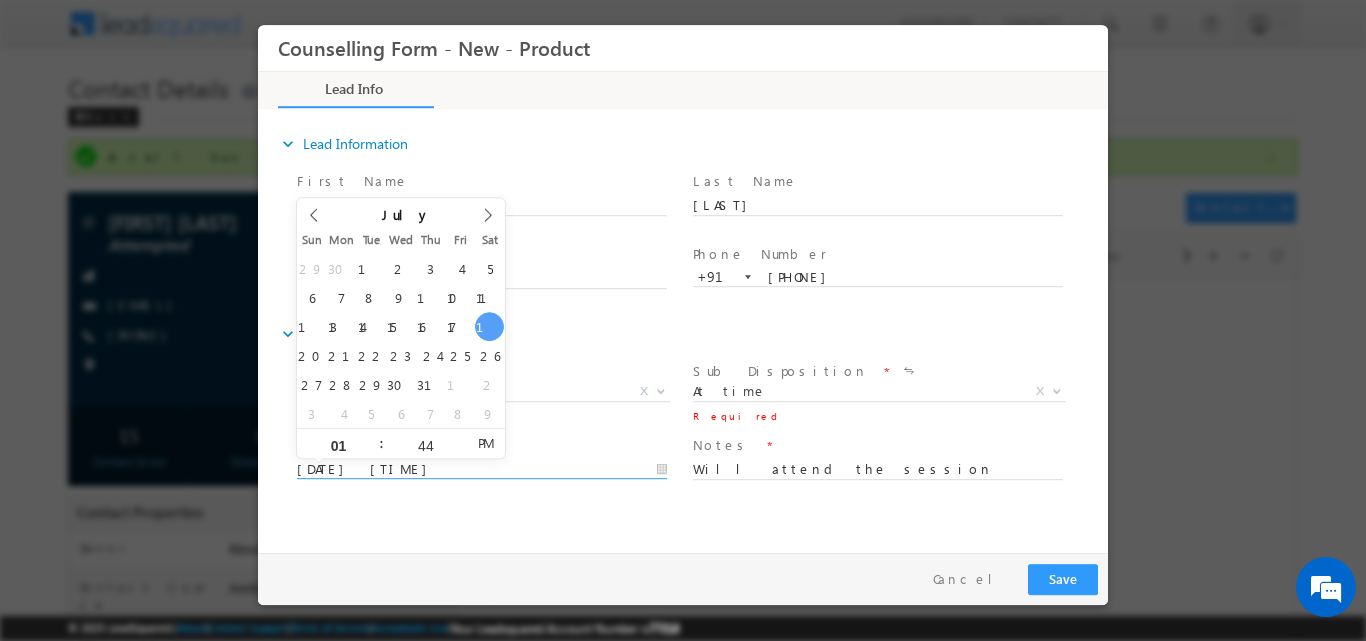 click on "19/07/2025 1:44 PM" at bounding box center [482, 469] 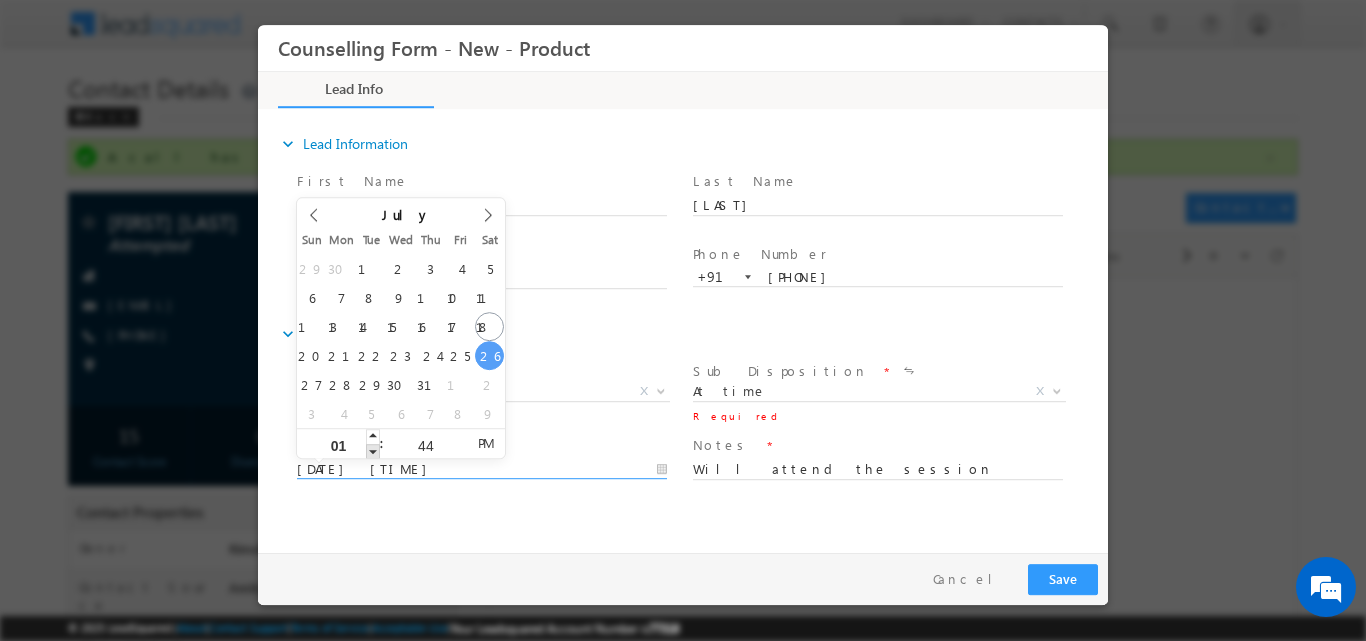 type on "26/07/2025 12:44 PM" 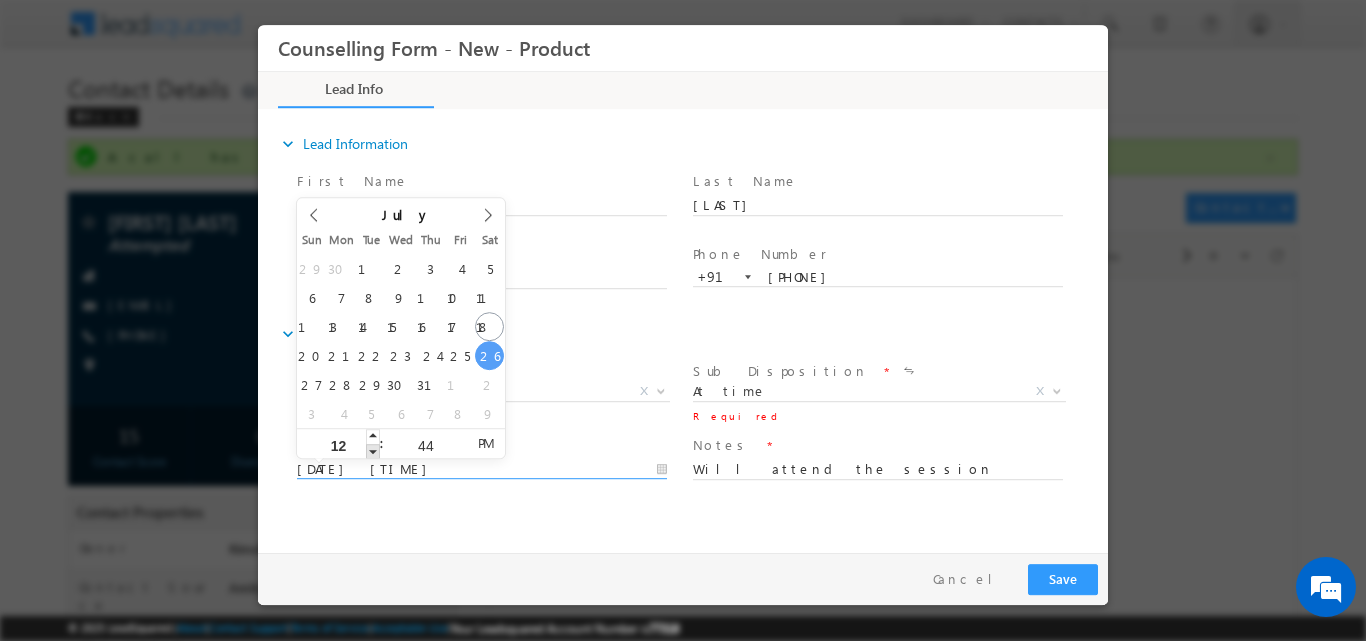 click at bounding box center (373, 450) 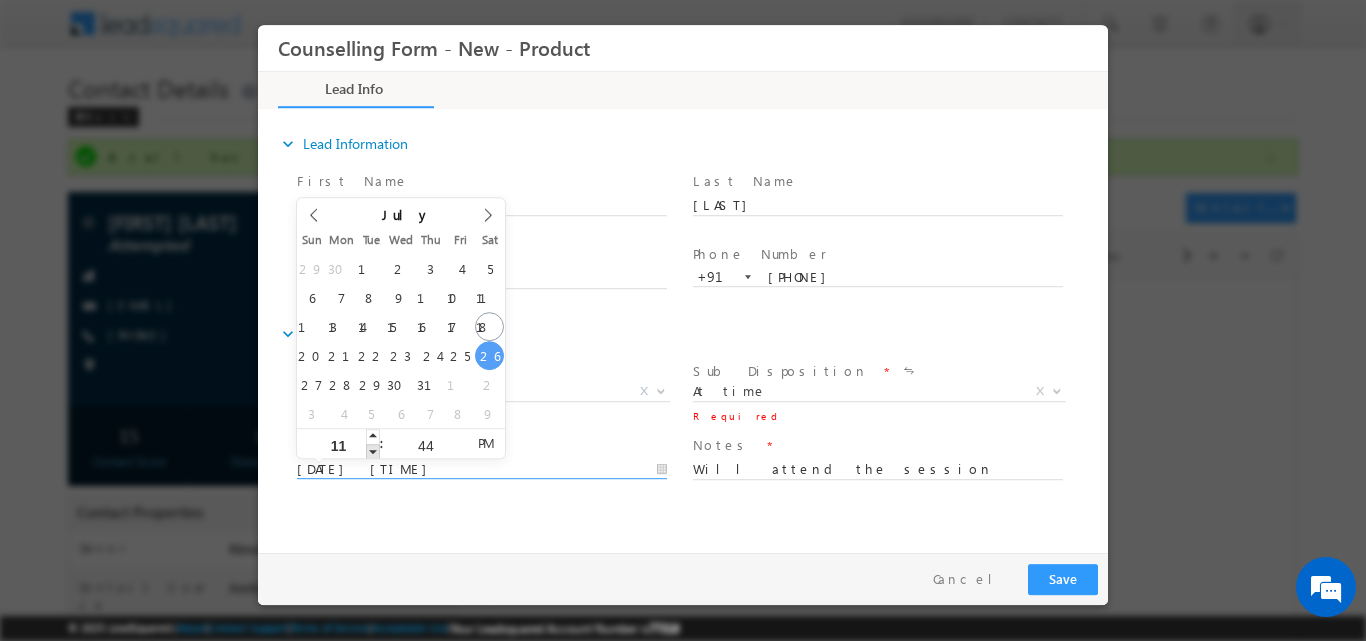 click at bounding box center (373, 450) 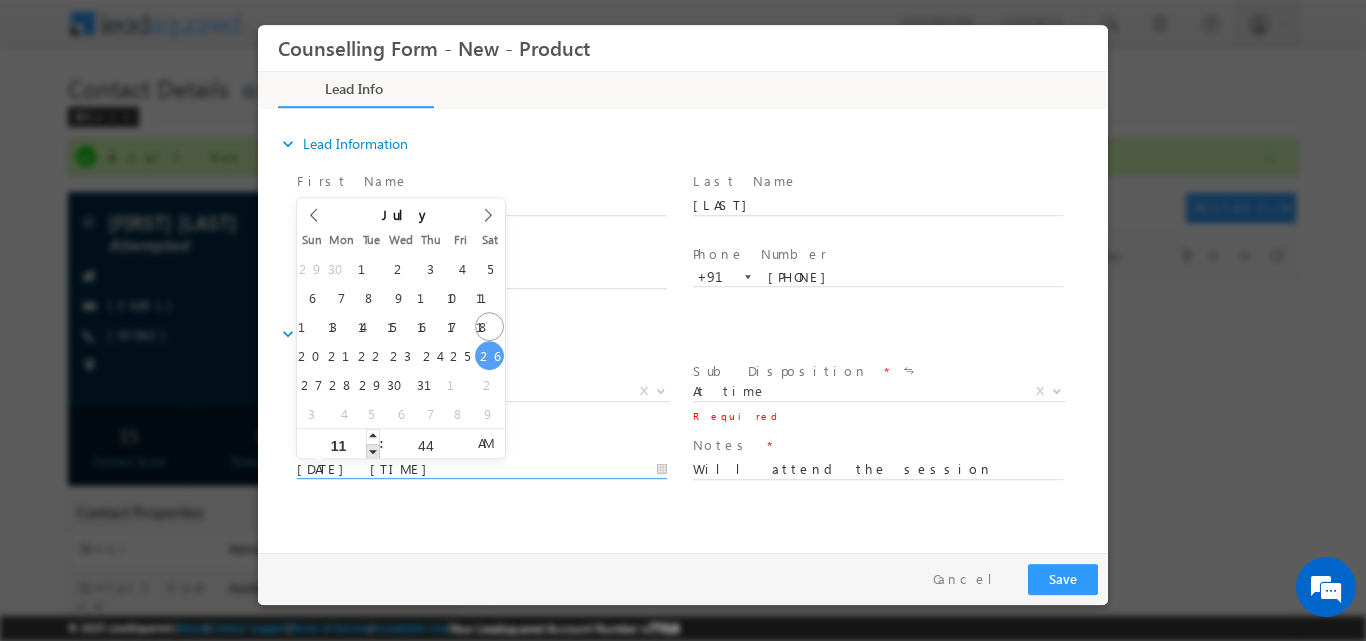 type on "26/07/2025 10:44 AM" 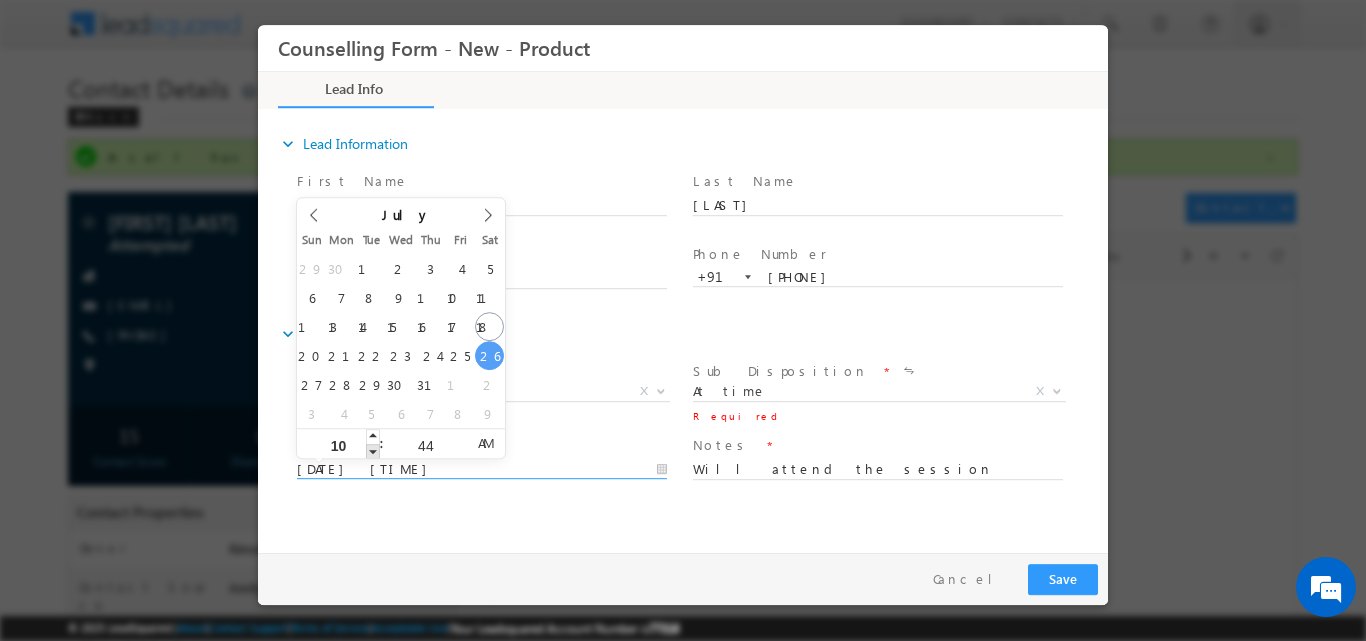 click at bounding box center (373, 450) 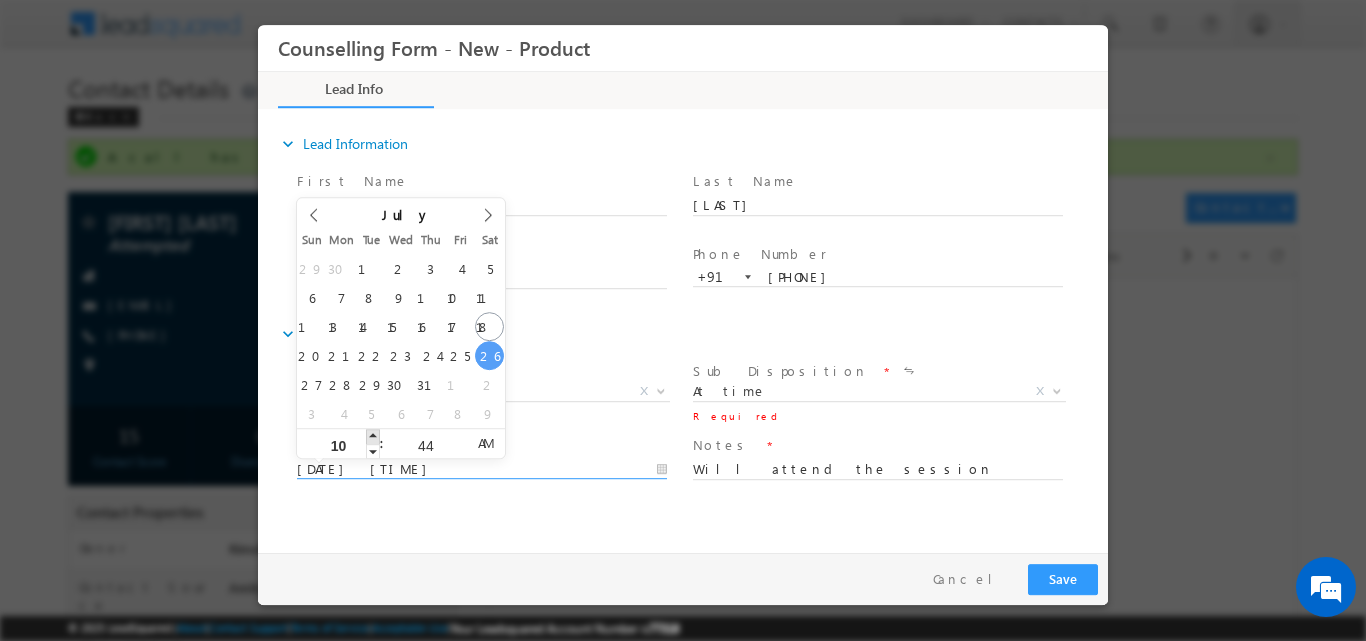 type on "26/07/2025 11:44 AM" 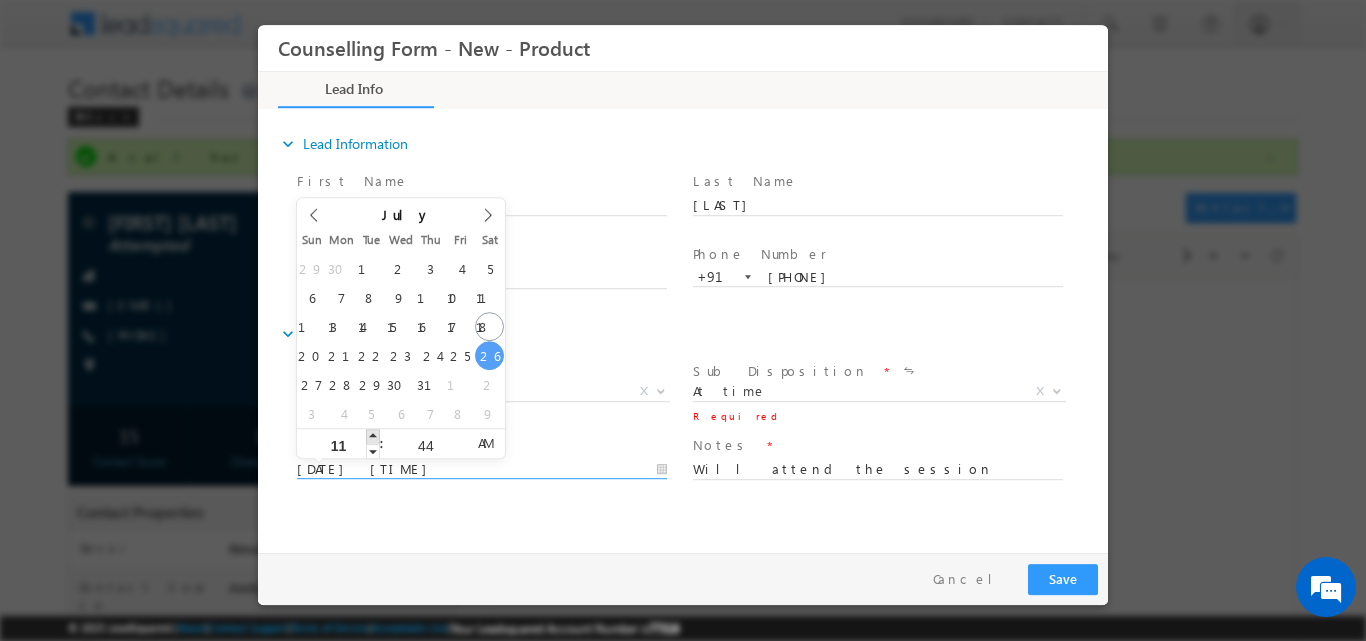 click at bounding box center (373, 435) 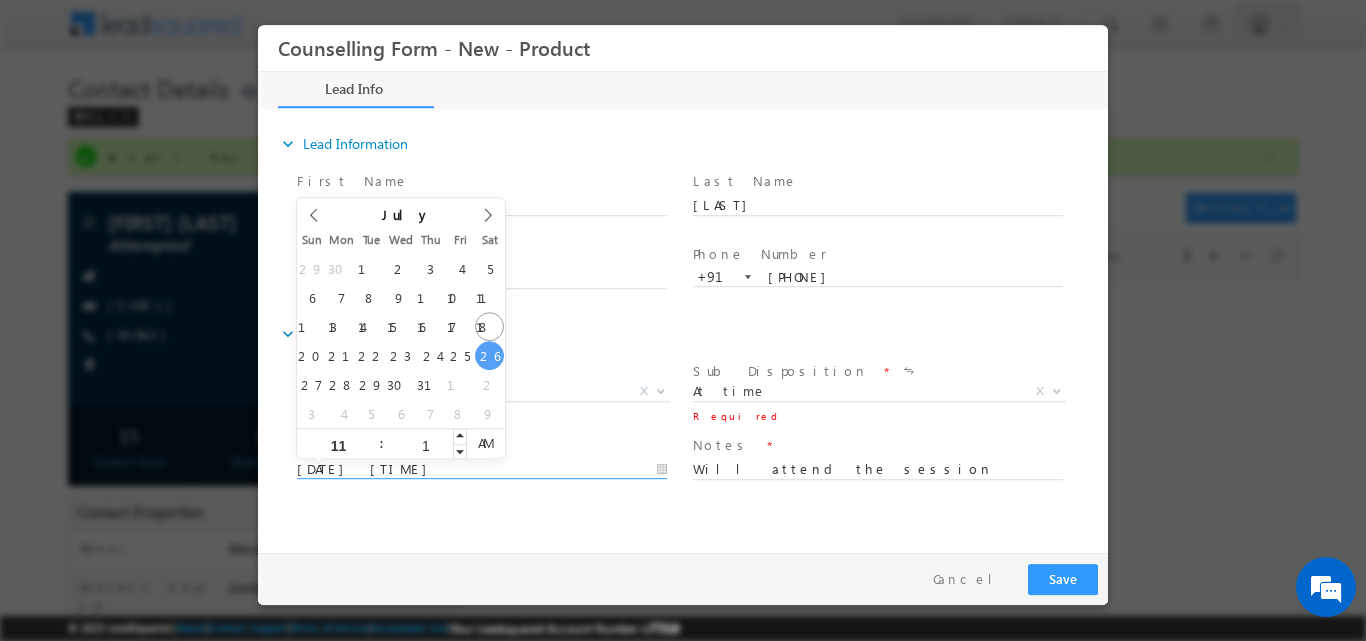 type on "12" 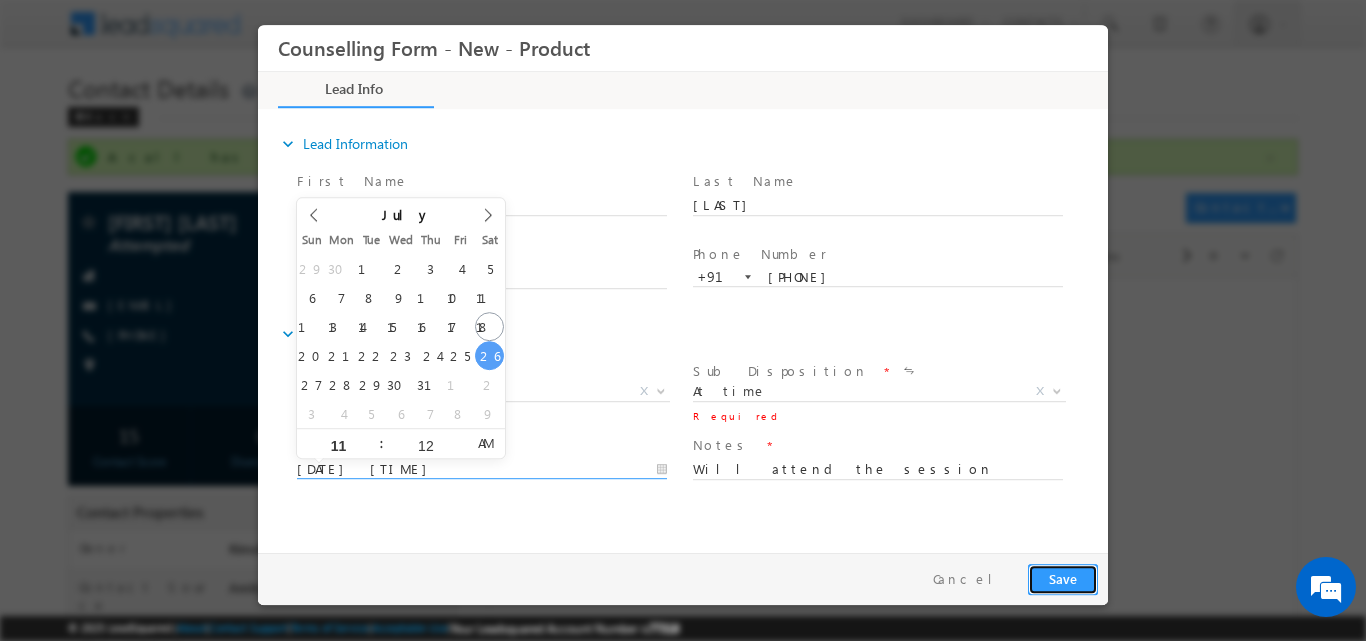 type on "26/07/2025 11:12 AM" 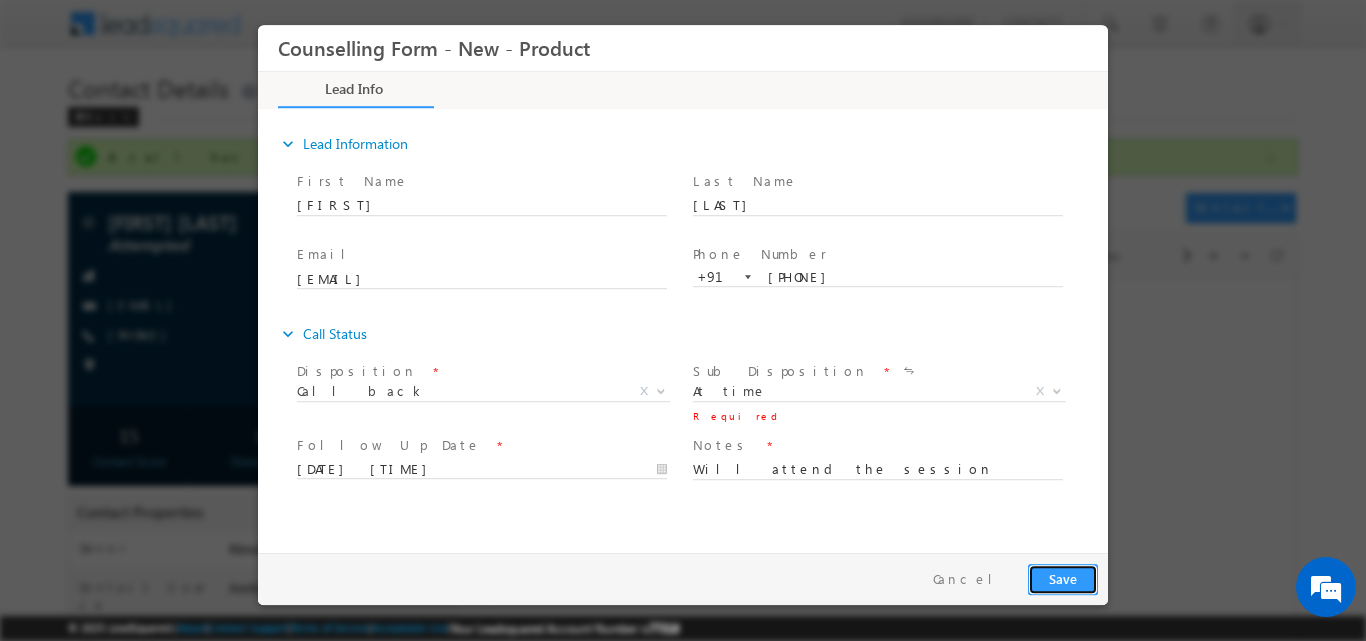 click on "Save" at bounding box center [1063, 578] 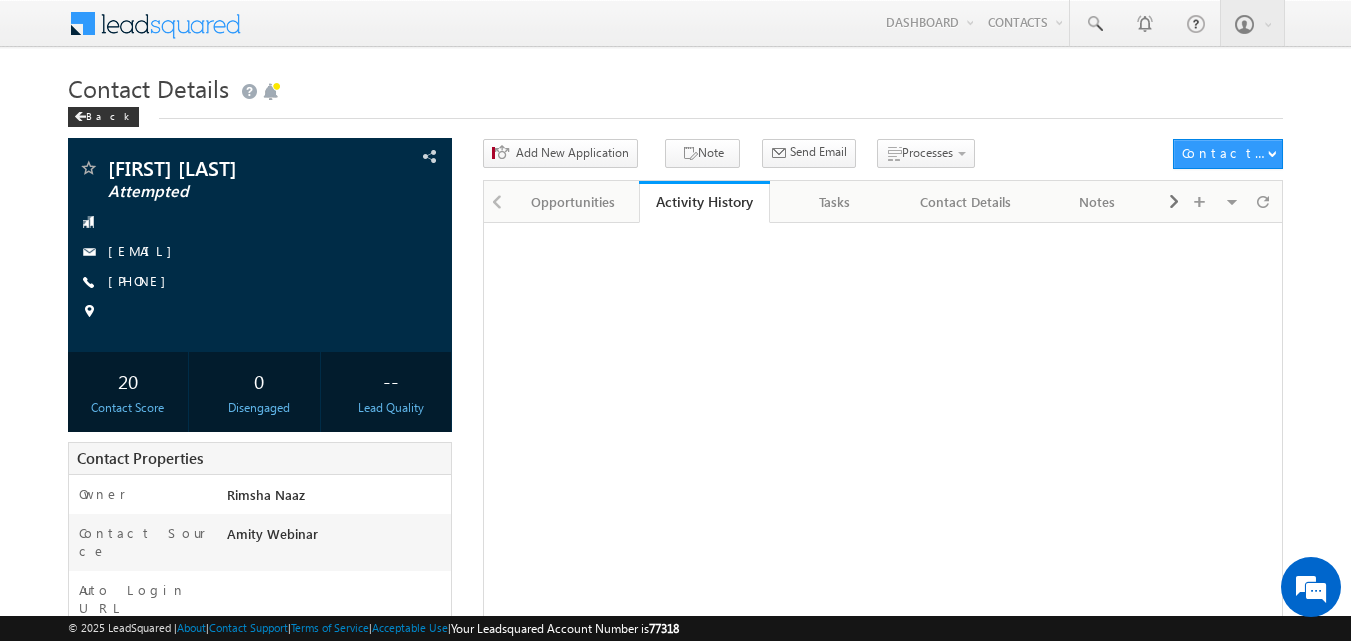 scroll, scrollTop: 0, scrollLeft: 0, axis: both 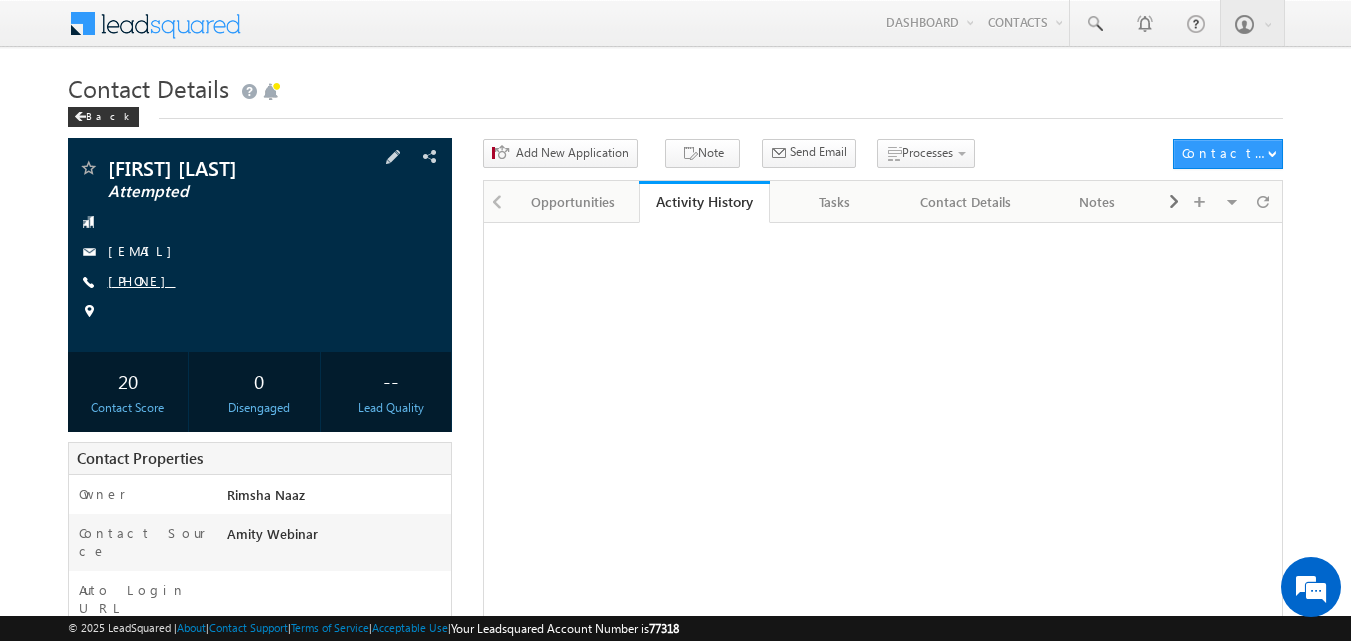 click on "[PHONE]" at bounding box center (142, 280) 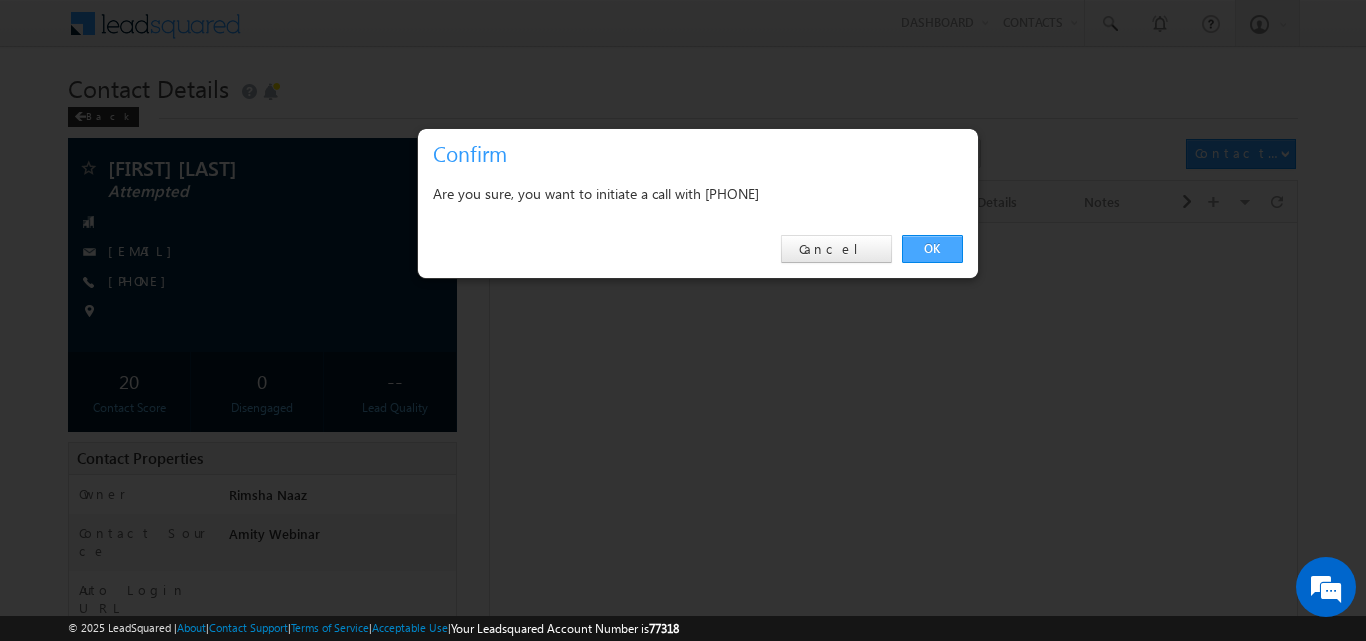 click on "OK" at bounding box center (932, 249) 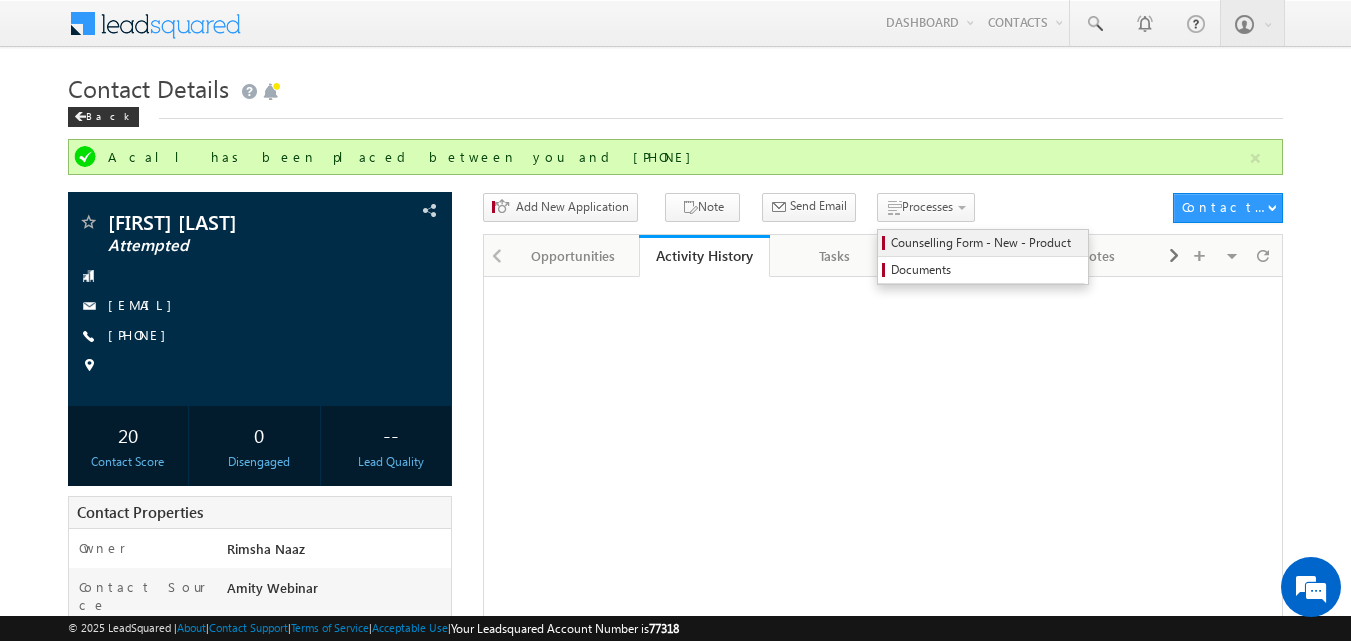 click on "Counselling Form - New - Product" at bounding box center [986, 243] 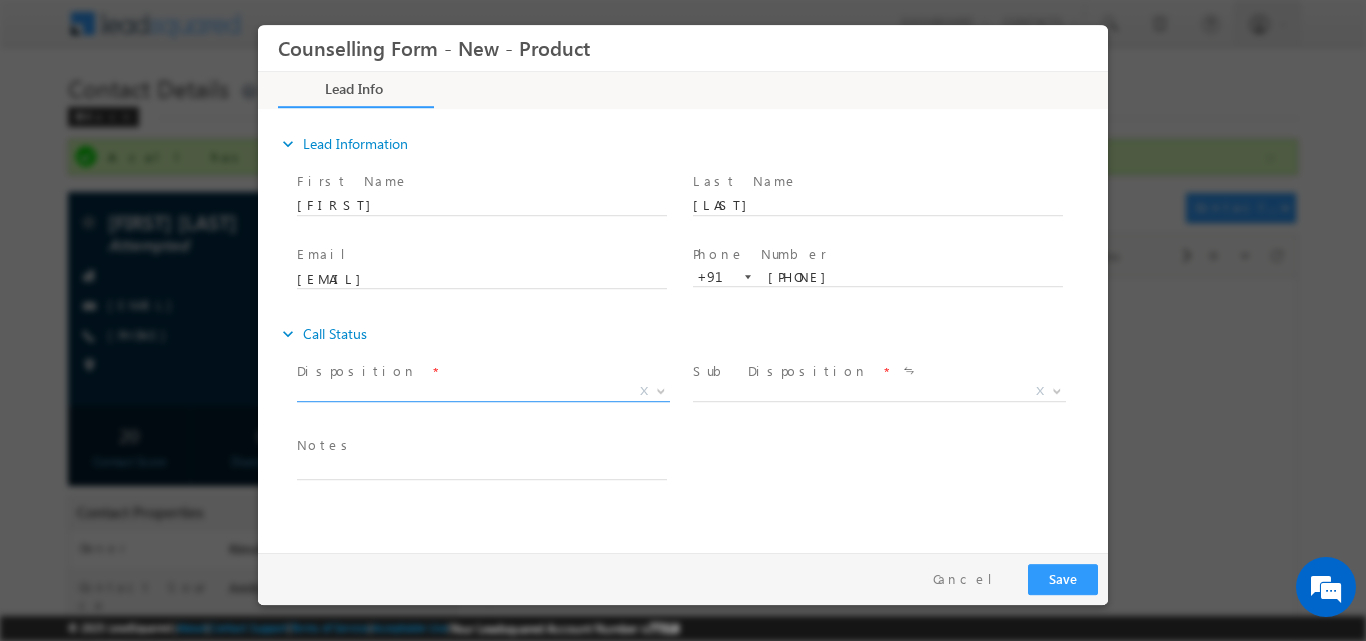 scroll, scrollTop: 0, scrollLeft: 0, axis: both 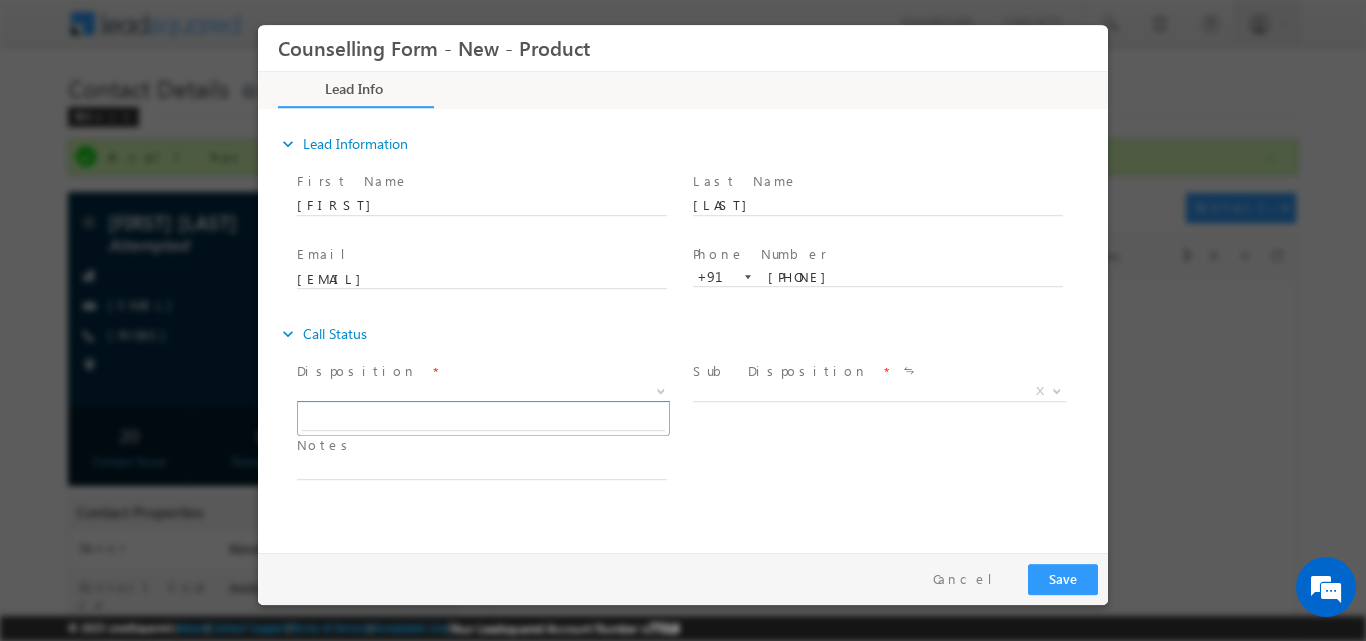 click at bounding box center [659, 390] 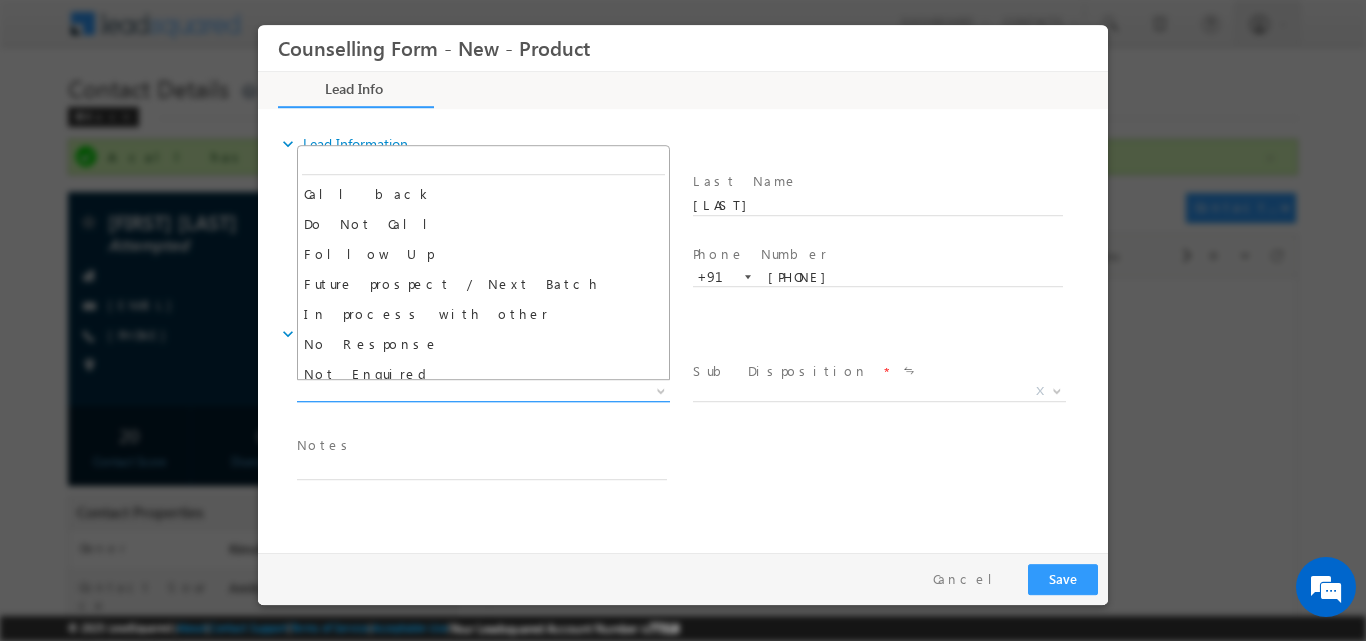 click at bounding box center [661, 389] 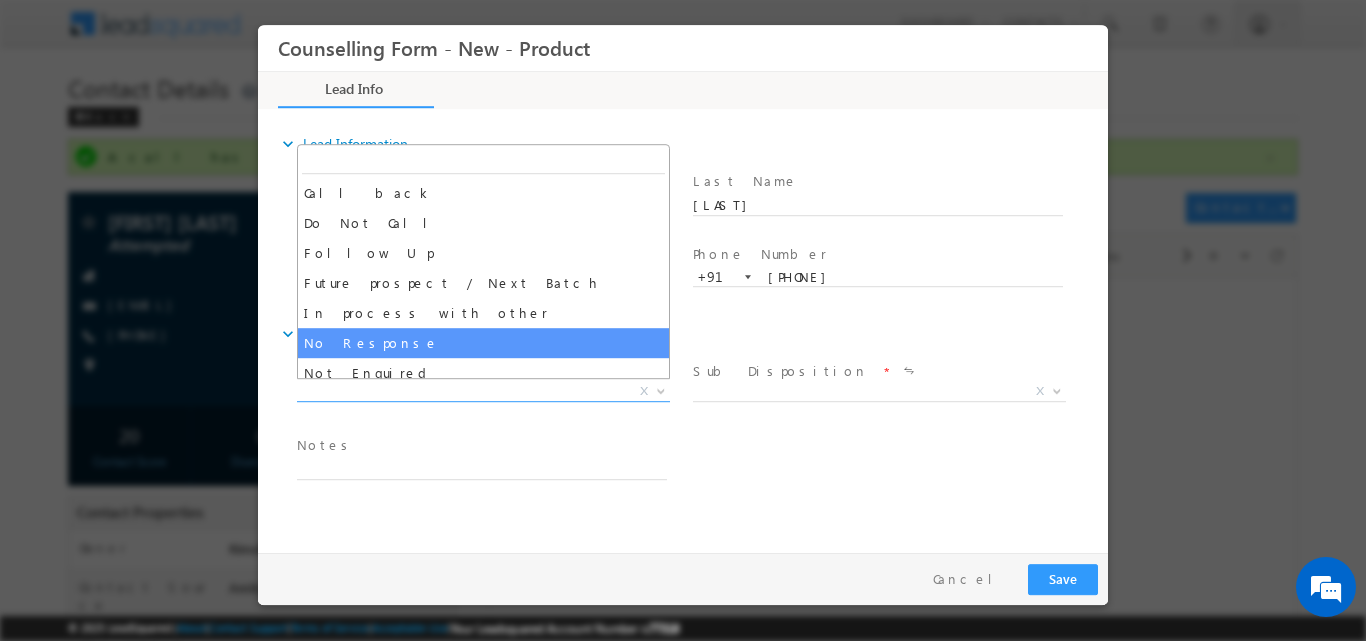 select on "No Response" 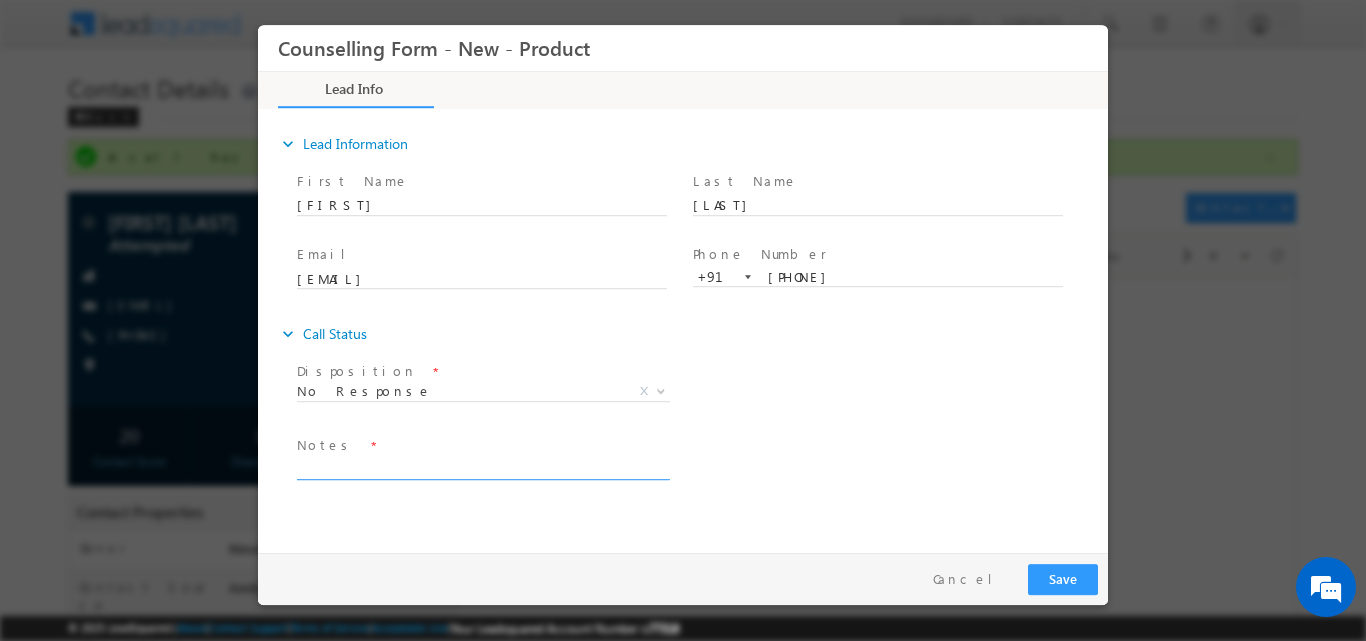 click at bounding box center (482, 467) 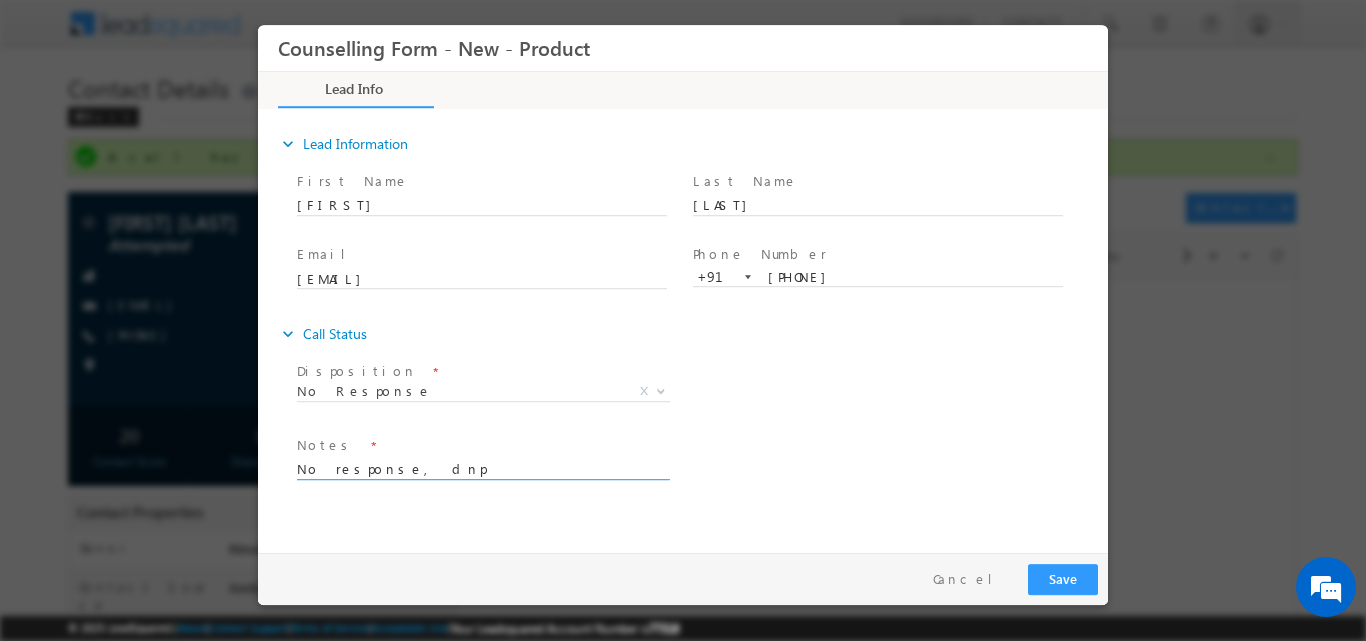 type on "No response, dnp" 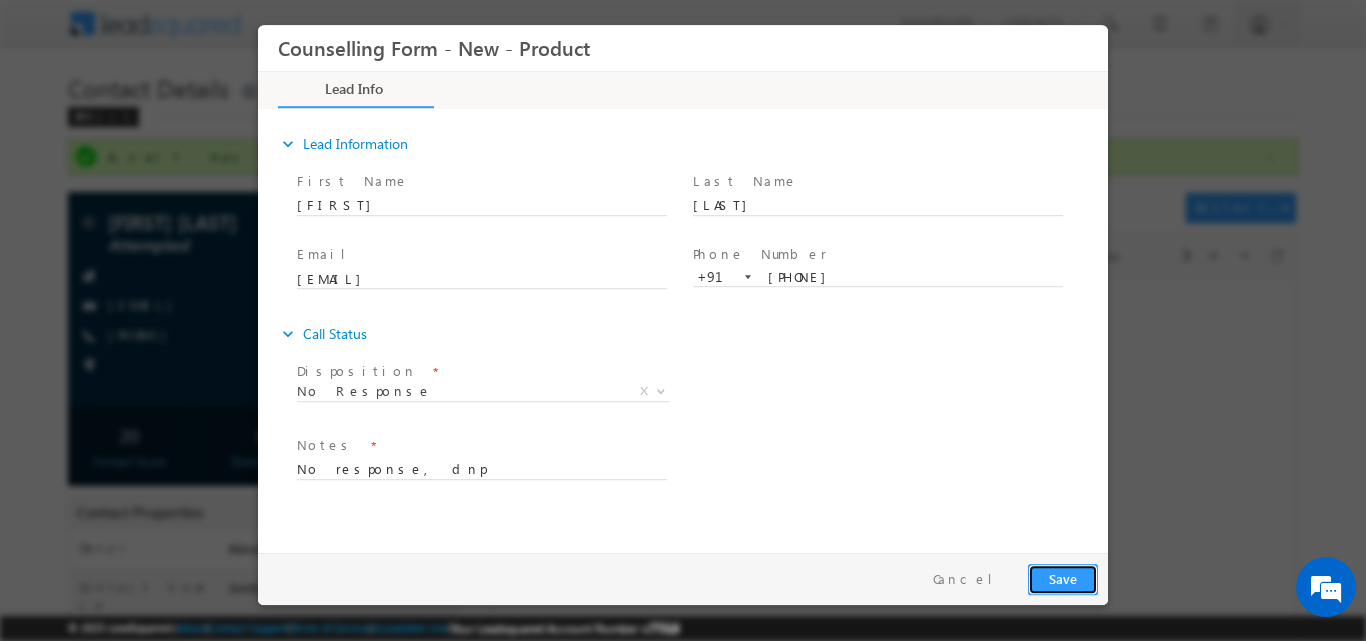 click on "Save" at bounding box center (1063, 578) 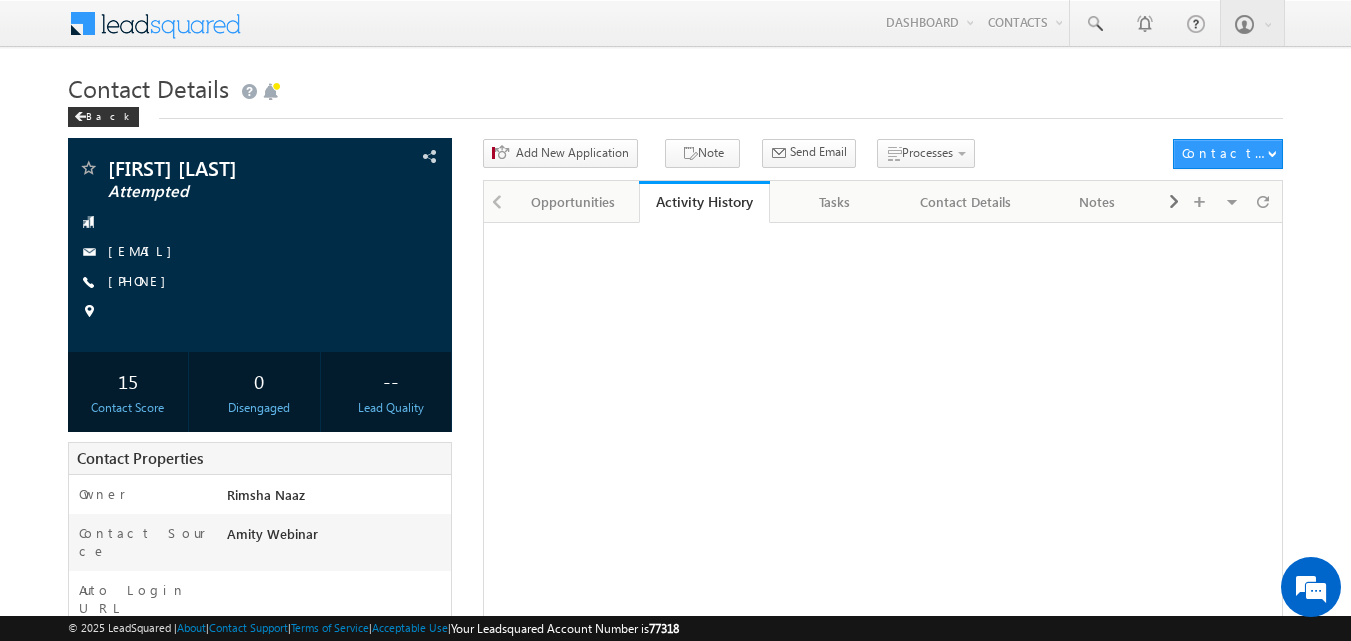 scroll, scrollTop: 0, scrollLeft: 0, axis: both 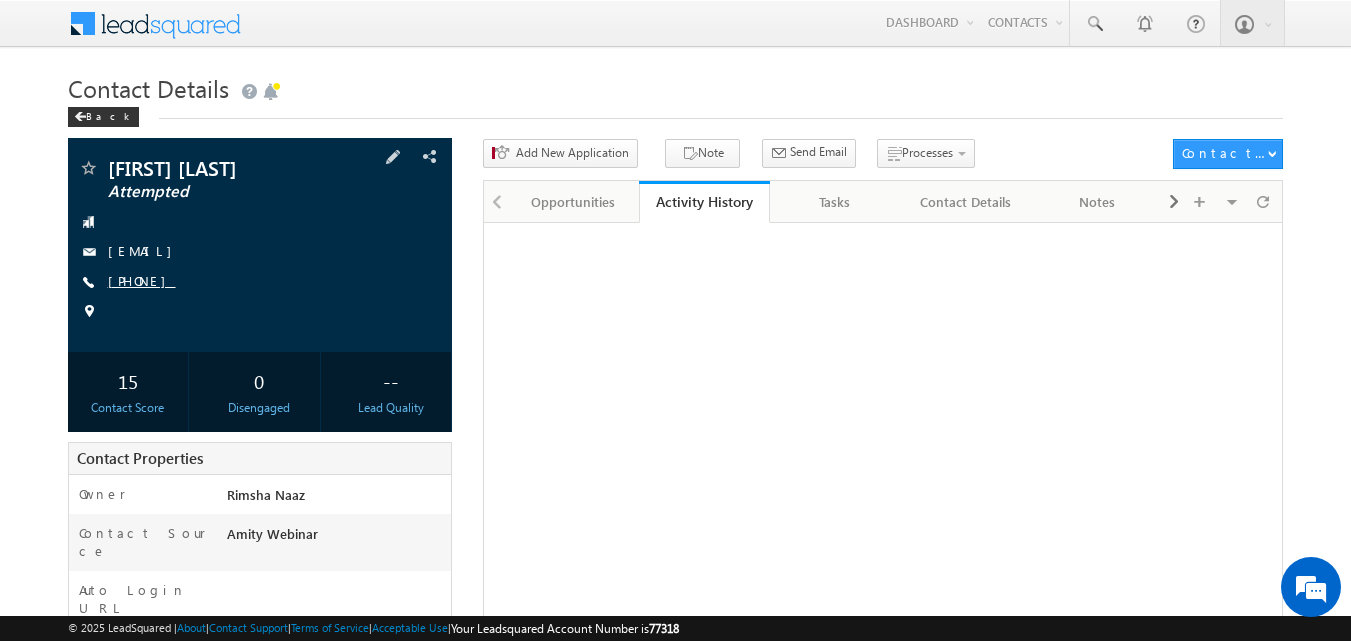 click on "[PHONE]" at bounding box center (142, 280) 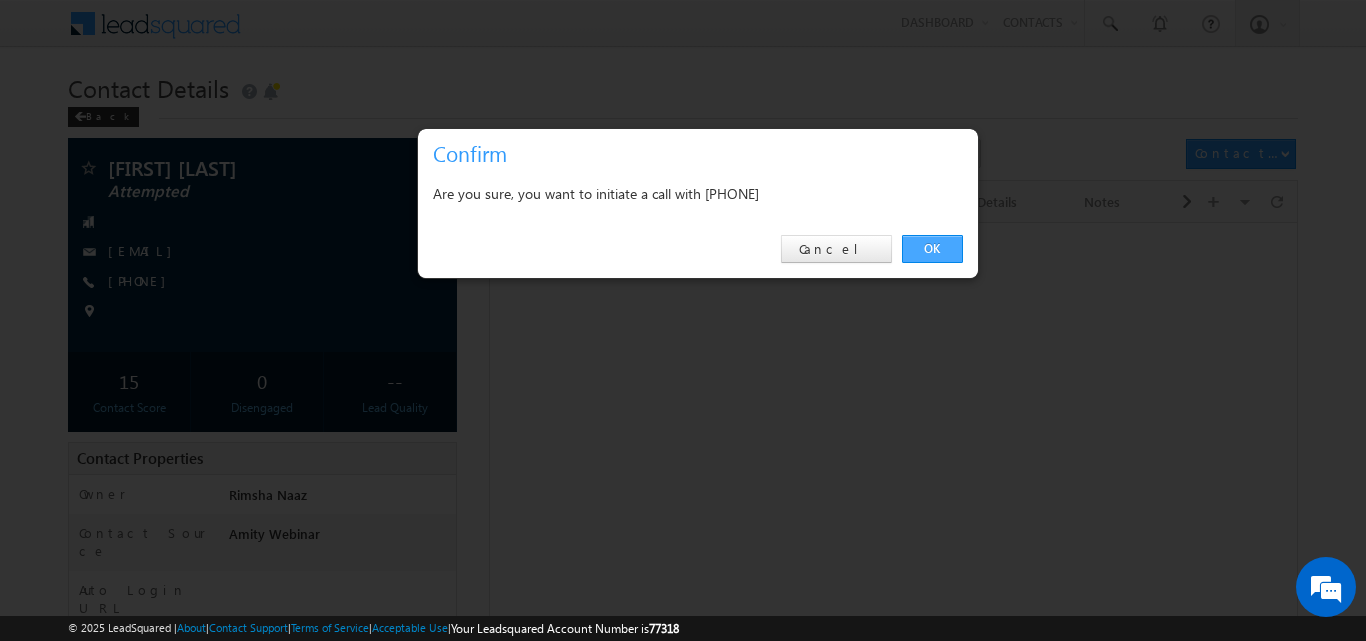 click on "OK" at bounding box center [932, 249] 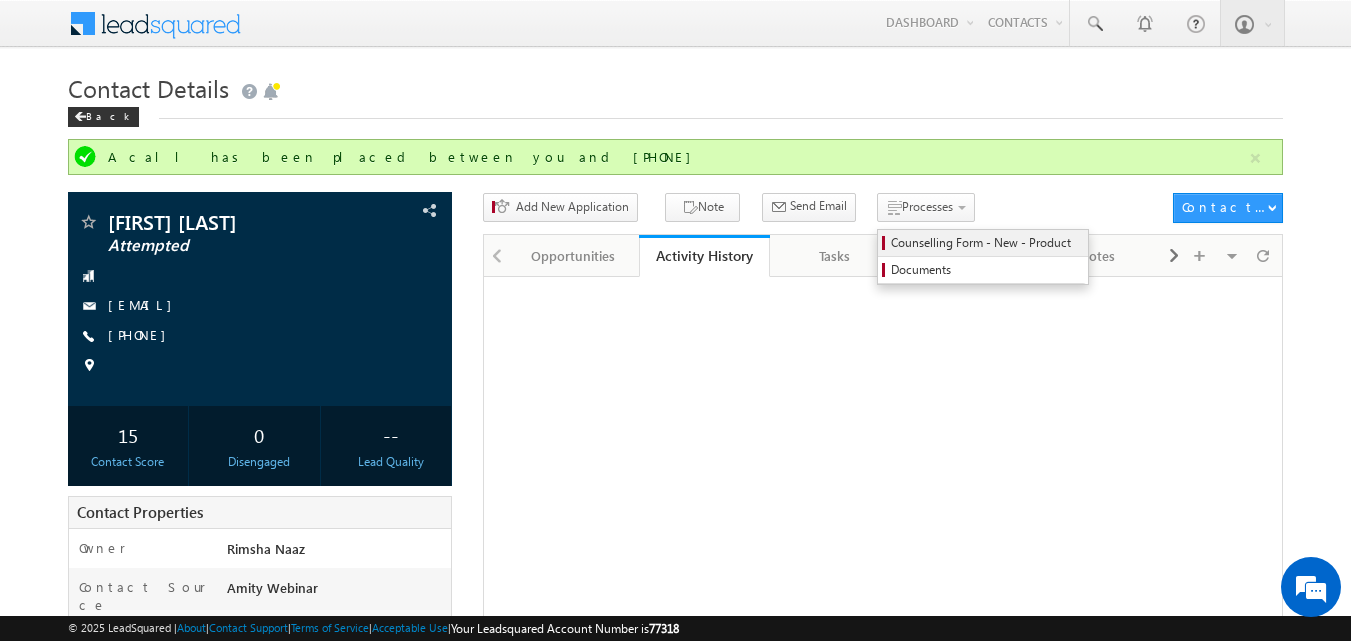 click on "Counselling Form - New - Product" at bounding box center [986, 243] 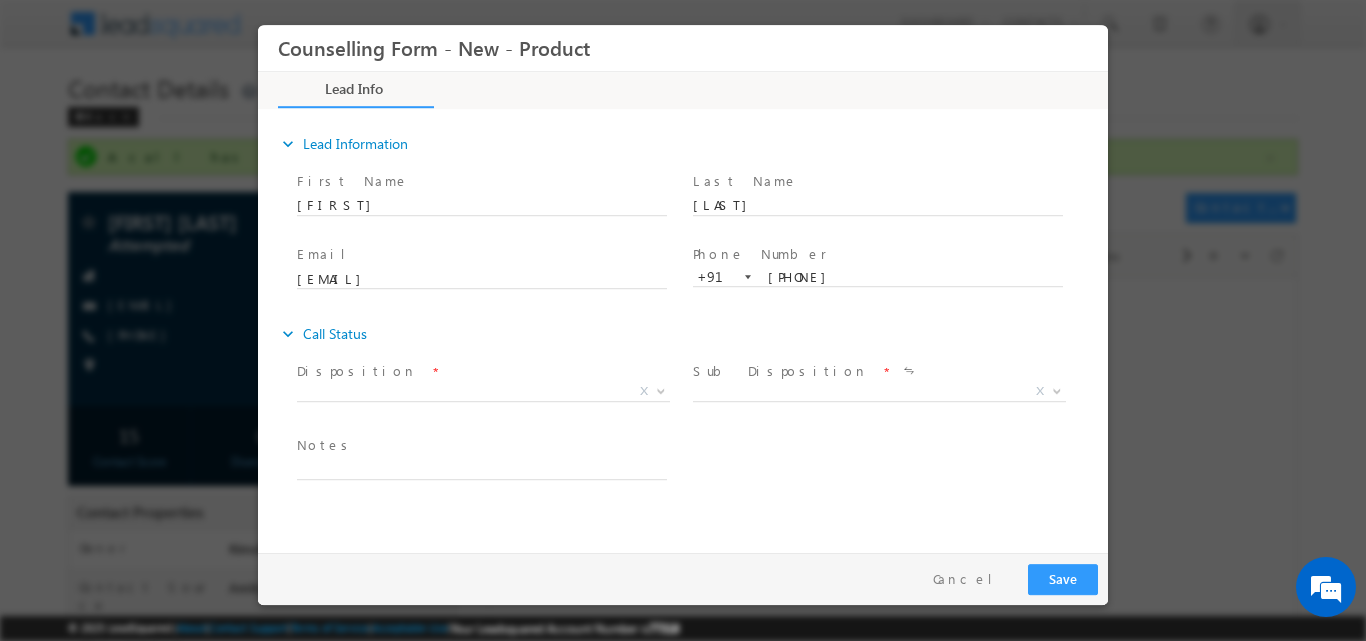 scroll, scrollTop: 0, scrollLeft: 0, axis: both 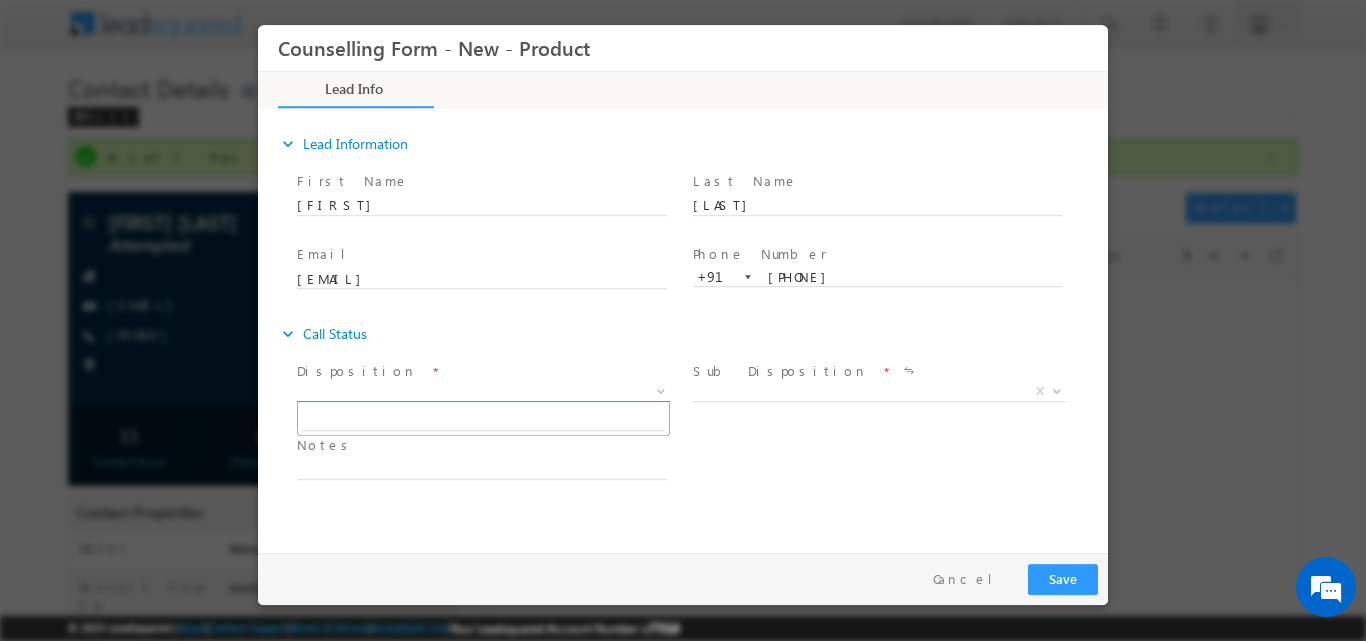 click at bounding box center (659, 390) 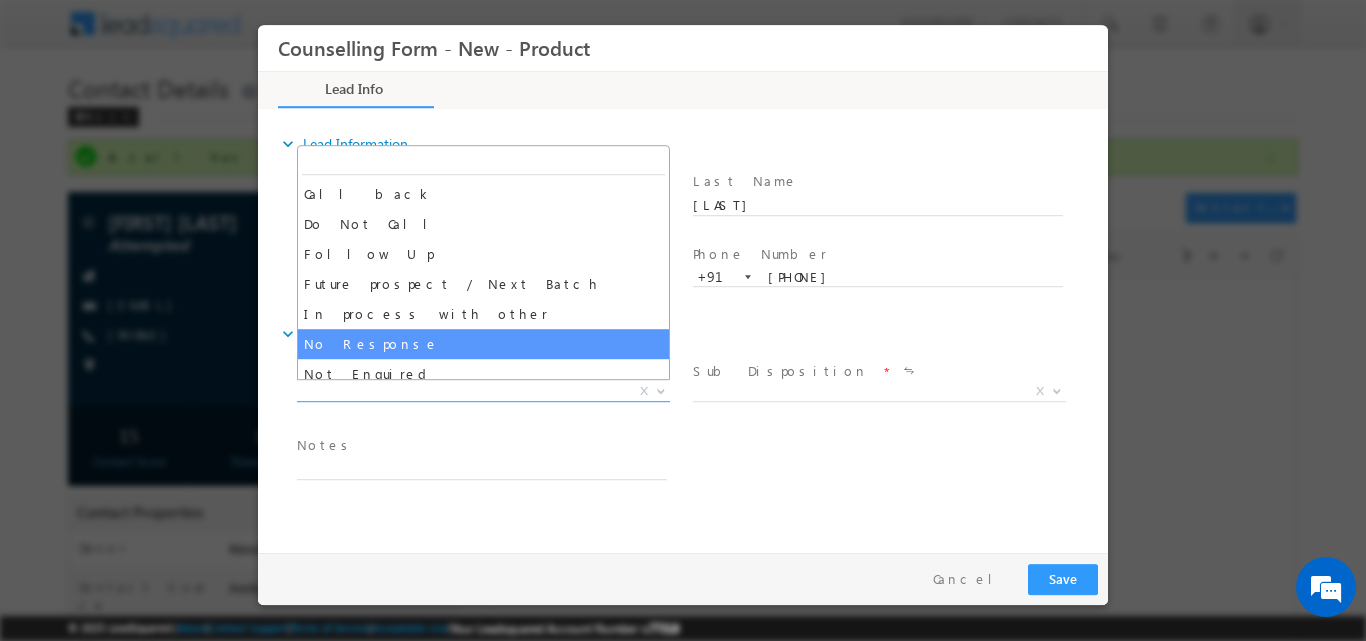 select on "No Response" 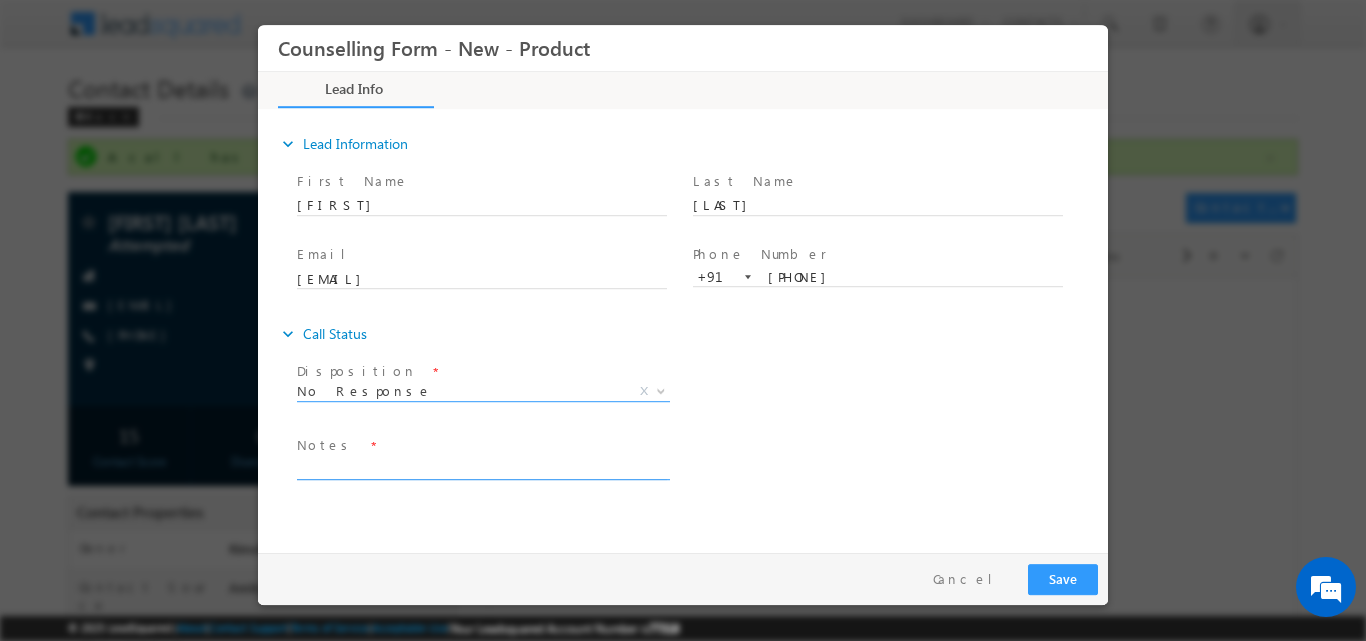 click at bounding box center (482, 467) 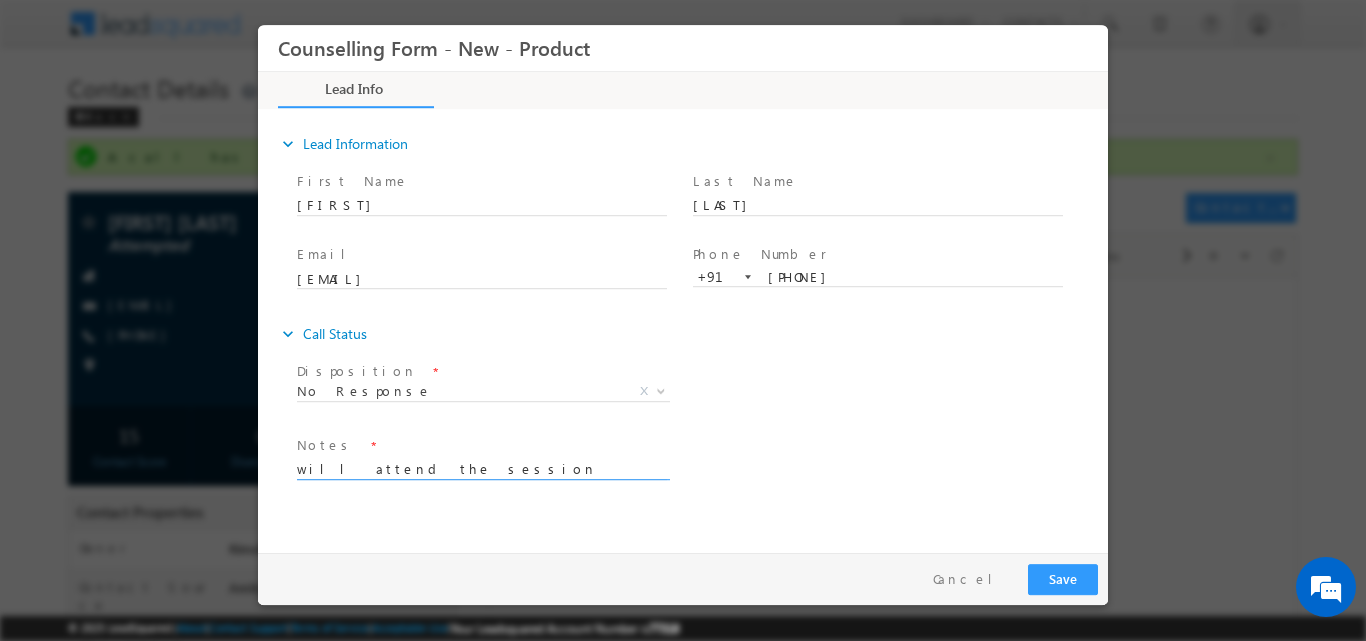 click on "will attend the session and will be planning for mat" at bounding box center [482, 467] 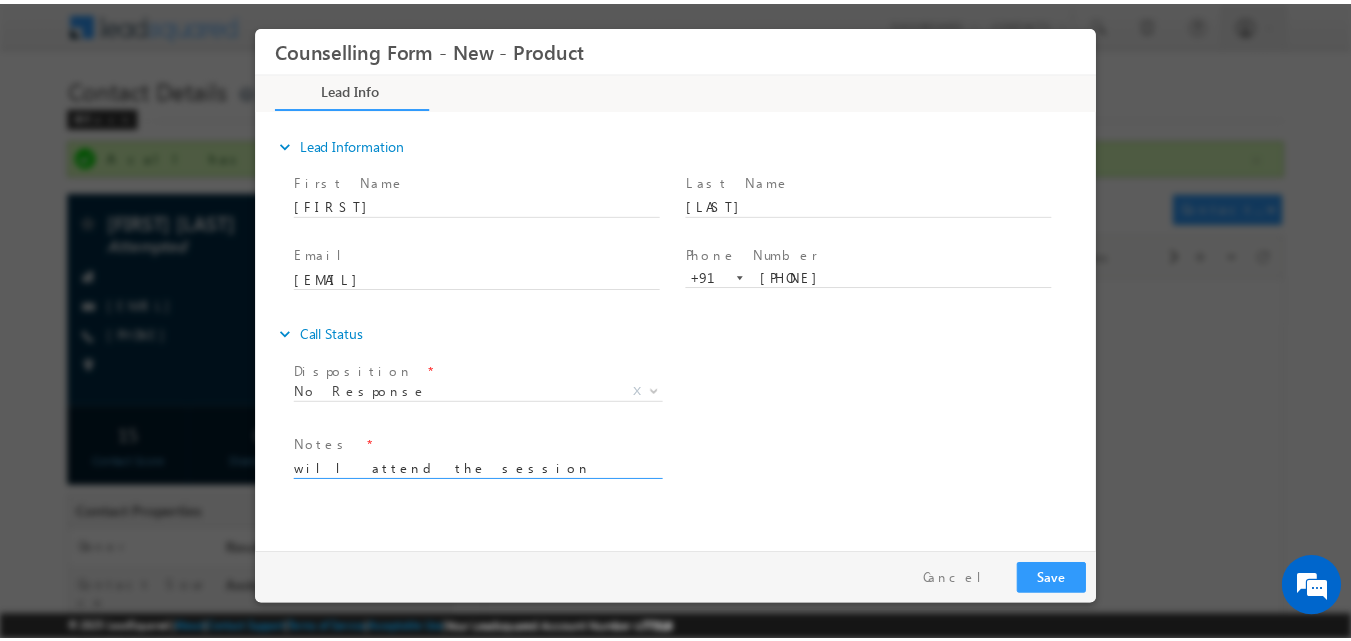 scroll, scrollTop: 4, scrollLeft: 0, axis: vertical 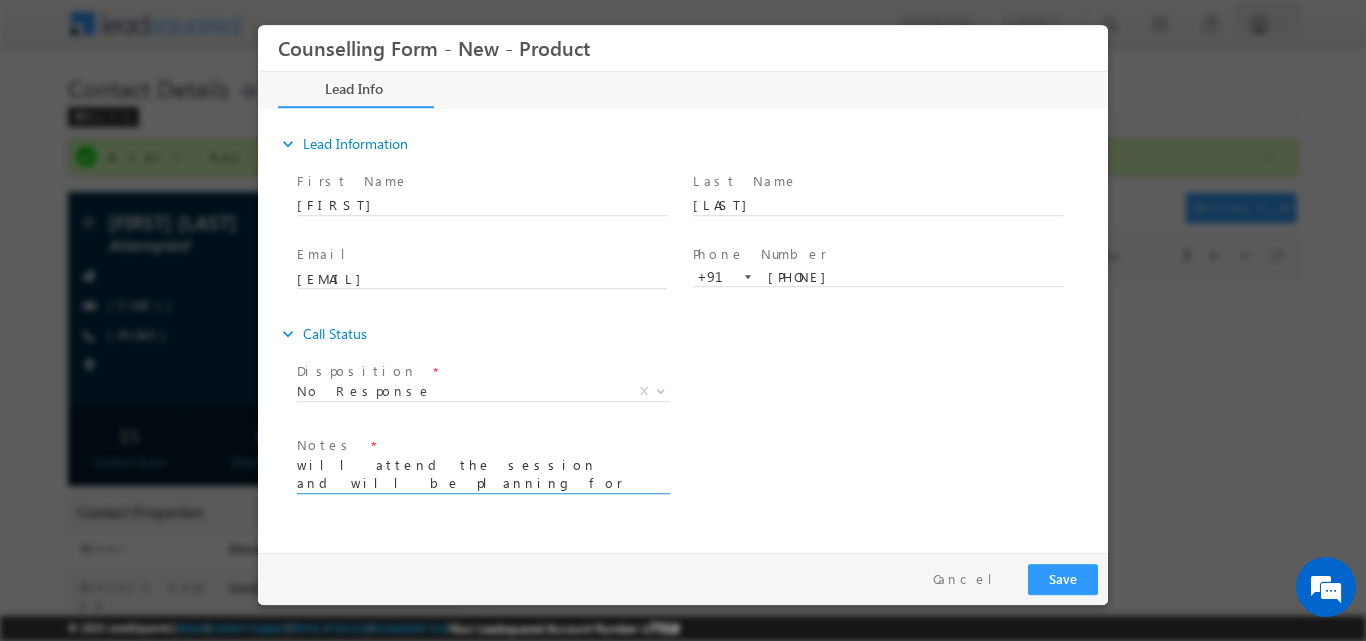 type on "will attend the session and will be planning for masters from Japan or europe" 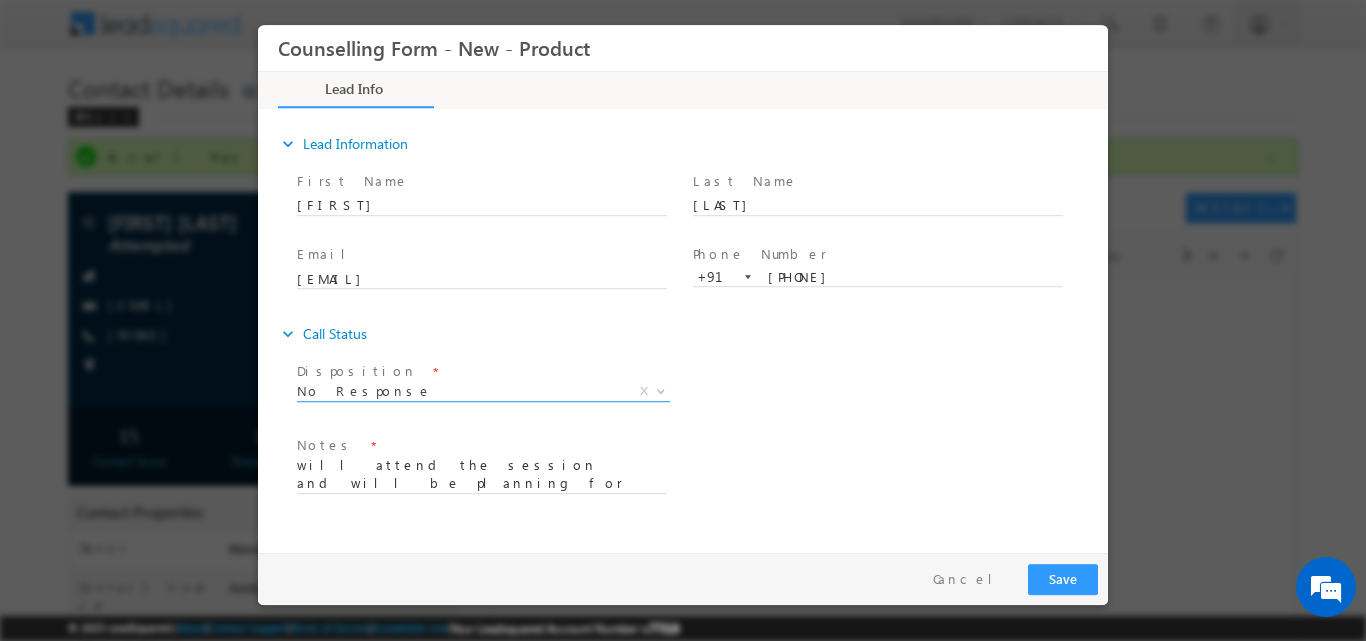 drag, startPoint x: 650, startPoint y: 367, endPoint x: 658, endPoint y: 385, distance: 19.697716 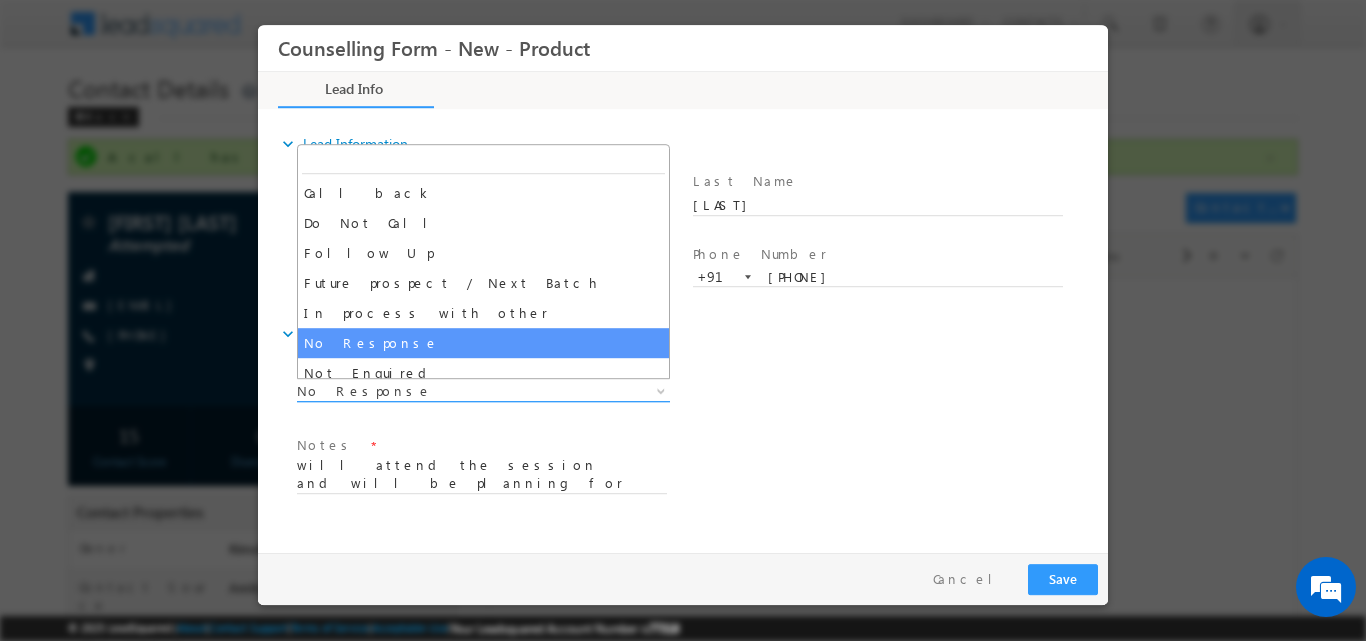 click at bounding box center (661, 389) 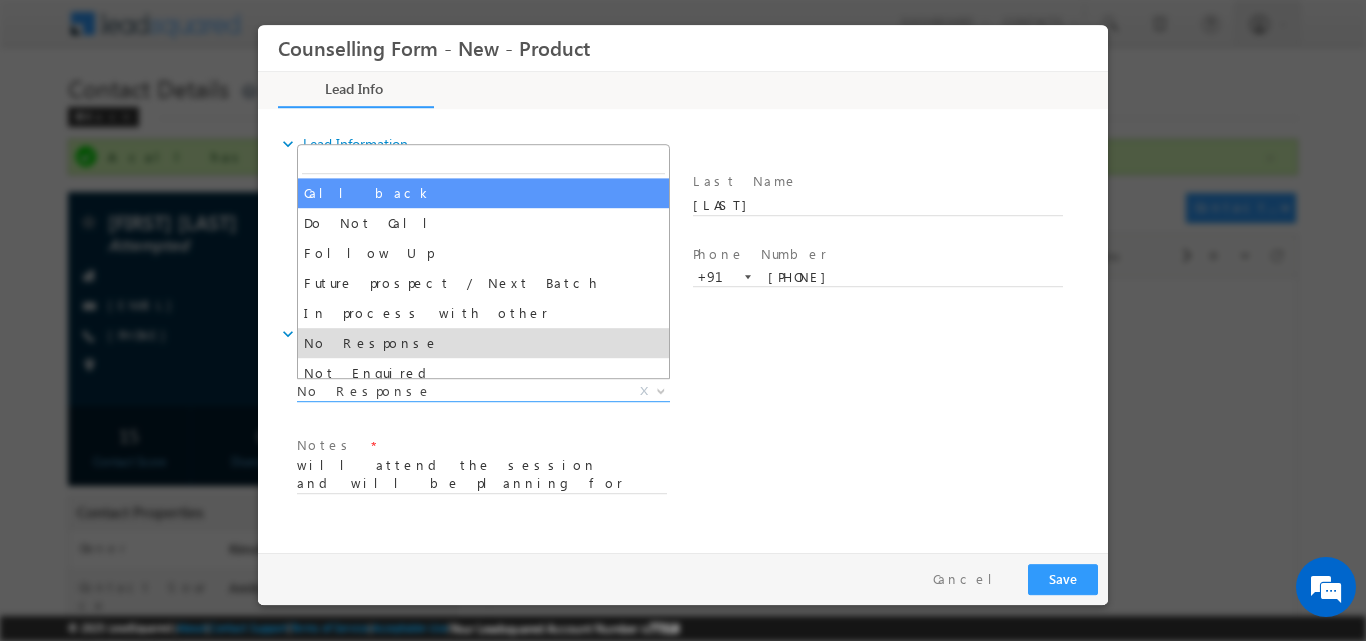 select on "Call back" 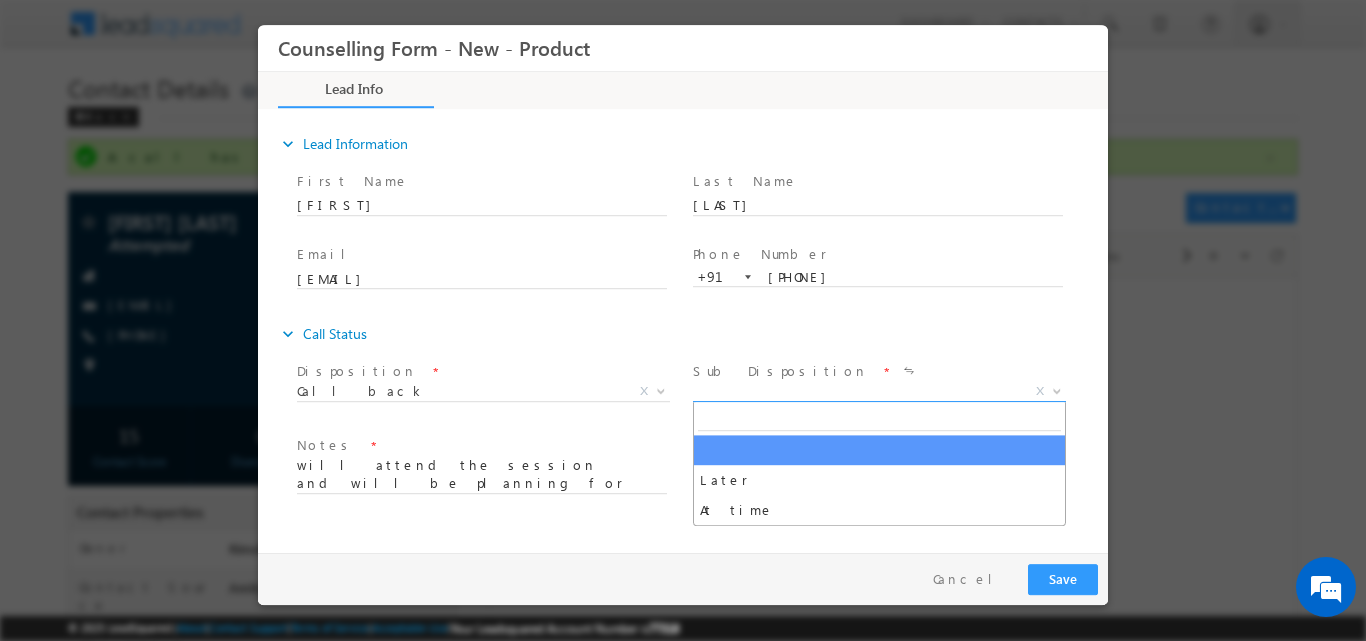 click at bounding box center [1055, 390] 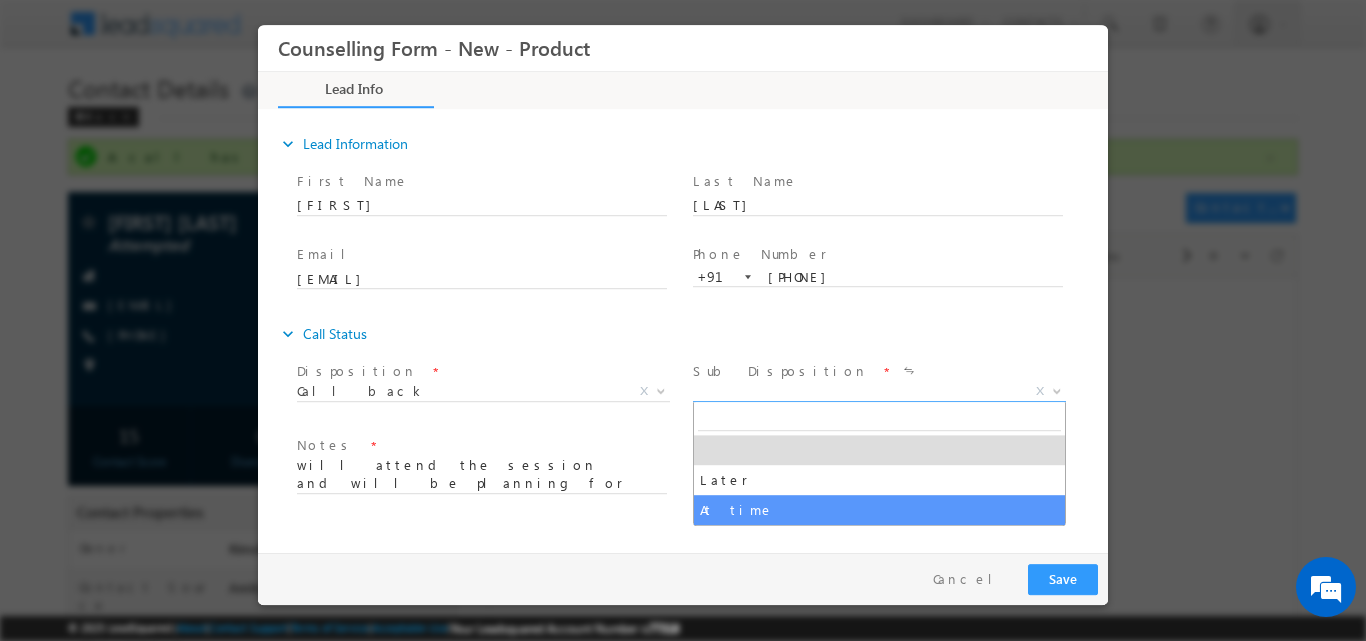 select on "At time" 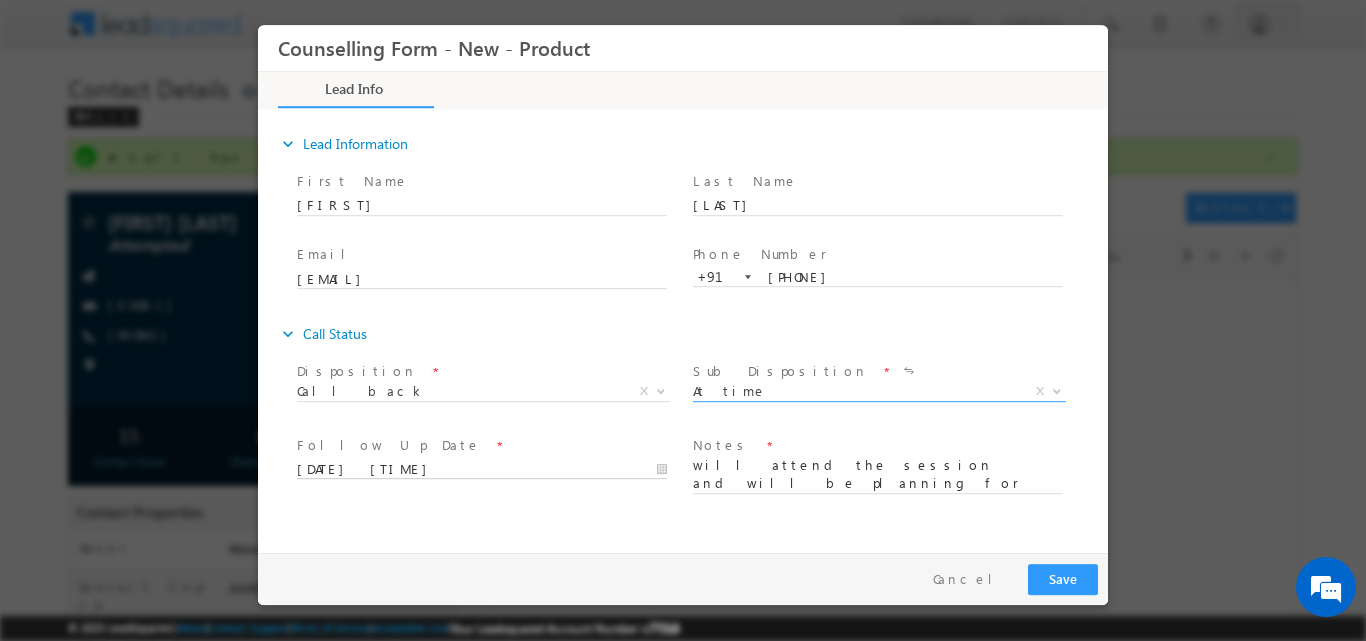 click on "19/07/2025 1:46 PM" at bounding box center [482, 469] 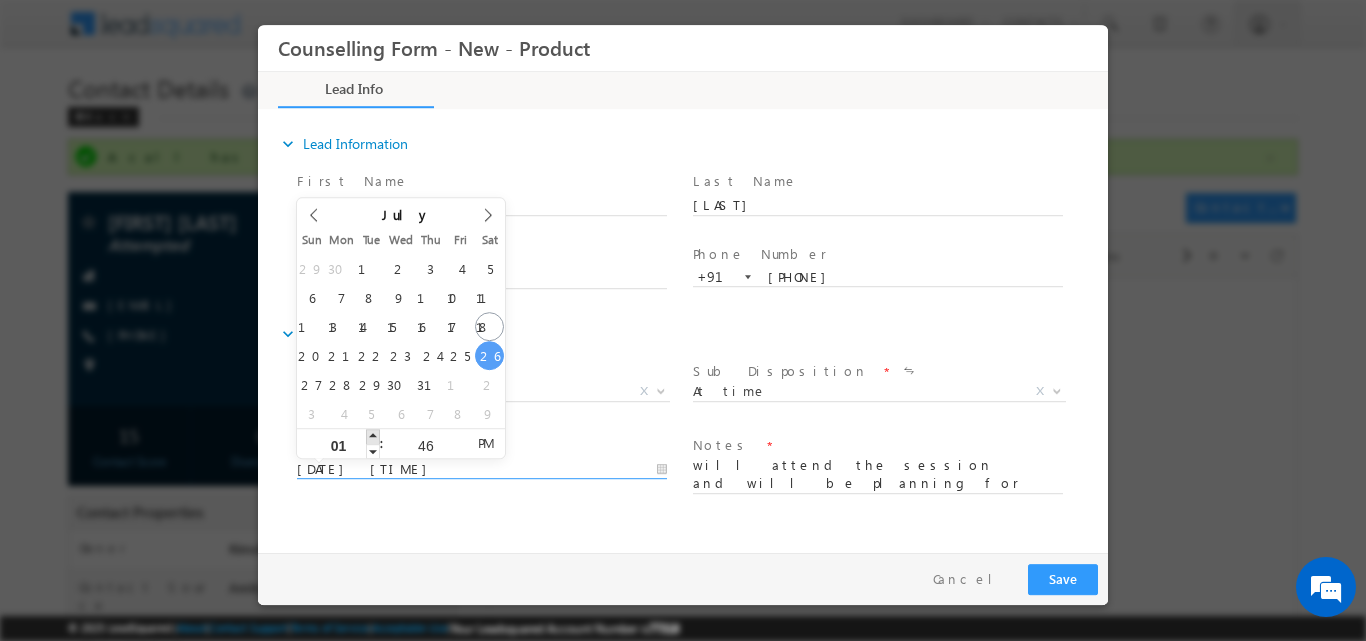 type on "26/07/2025 2:46 PM" 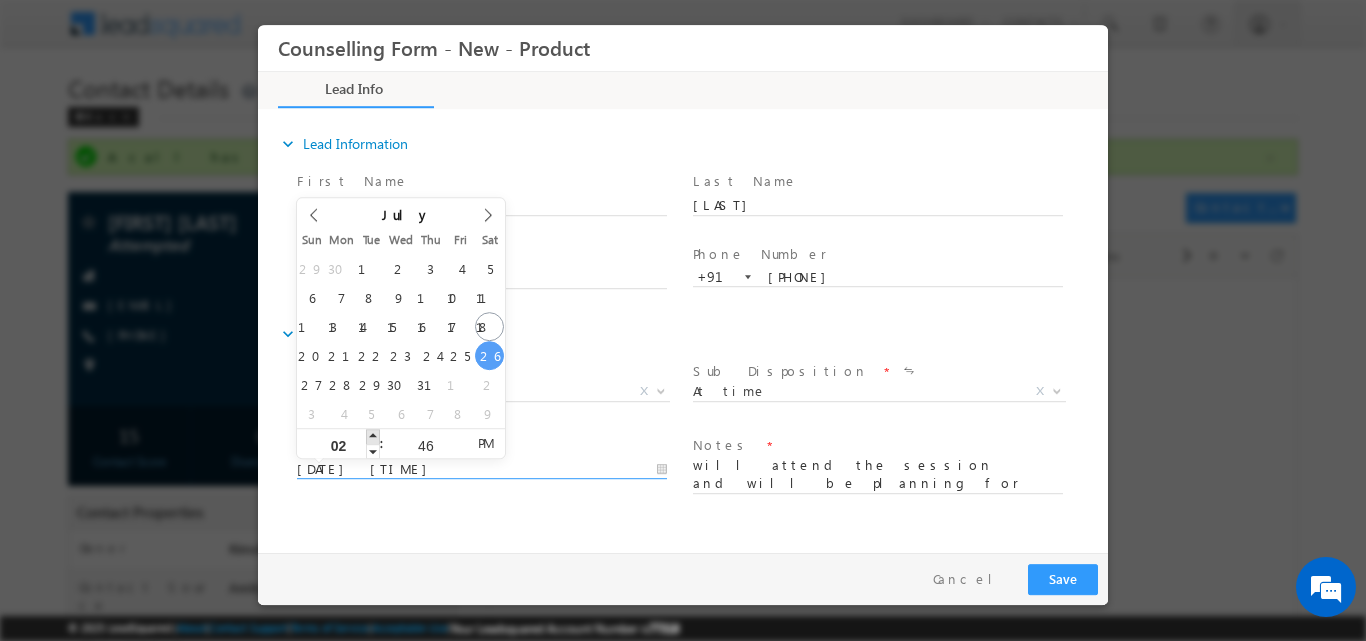click at bounding box center [373, 435] 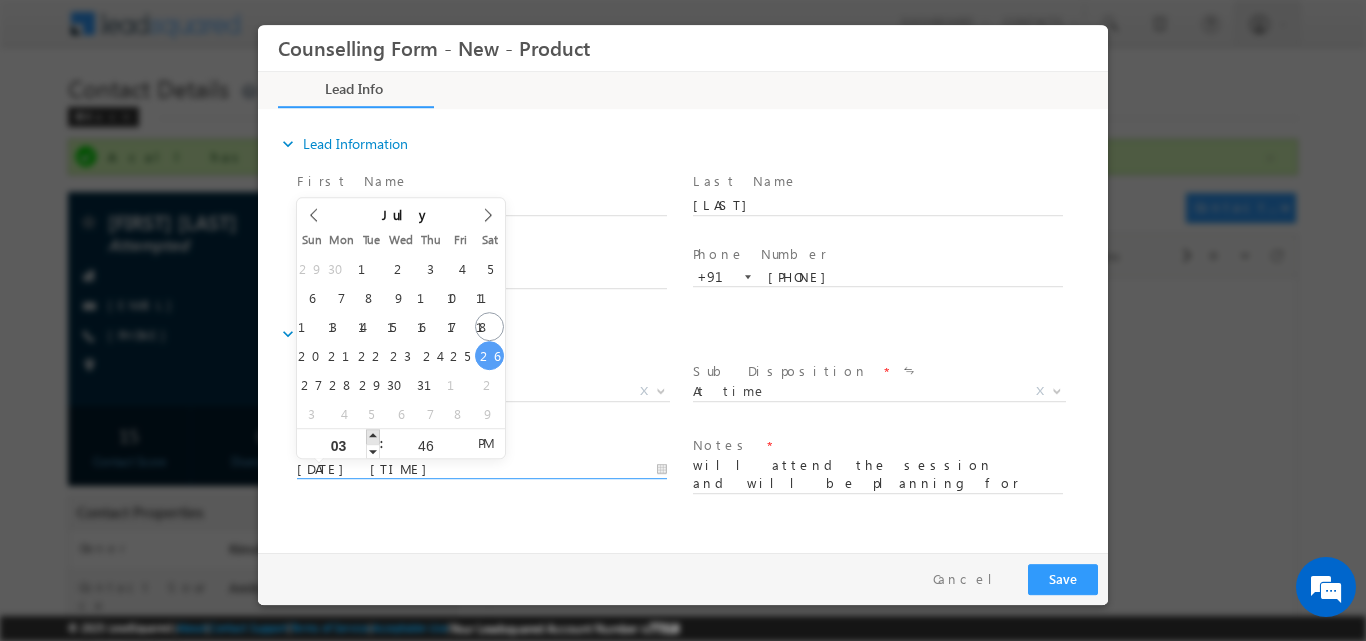 click at bounding box center [373, 435] 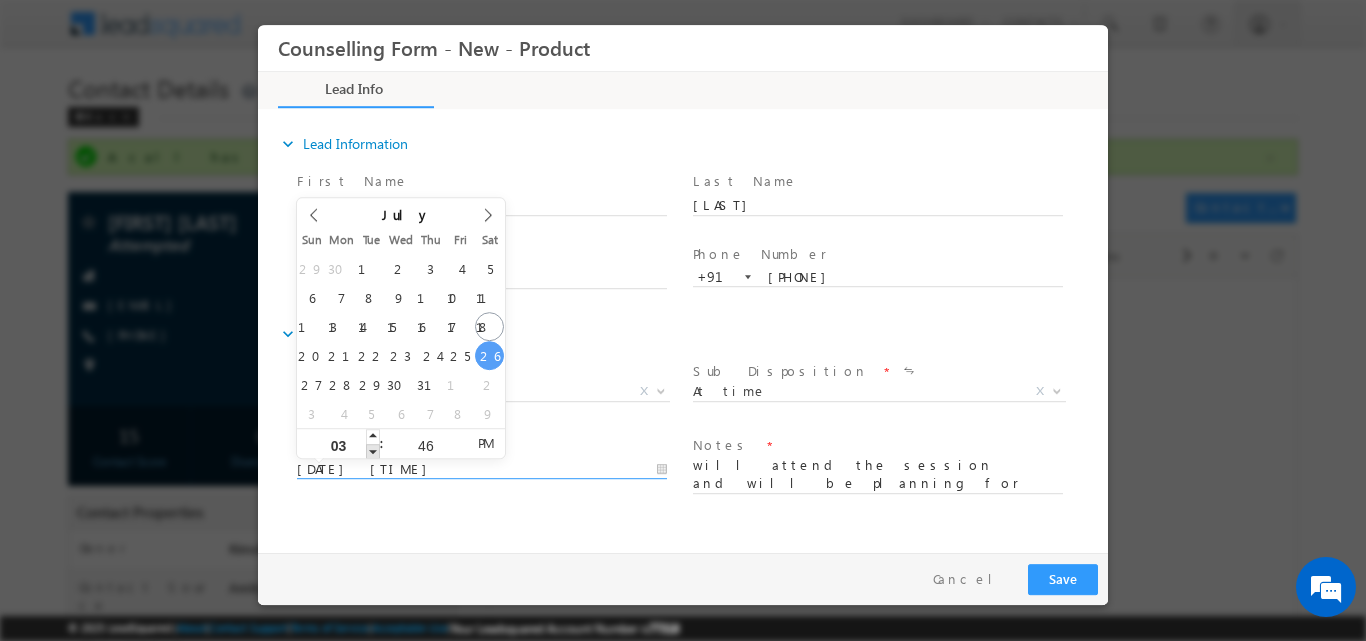 type on "26/07/2025 2:46 PM" 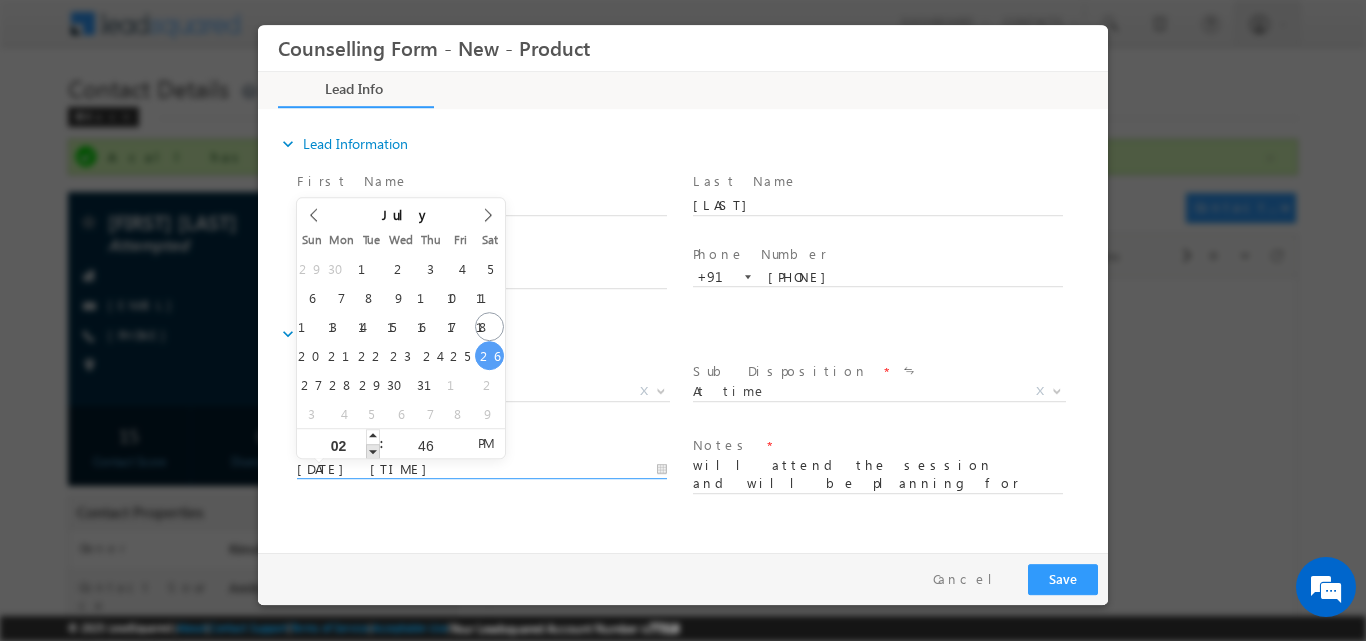 click at bounding box center (373, 450) 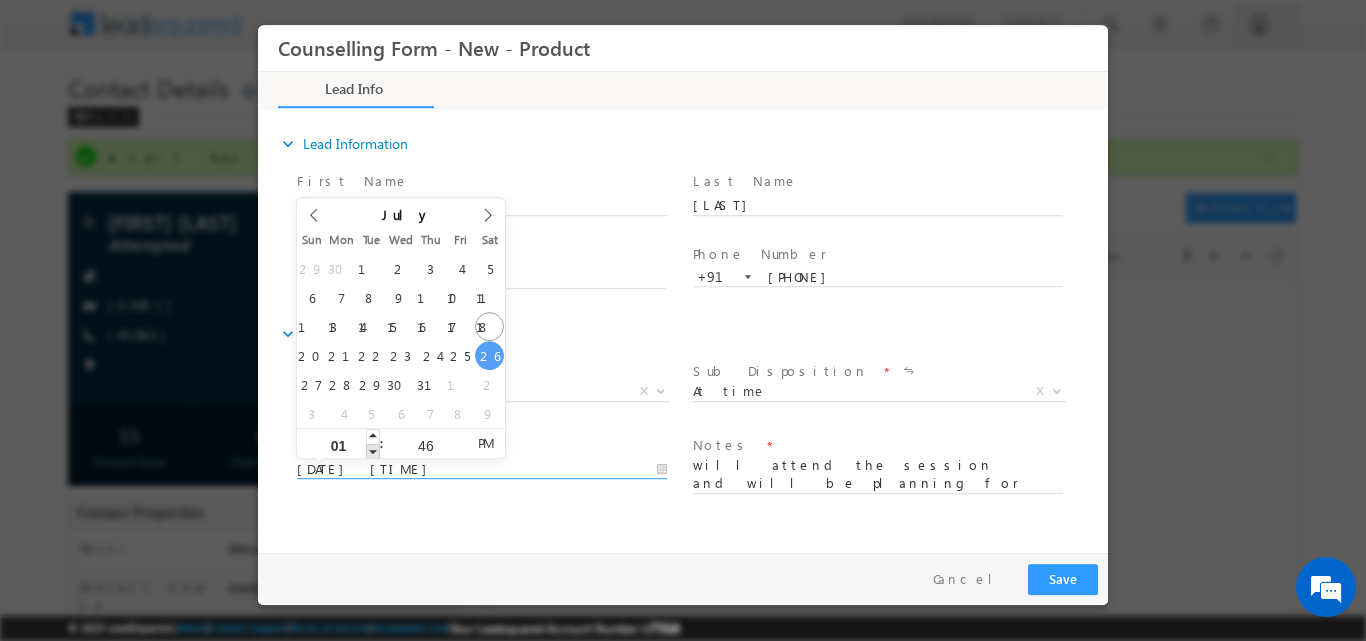 click at bounding box center [373, 450] 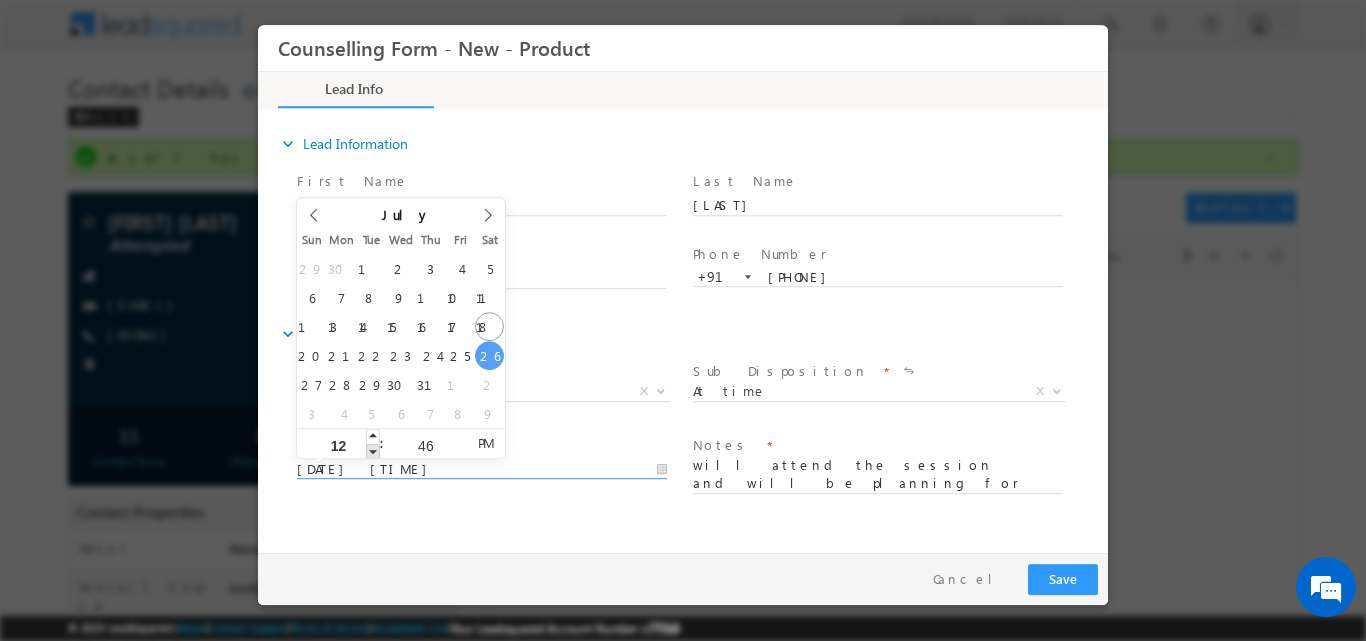 click at bounding box center [373, 450] 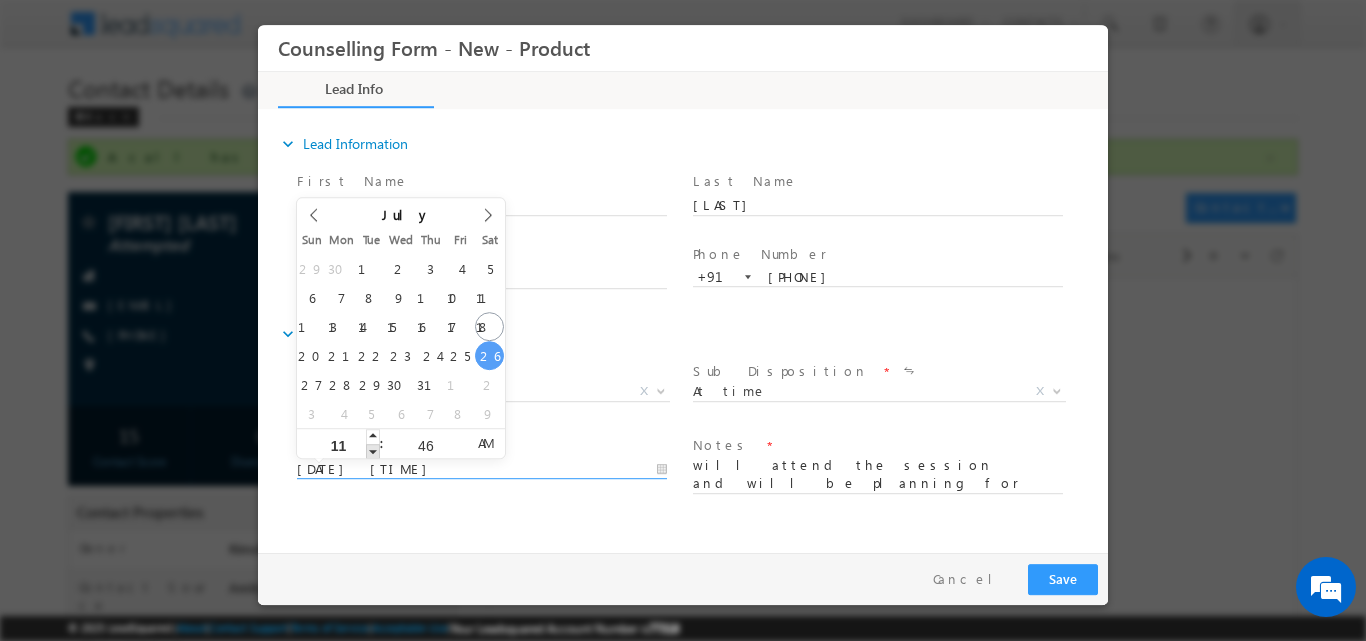 click at bounding box center (373, 450) 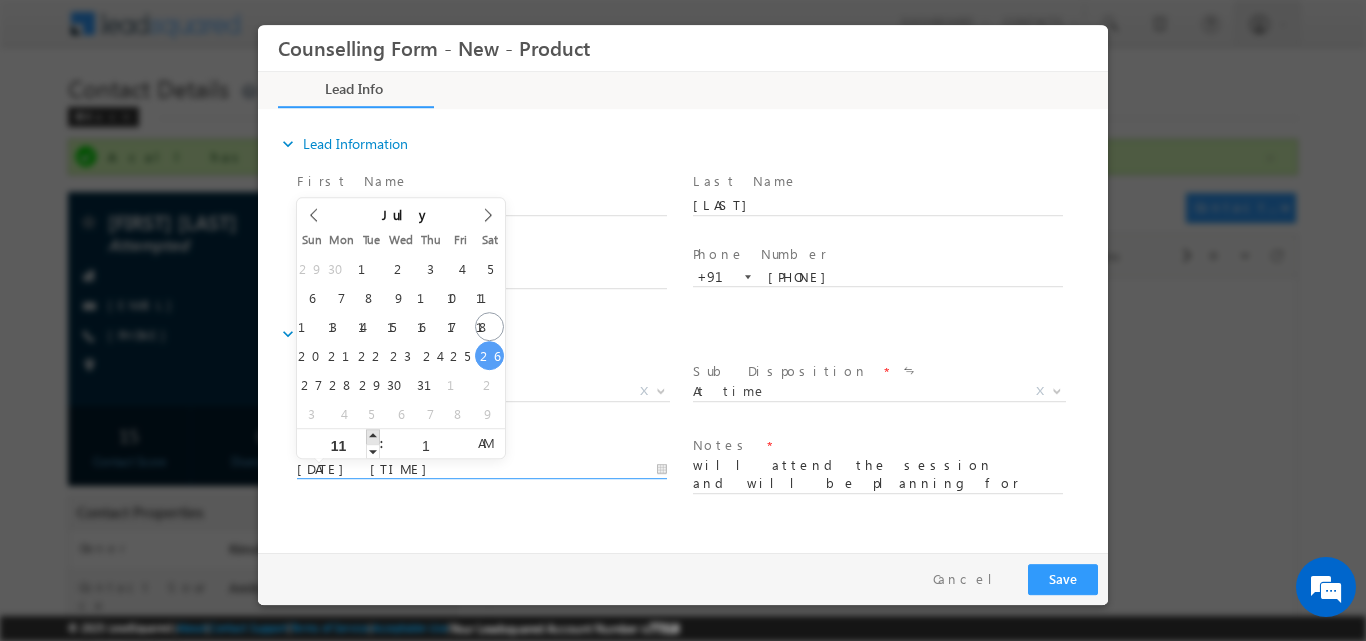 type on "10" 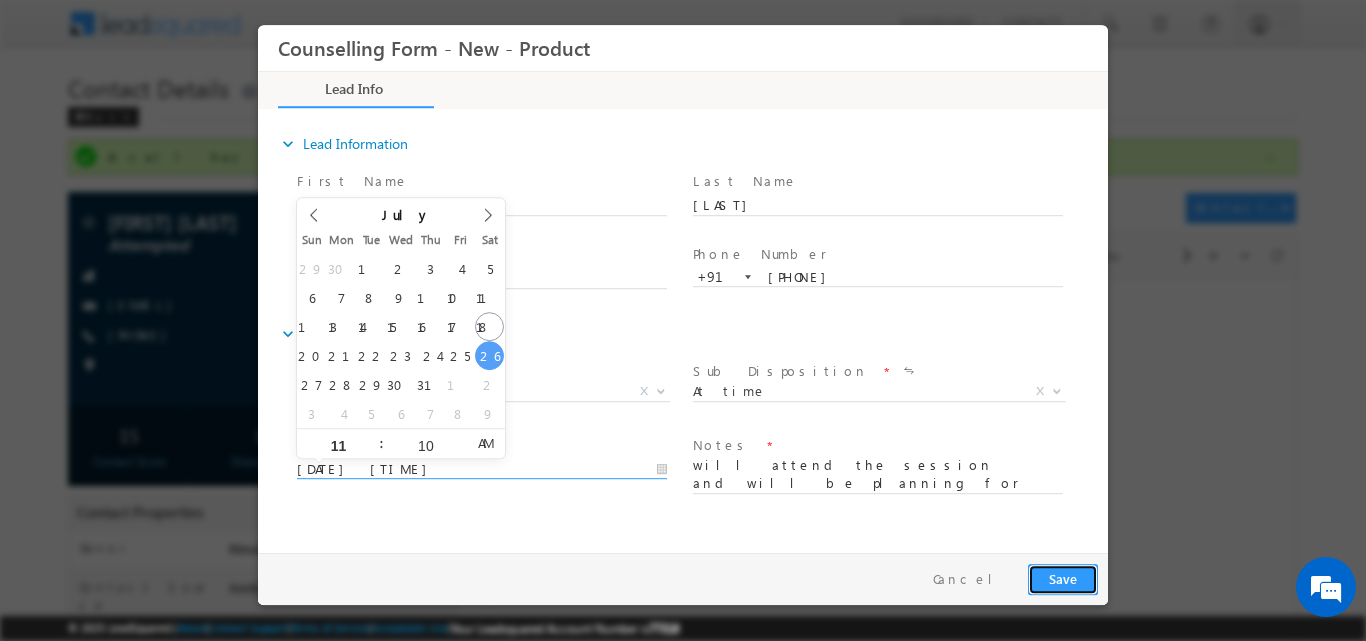 type on "26/07/2025 11:10 AM" 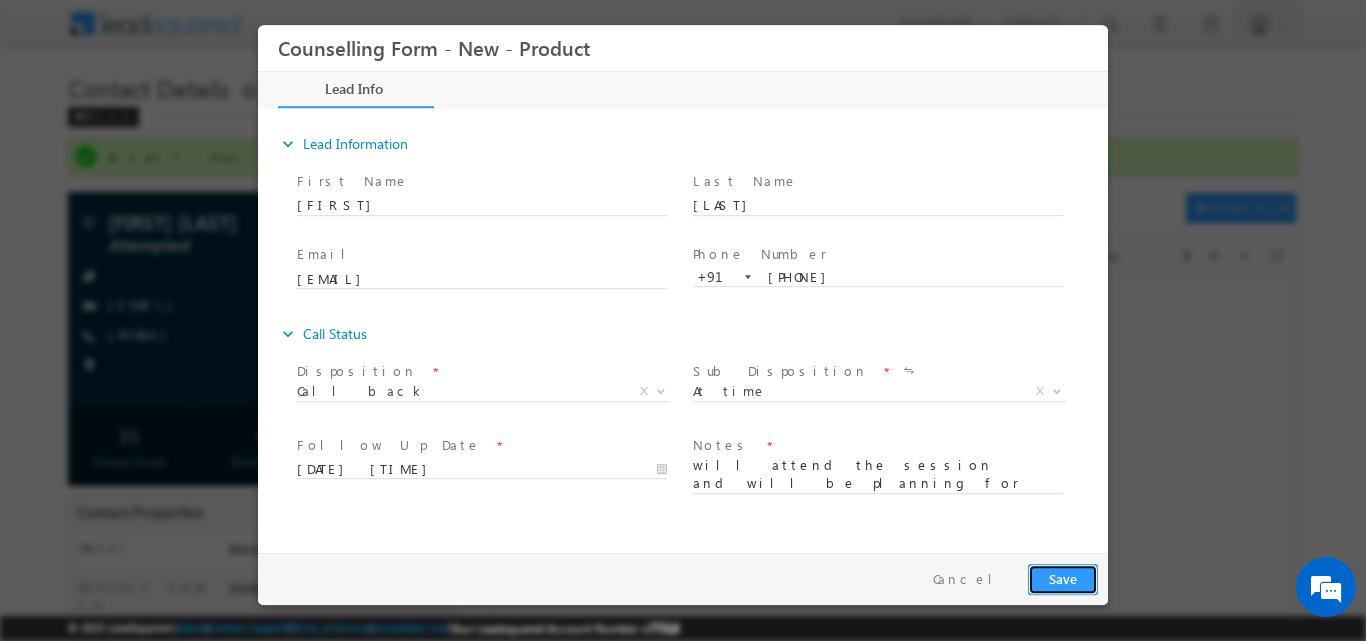 drag, startPoint x: 1053, startPoint y: 582, endPoint x: 1177, endPoint y: 25, distance: 570.6356 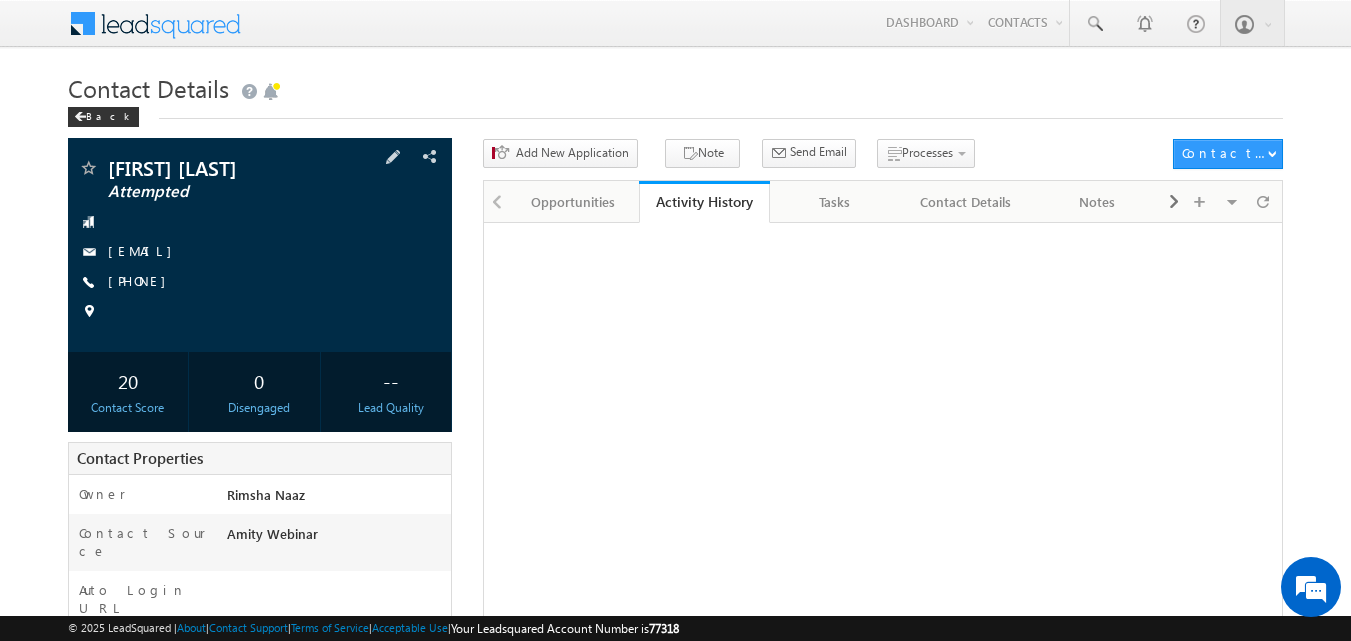 scroll, scrollTop: 0, scrollLeft: 0, axis: both 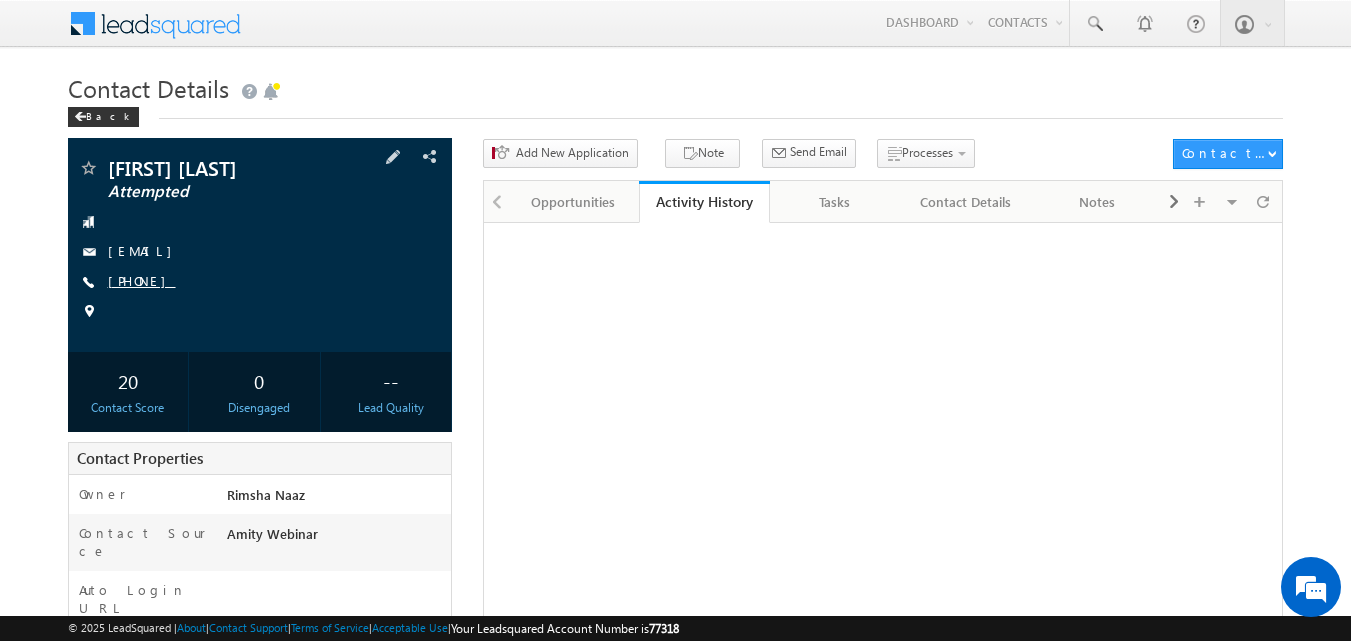 click on "[PHONE]" at bounding box center (142, 280) 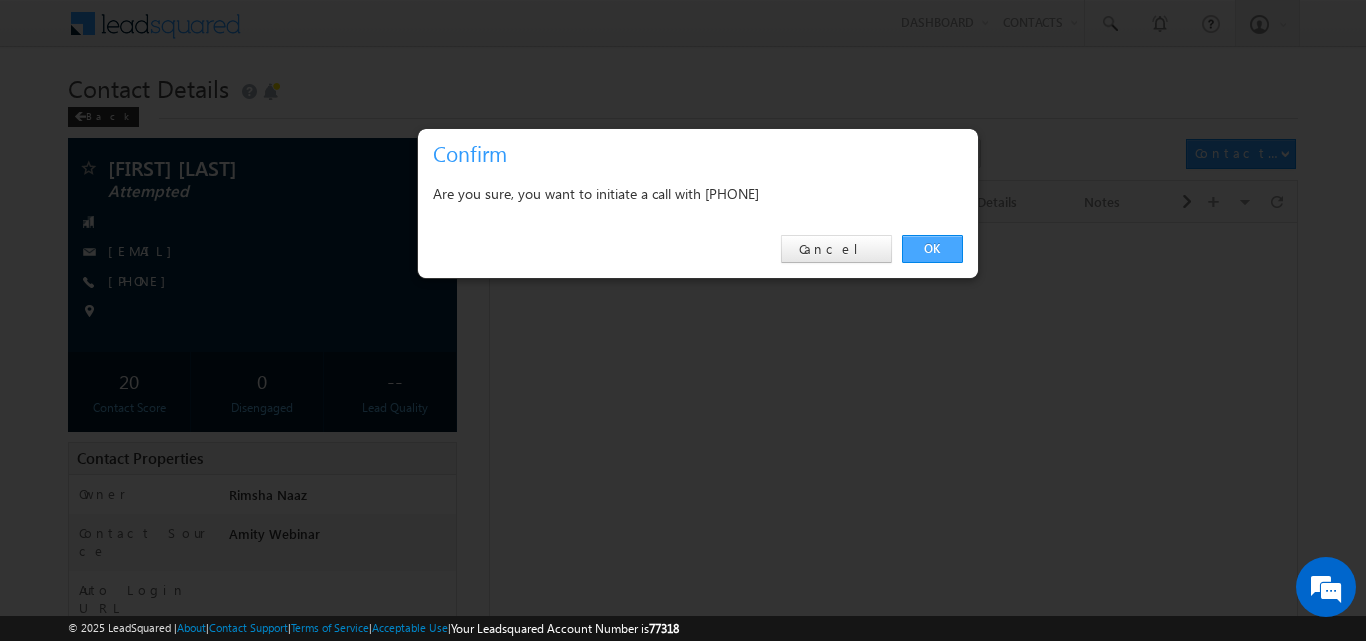 click on "OK" at bounding box center (932, 249) 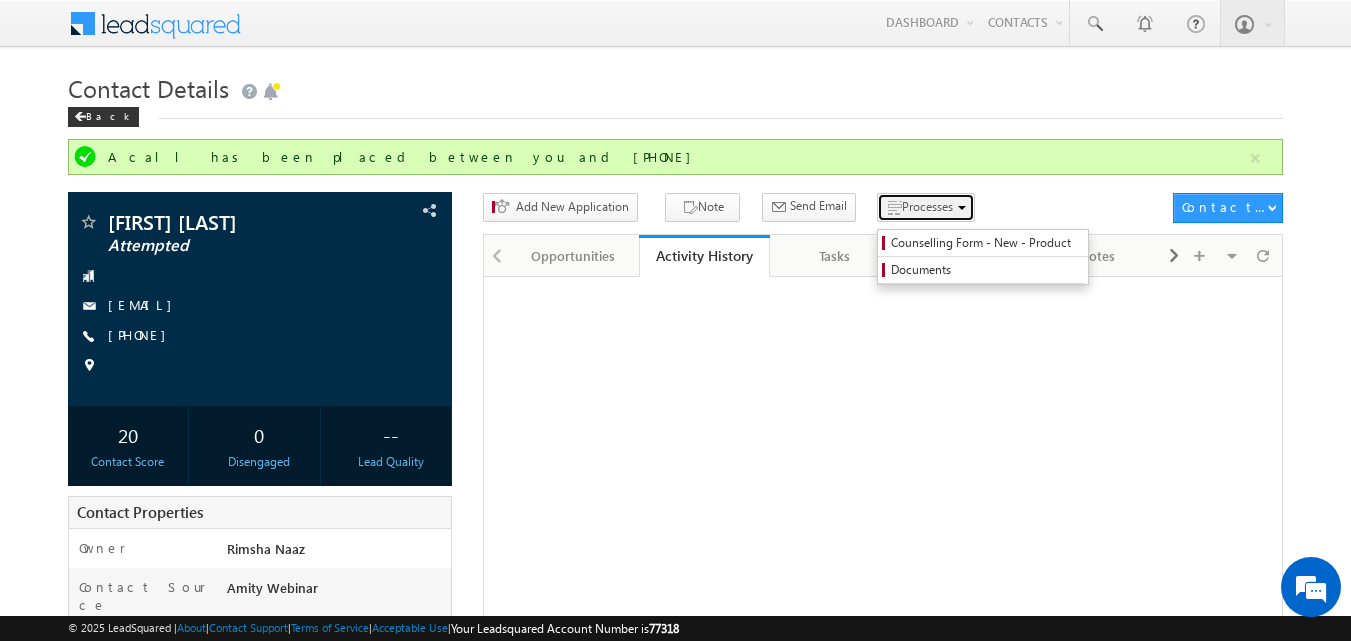 click on "Processes" at bounding box center (927, 206) 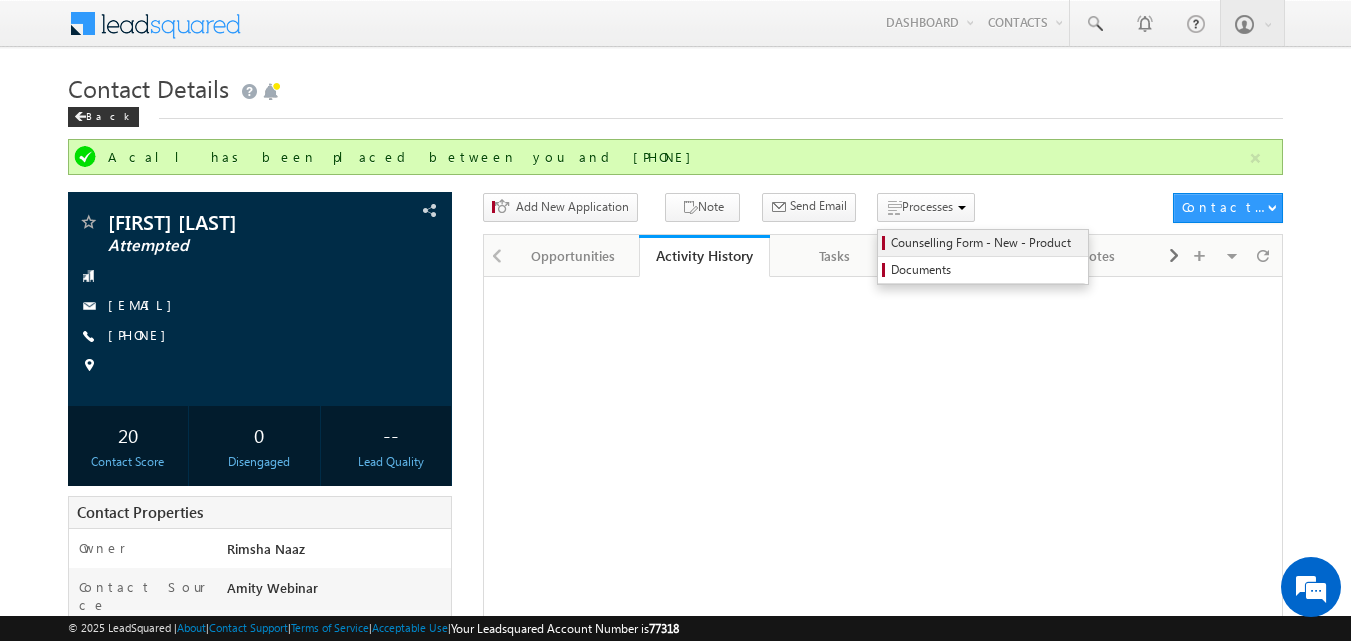 click on "Counselling Form - New - Product" at bounding box center (986, 243) 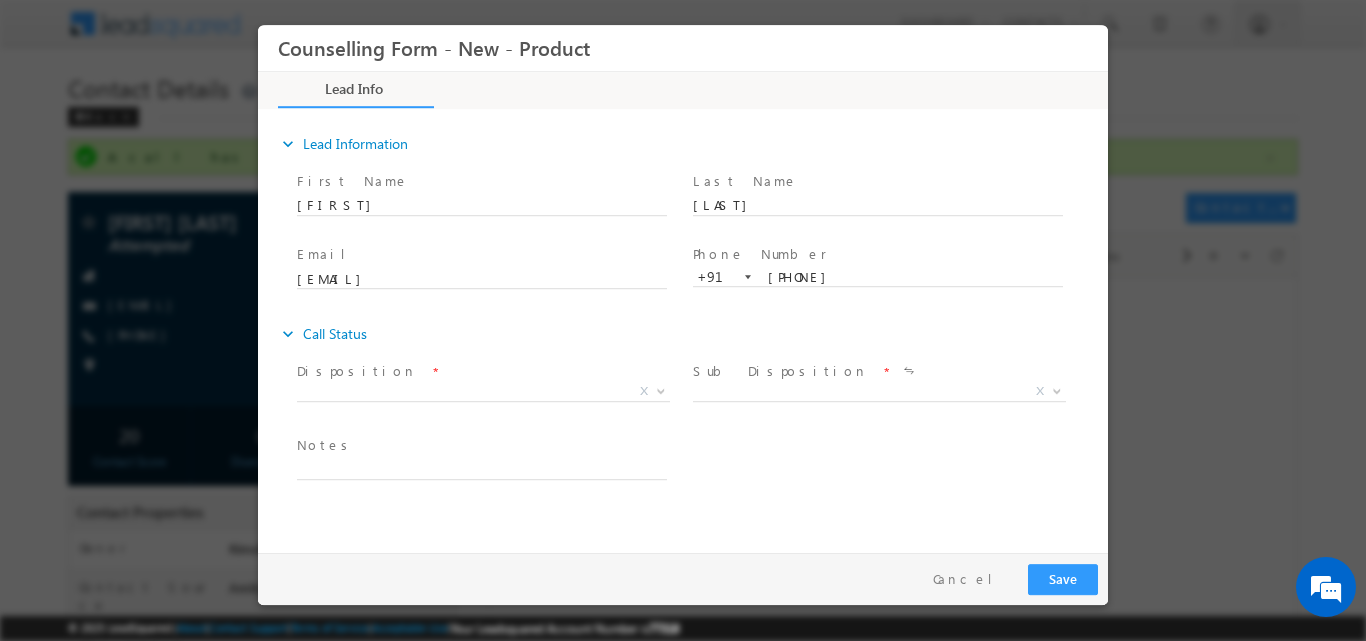 scroll, scrollTop: 0, scrollLeft: 0, axis: both 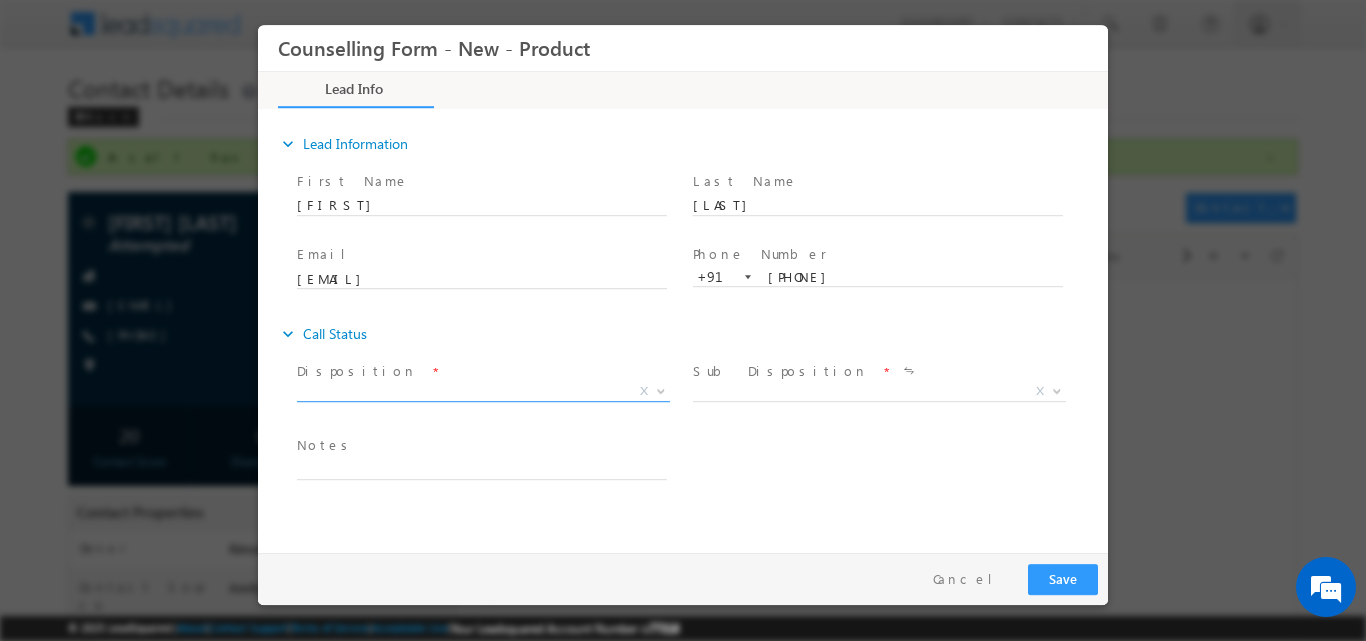 click at bounding box center [659, 390] 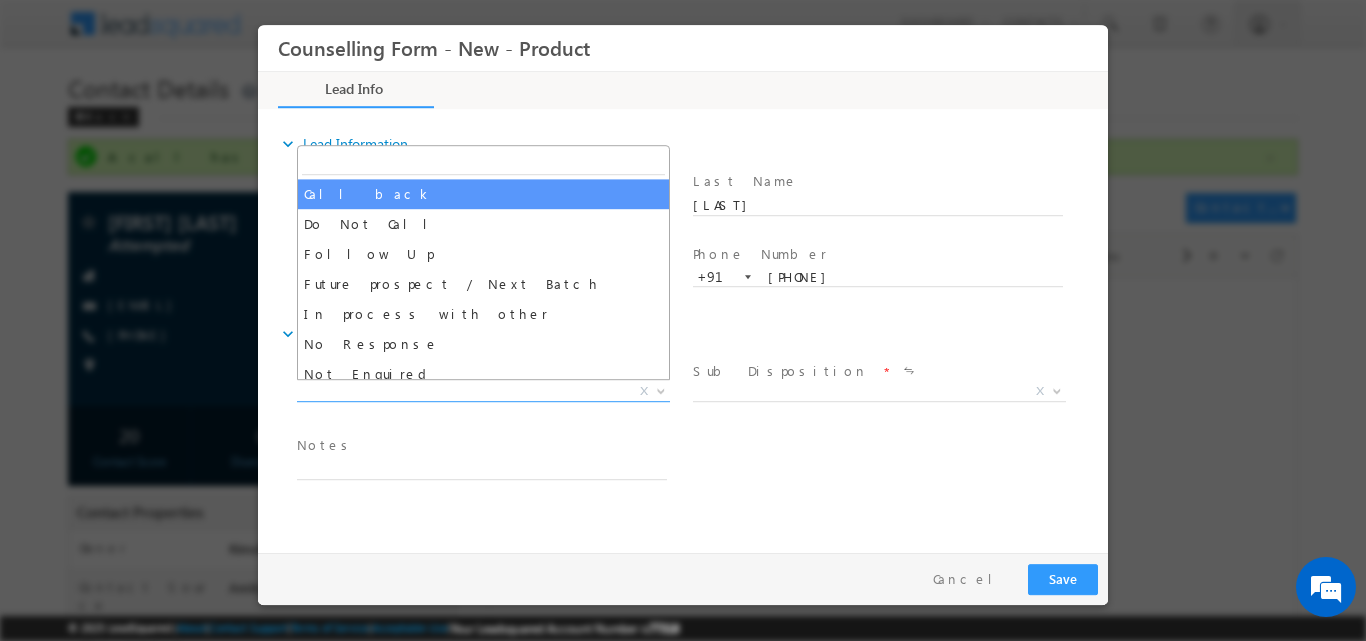 select on "Call back" 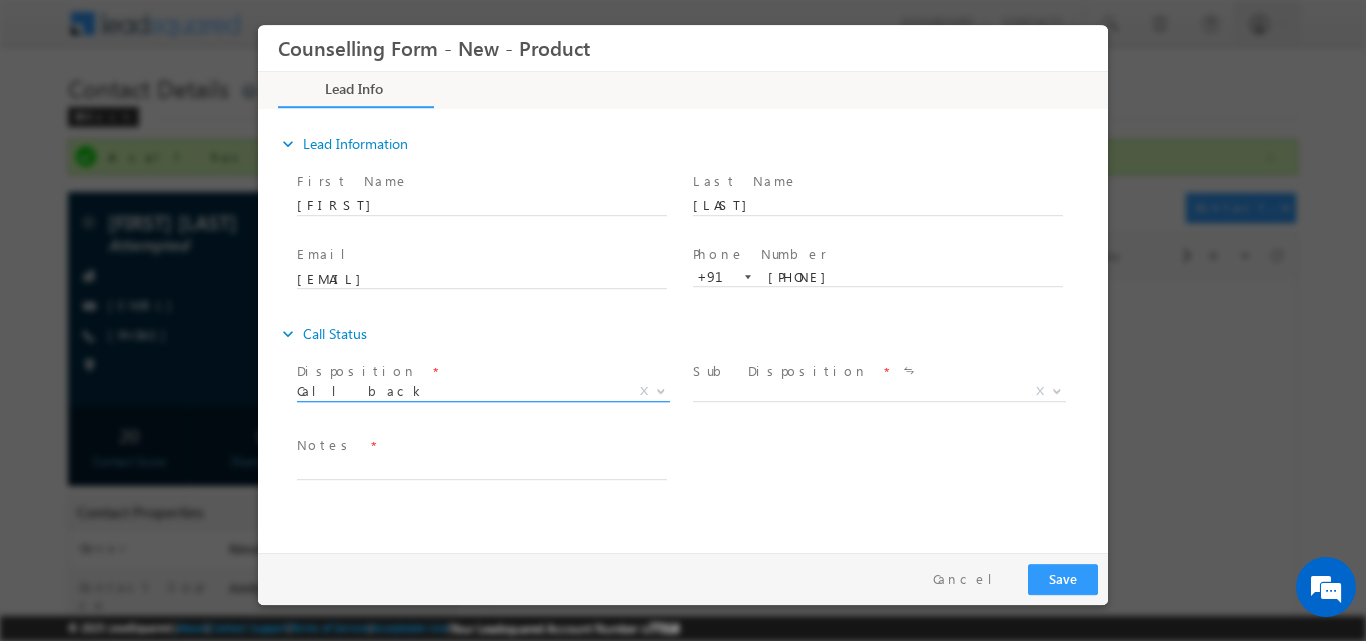 click at bounding box center [661, 389] 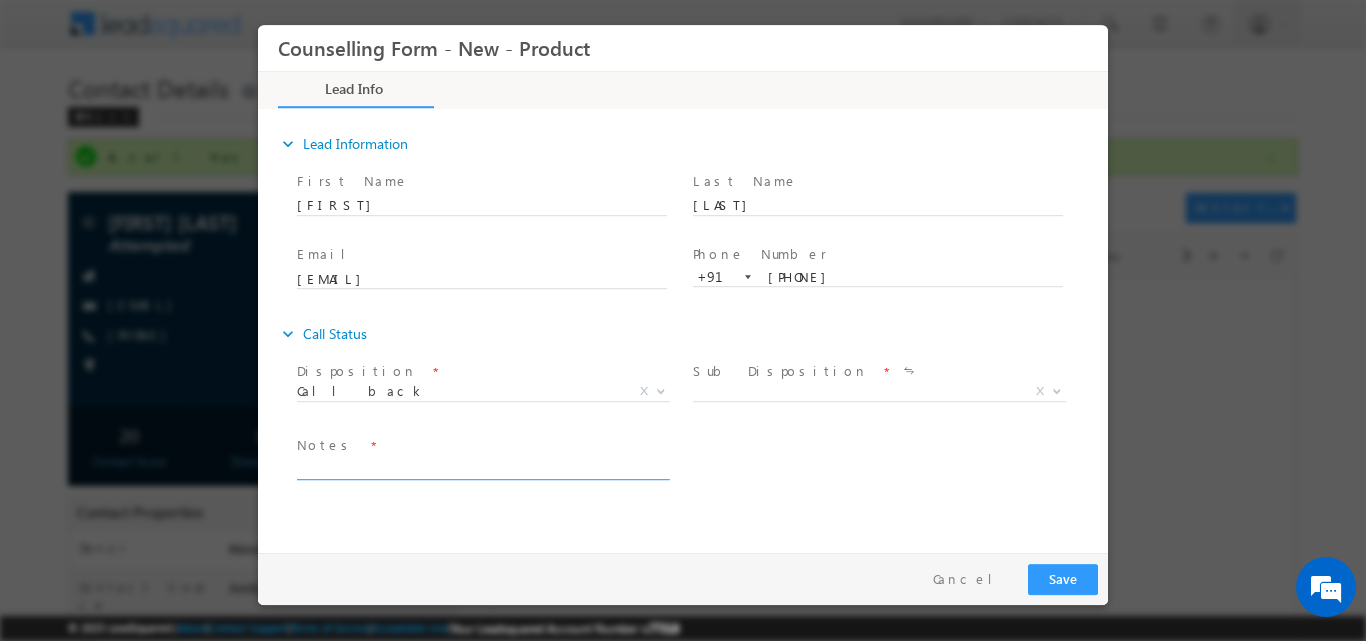click at bounding box center [482, 467] 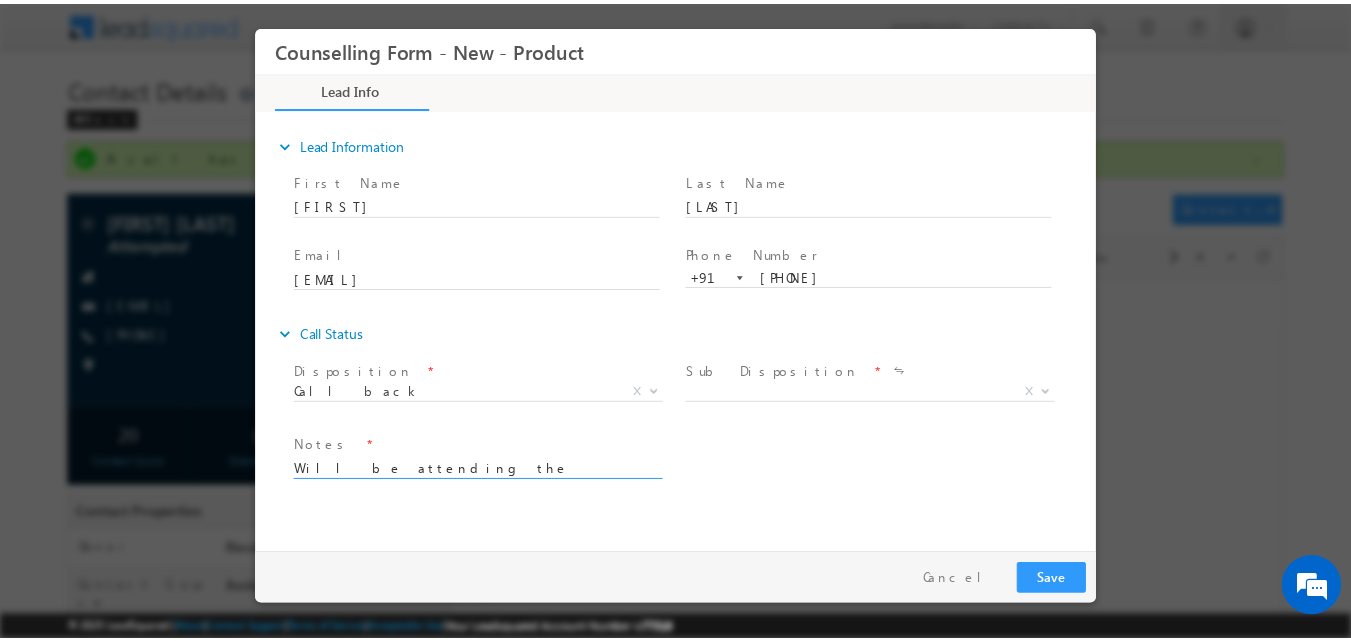scroll, scrollTop: 4, scrollLeft: 0, axis: vertical 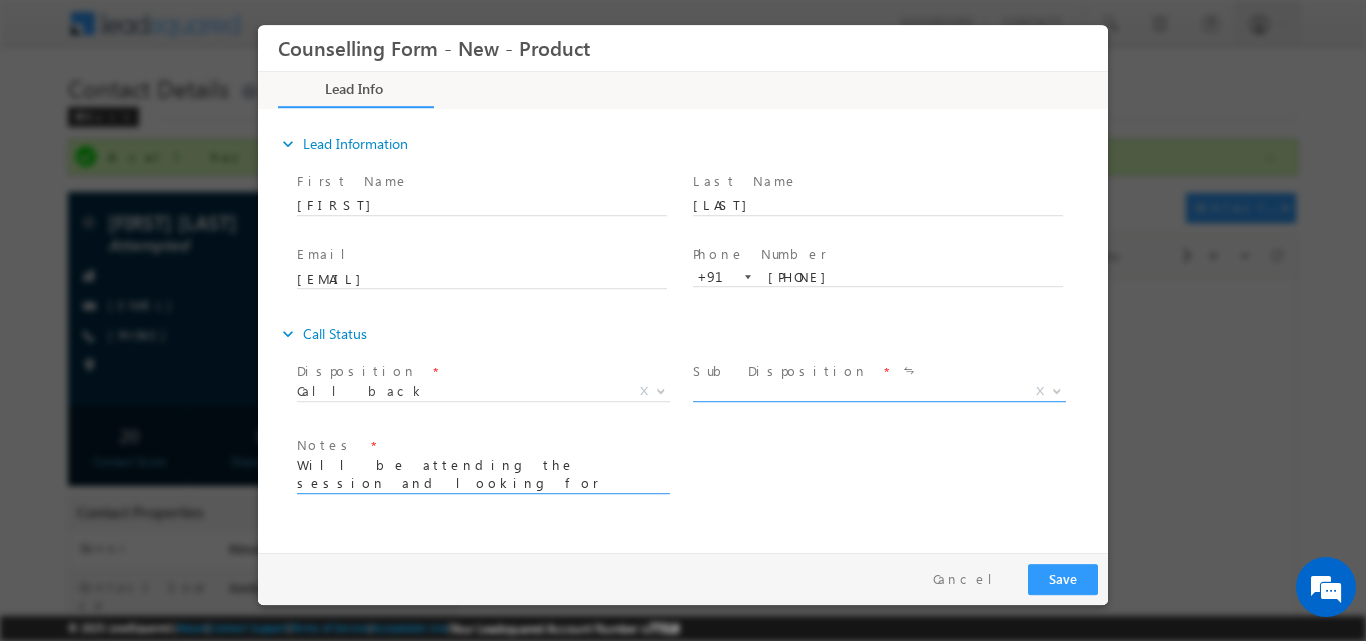 type on "Will be attending the session and looking for masters from US,UK or Canada" 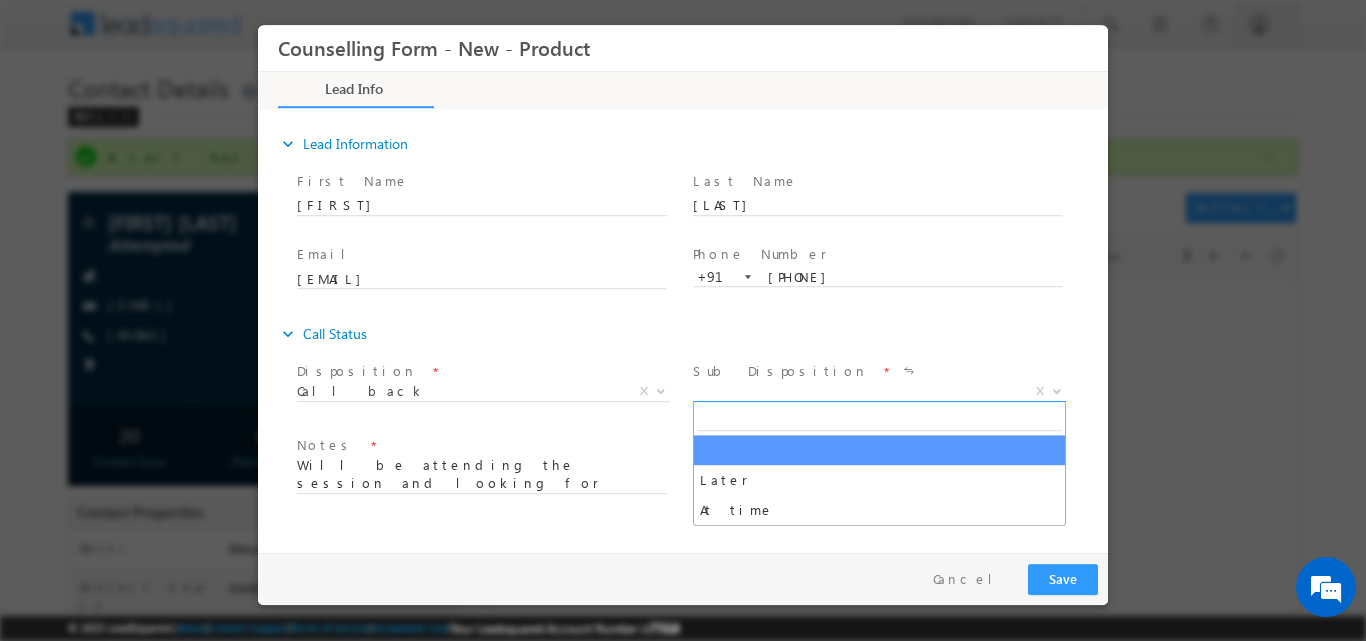 click at bounding box center (1055, 390) 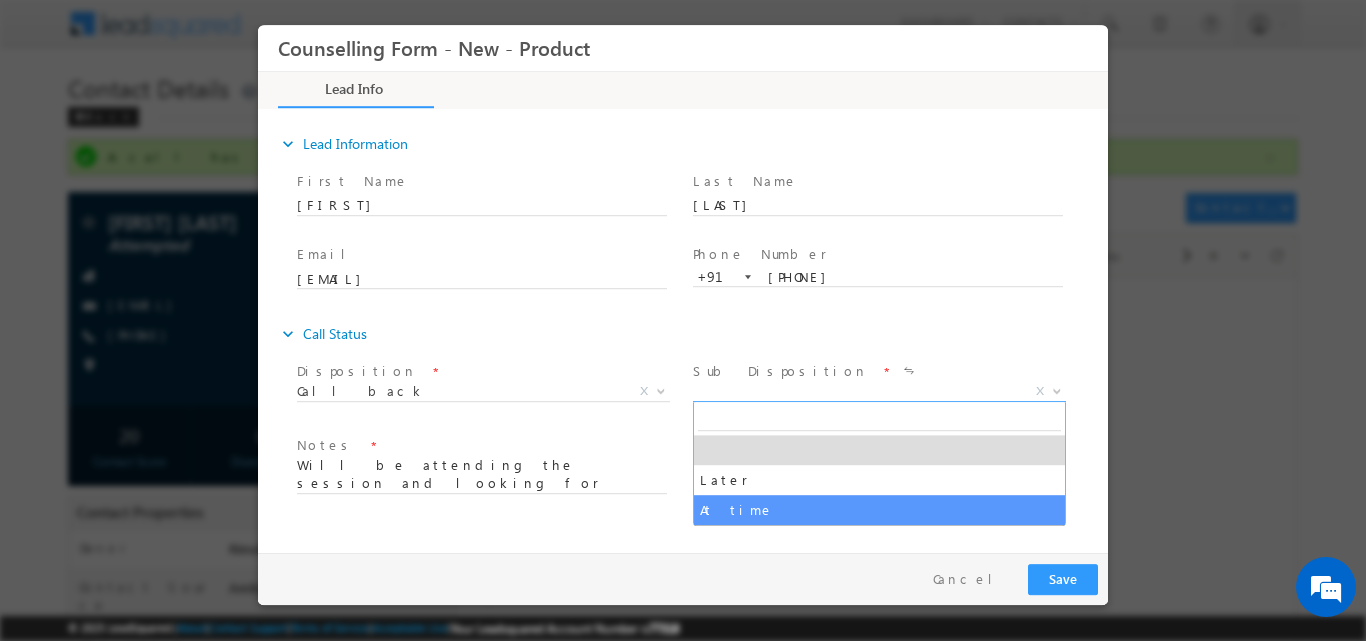 select on "At time" 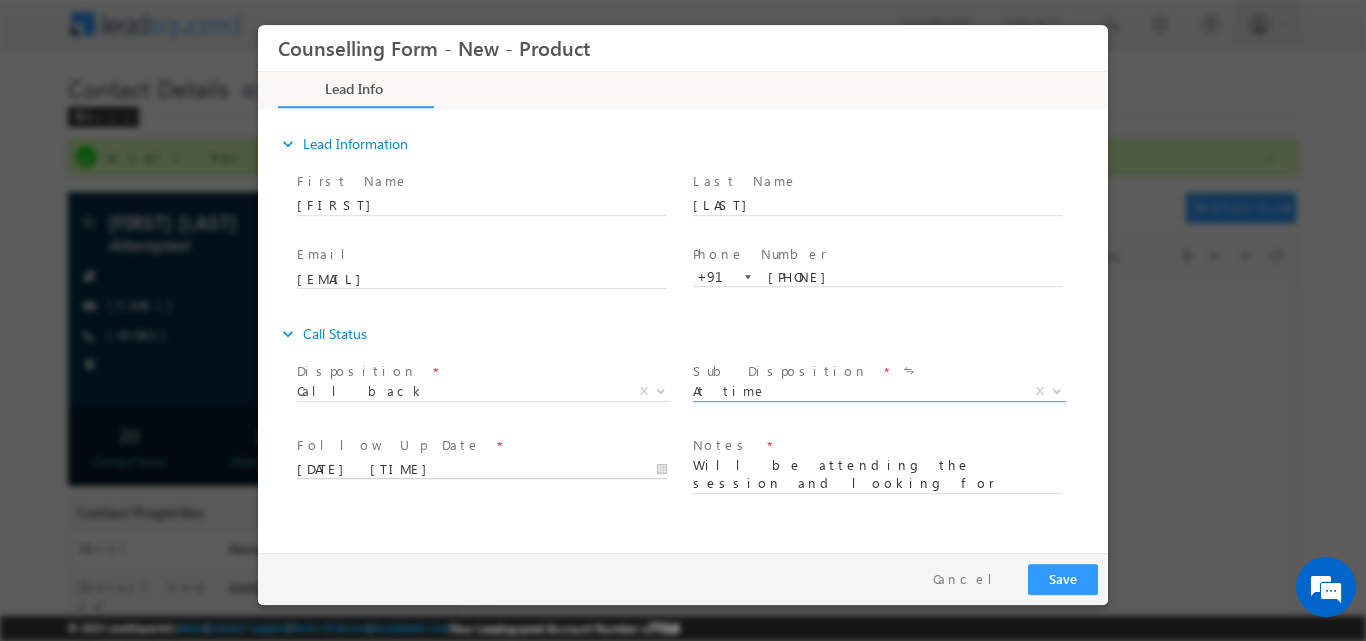 click on "19/07/2025 1:49 PM" at bounding box center (482, 469) 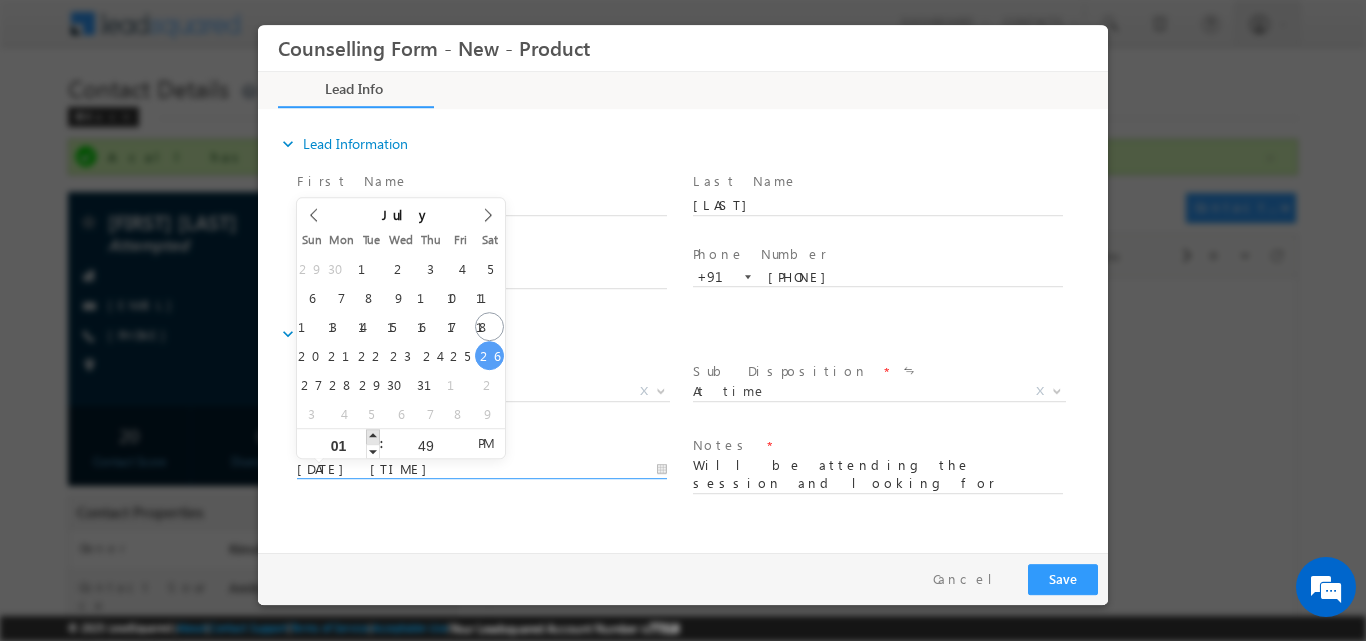 type on "26/07/2025 2:49 PM" 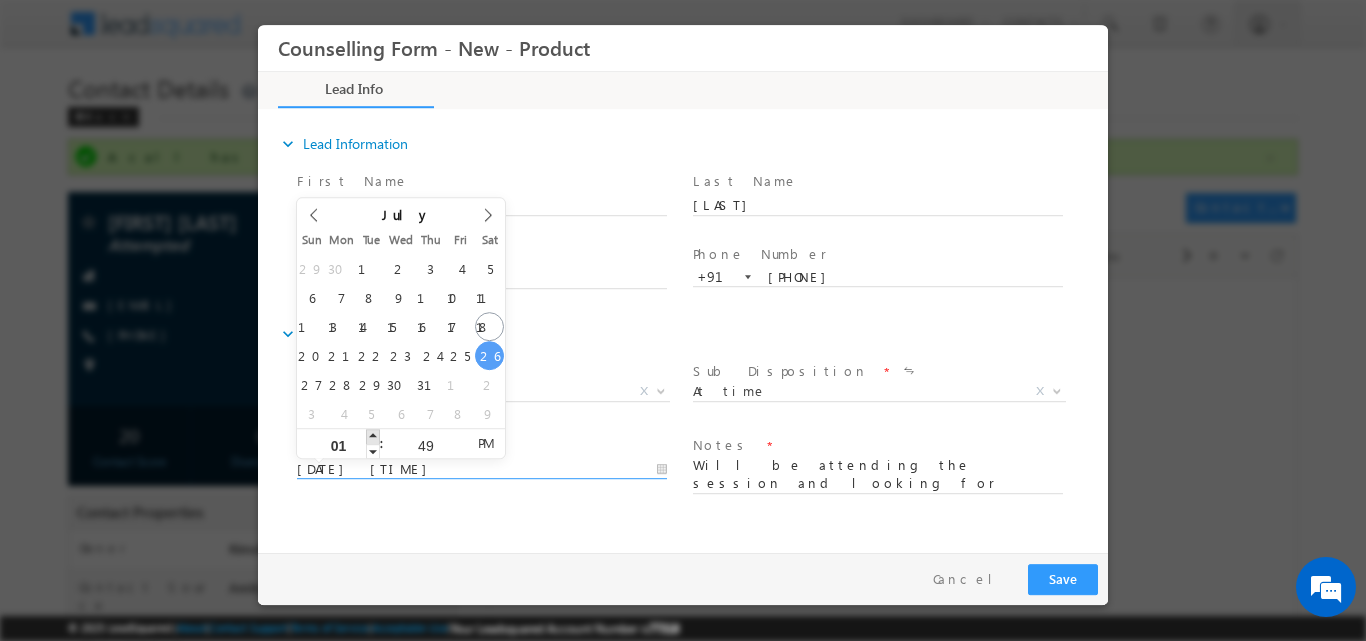 type on "02" 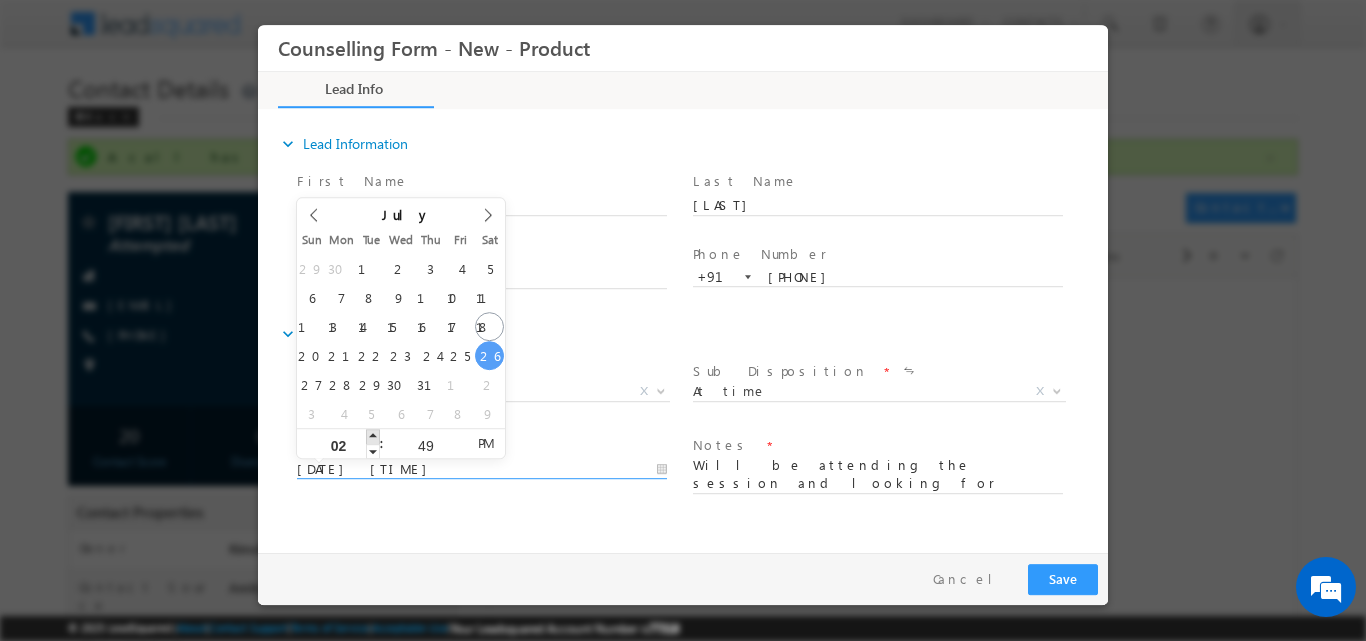 click at bounding box center (373, 435) 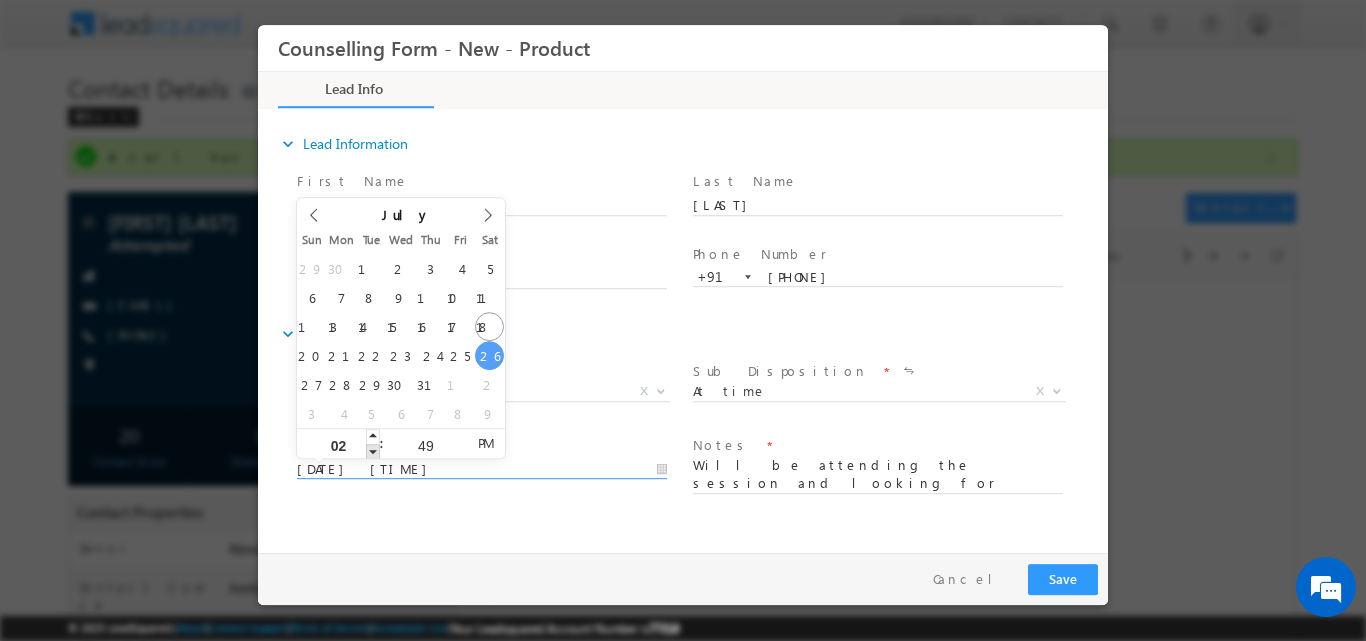 type on "26/07/2025 1:49 PM" 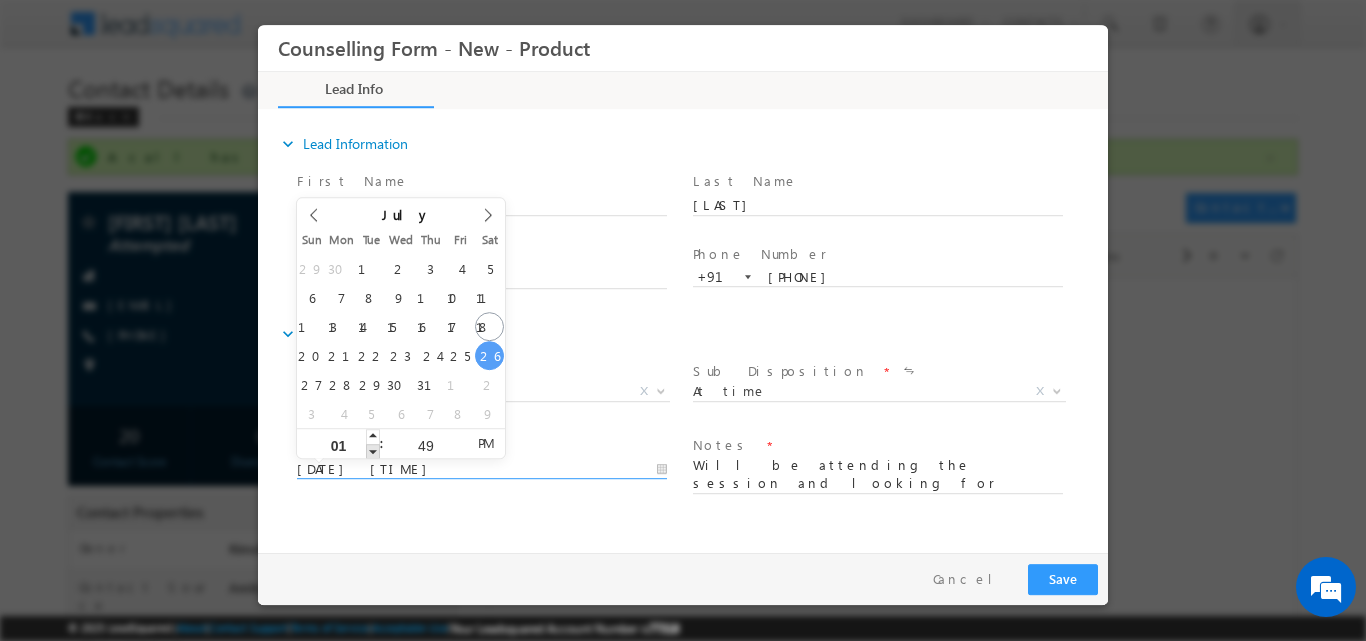 click at bounding box center [373, 450] 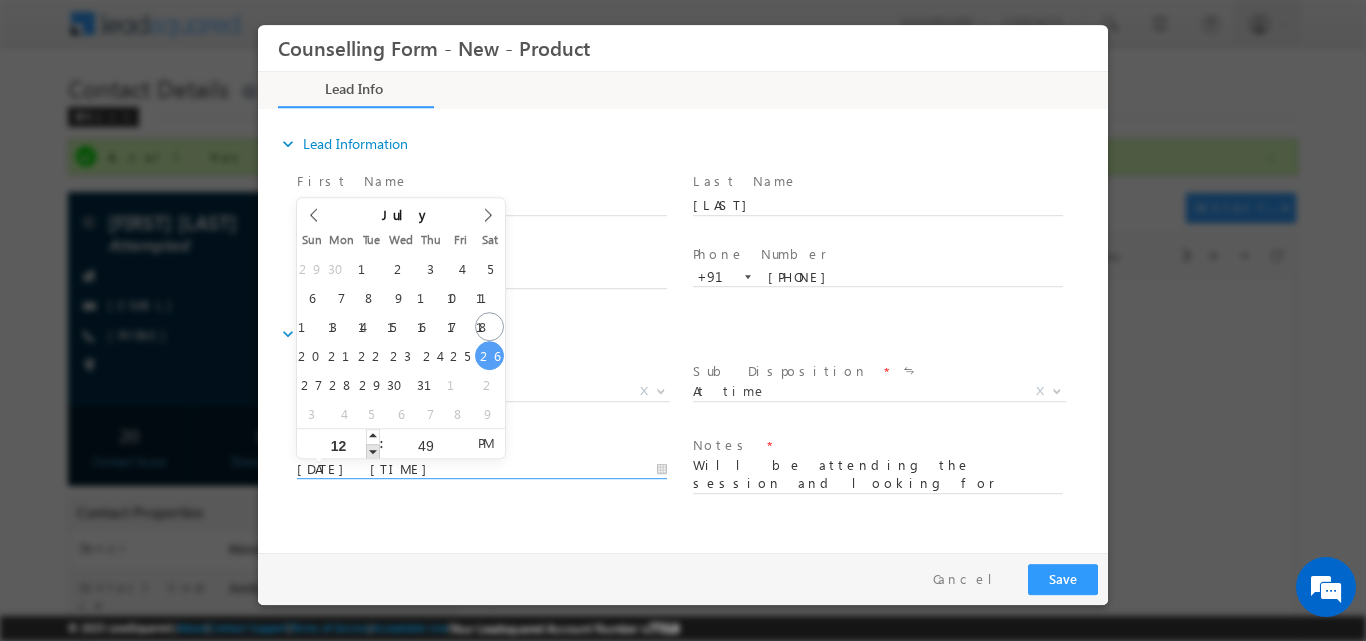 click at bounding box center [373, 450] 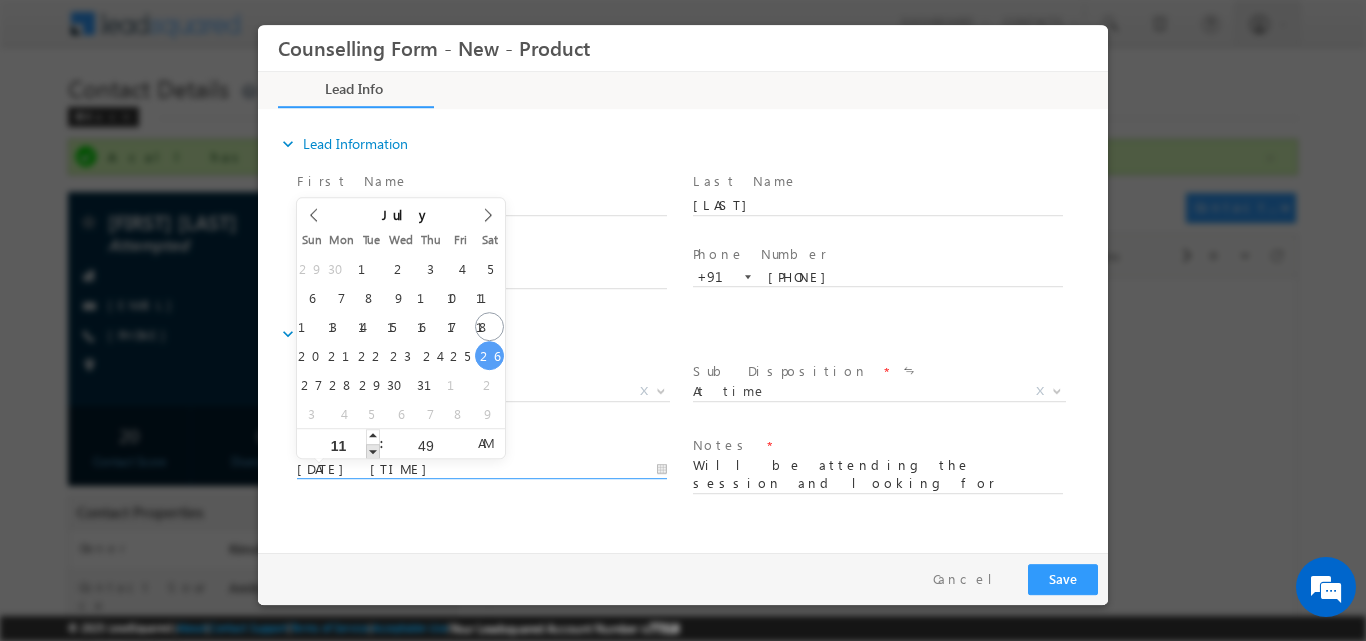 click at bounding box center (373, 450) 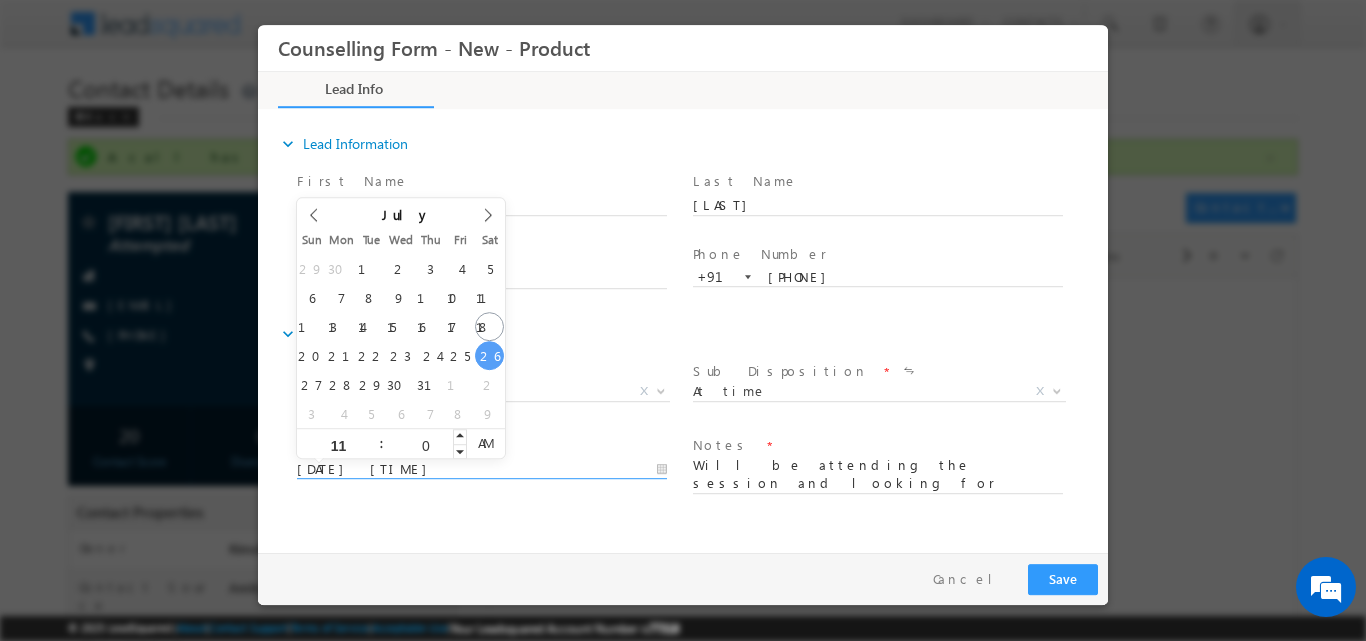 type on "09" 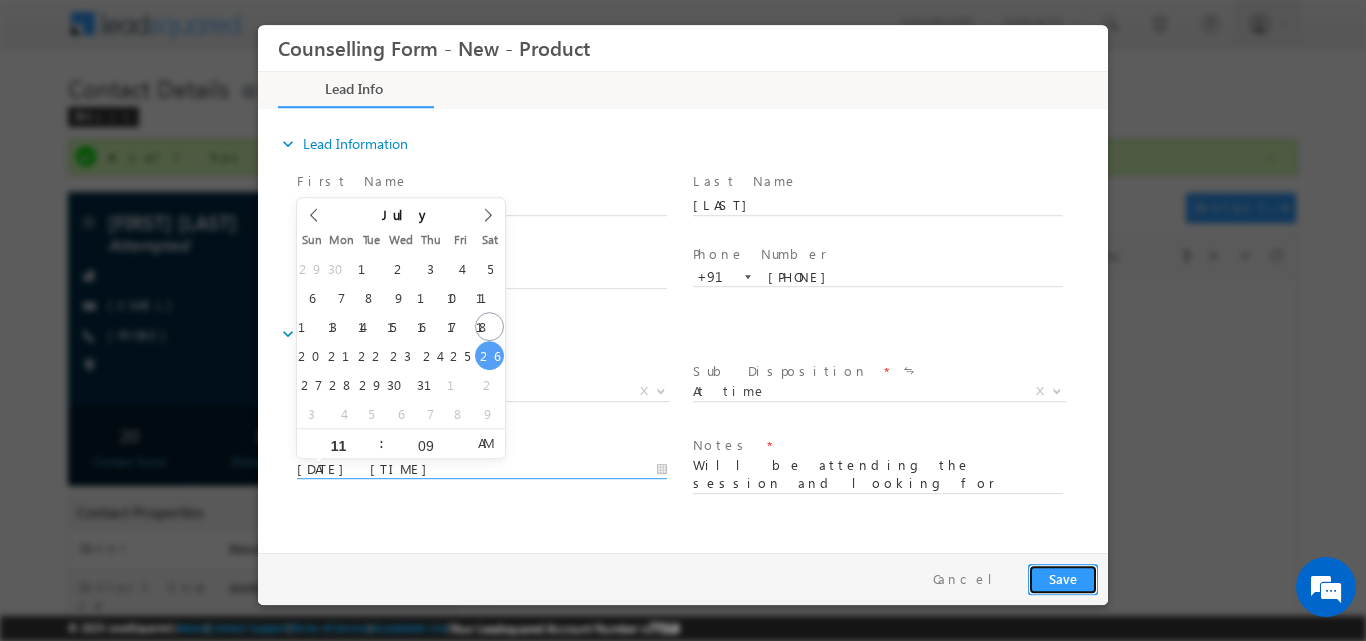 type on "26/07/2025 11:09 AM" 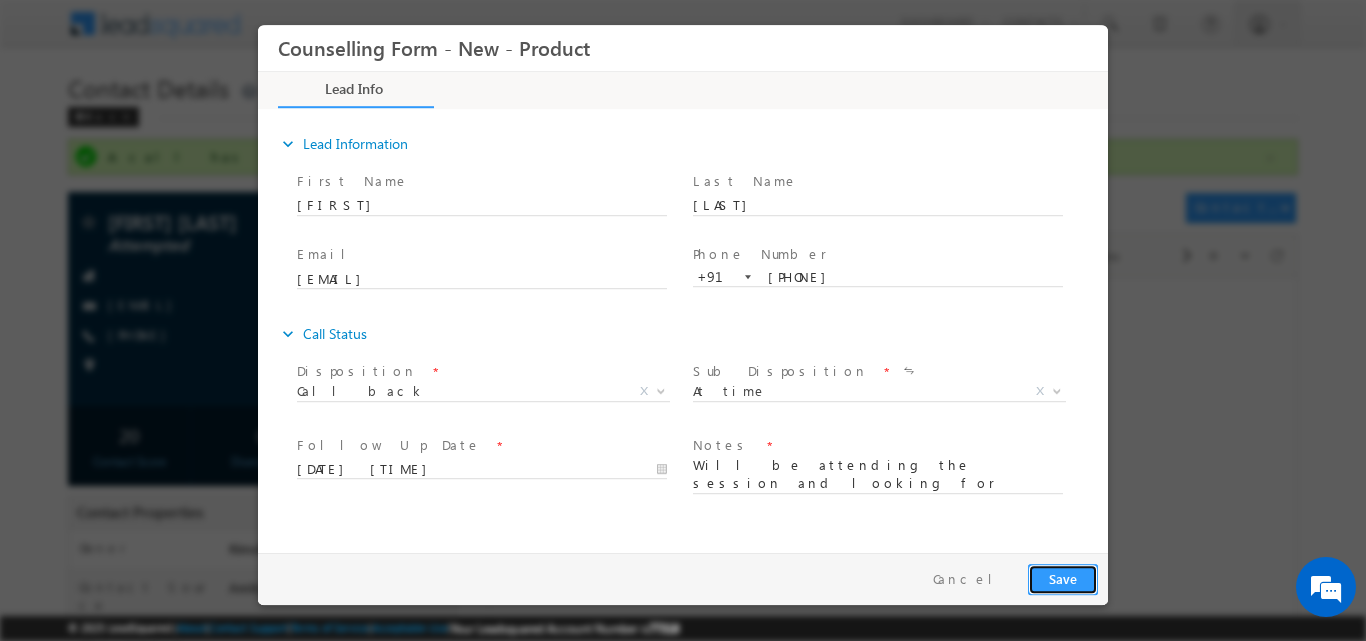 click on "Save" at bounding box center [1063, 578] 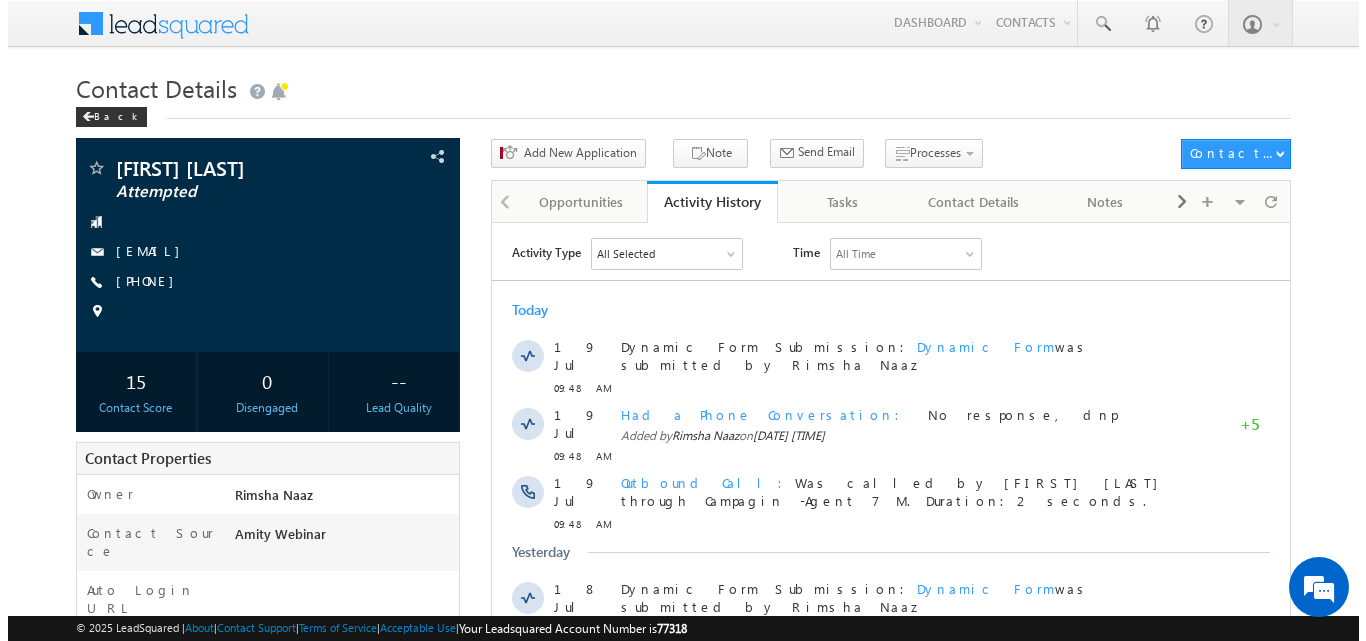 scroll, scrollTop: 0, scrollLeft: 0, axis: both 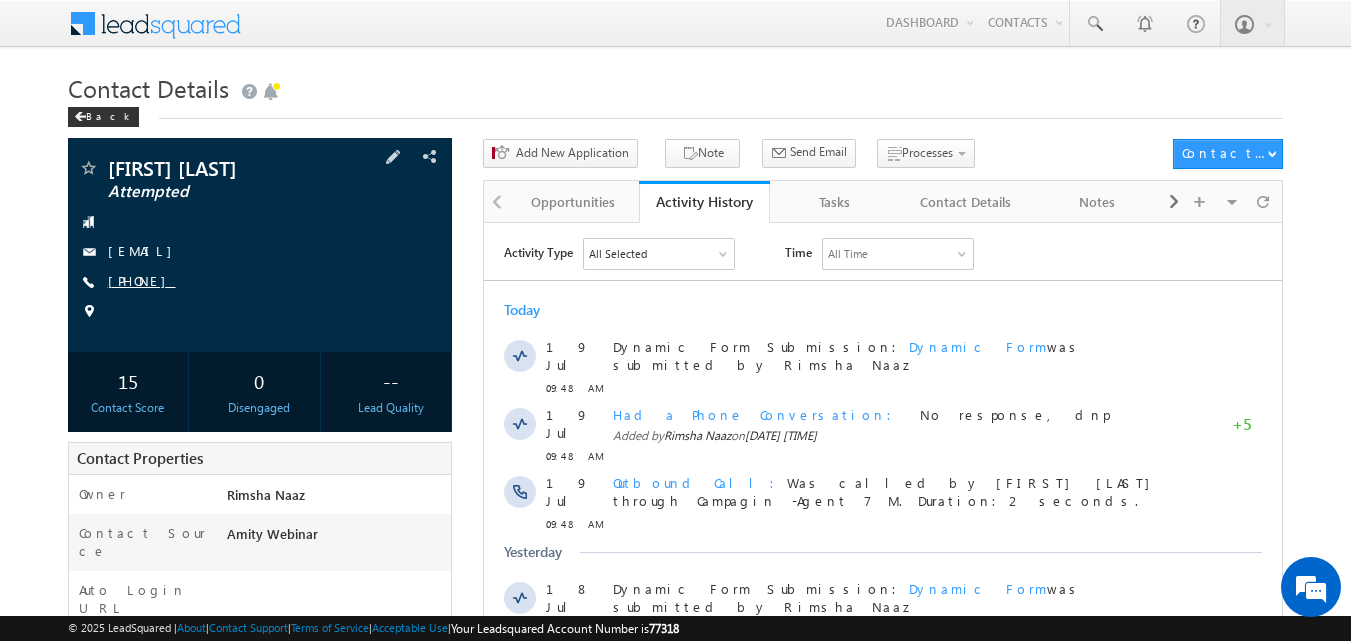 click on "+91-9958791285" at bounding box center [142, 280] 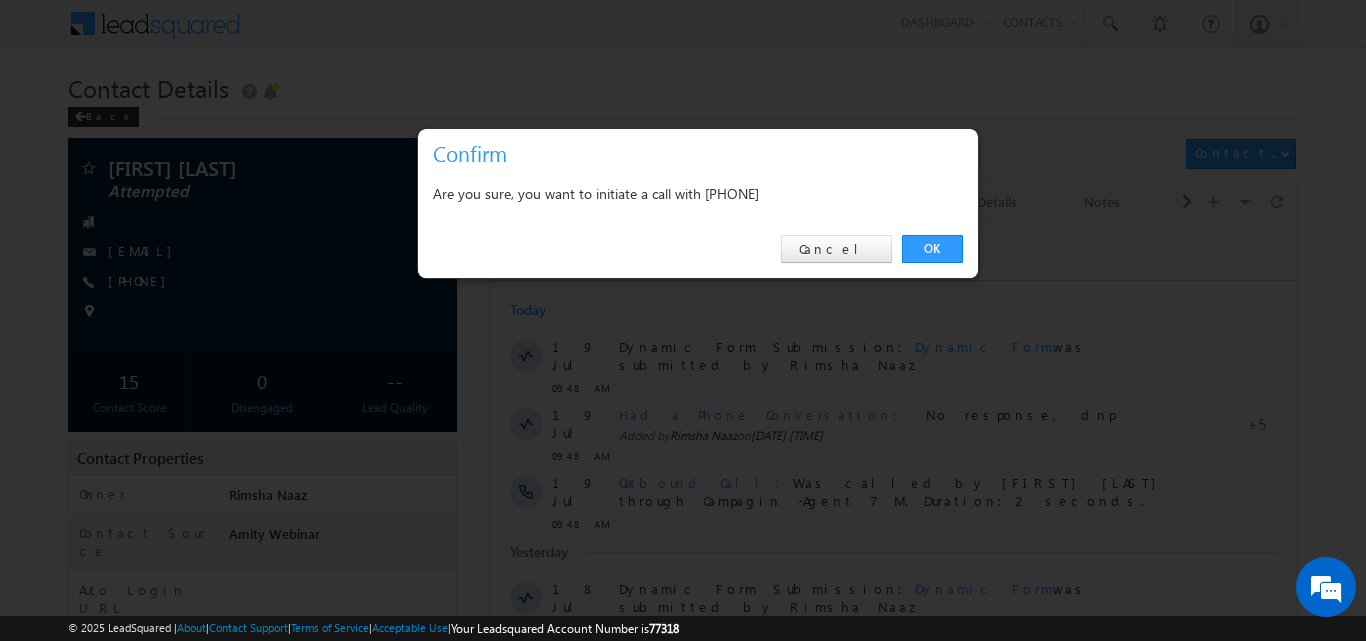 scroll, scrollTop: 0, scrollLeft: 0, axis: both 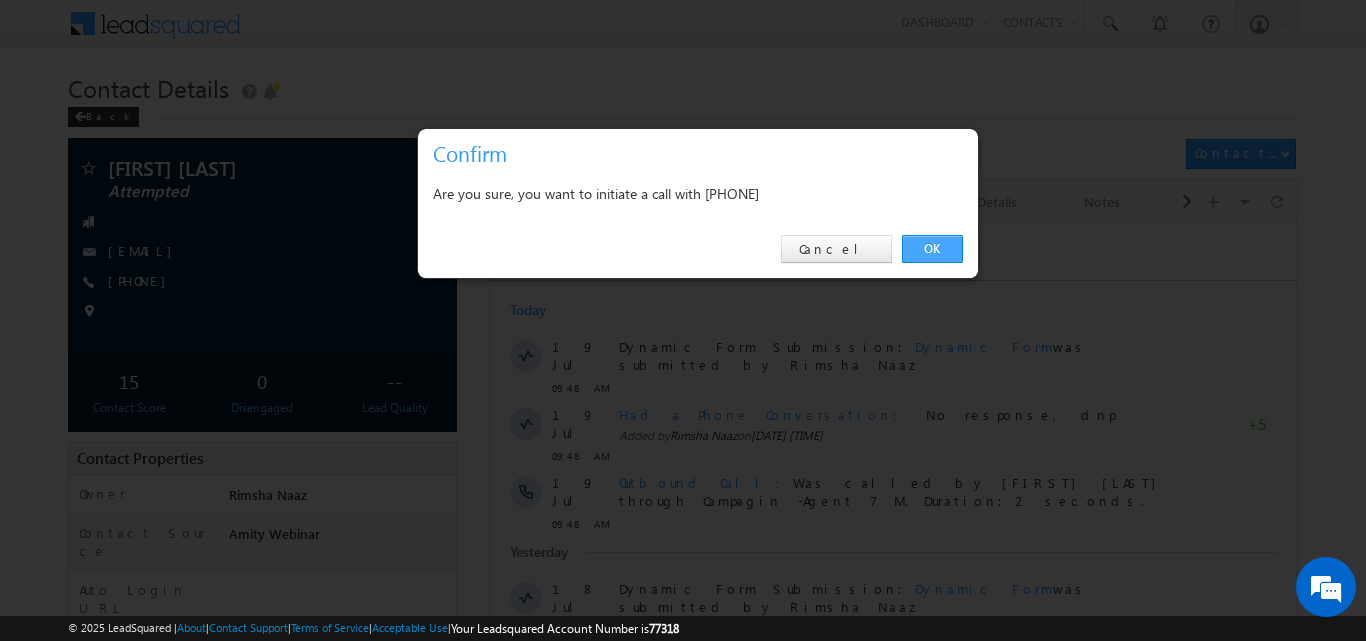 click on "OK" at bounding box center [932, 249] 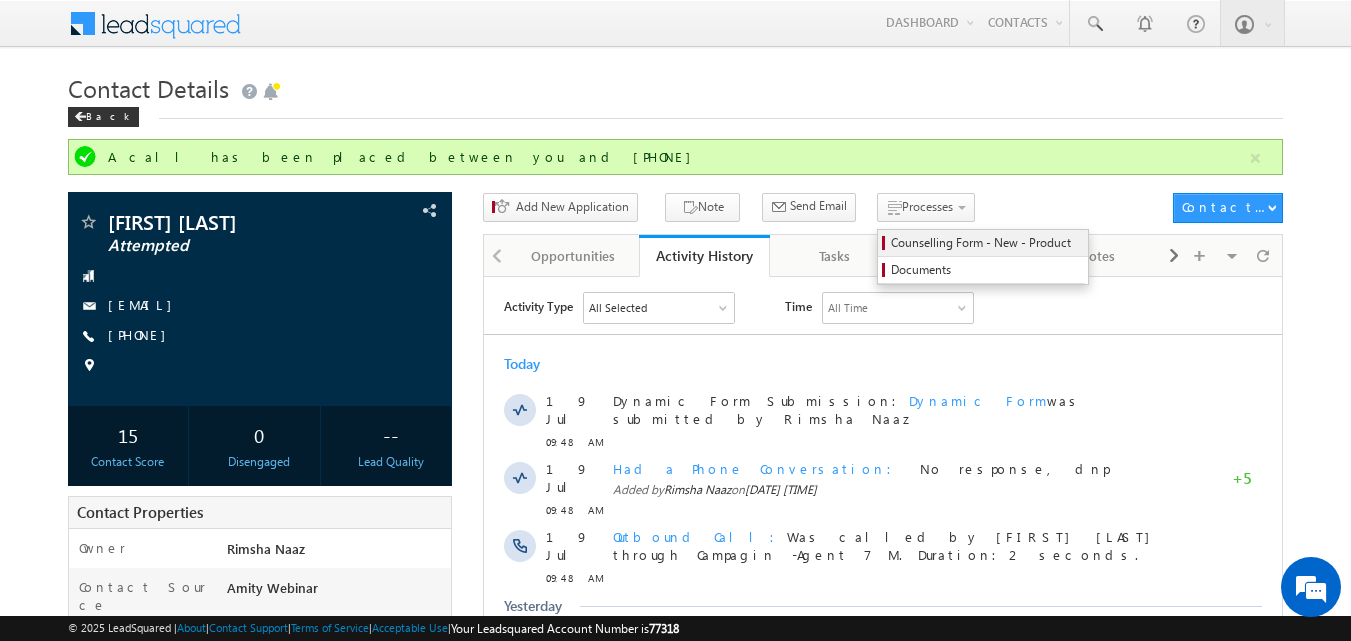 click on "Counselling Form - New - Product" at bounding box center (986, 243) 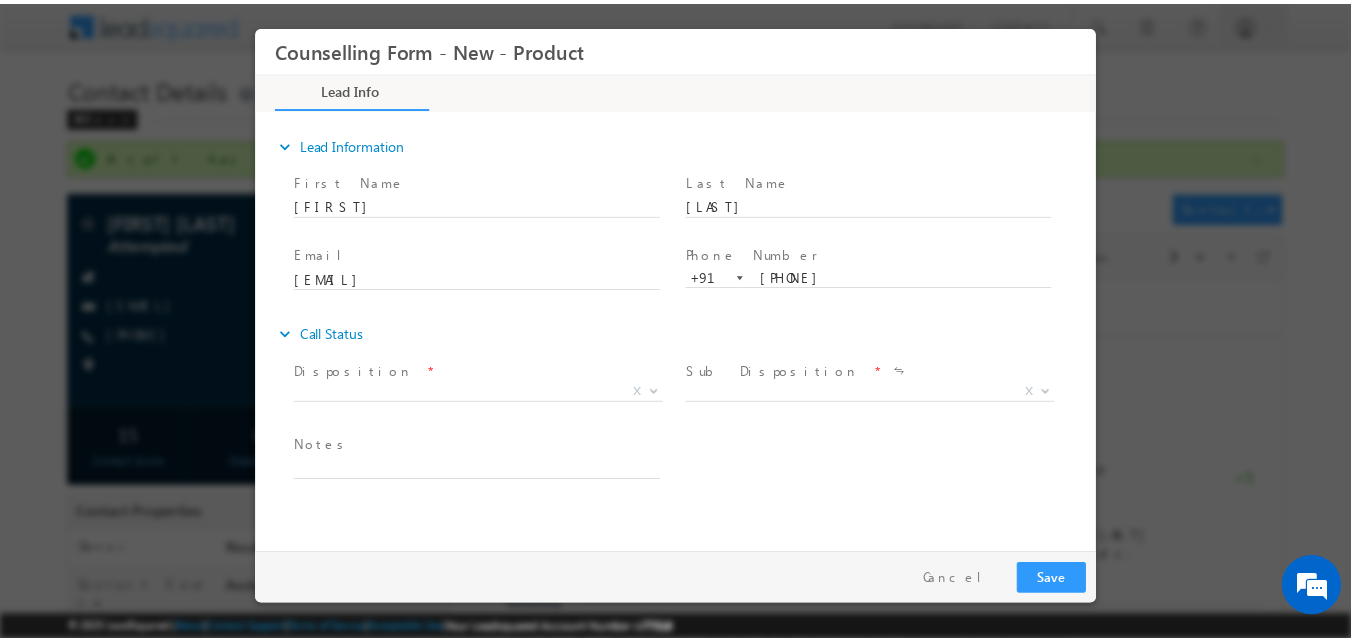 scroll, scrollTop: 0, scrollLeft: 0, axis: both 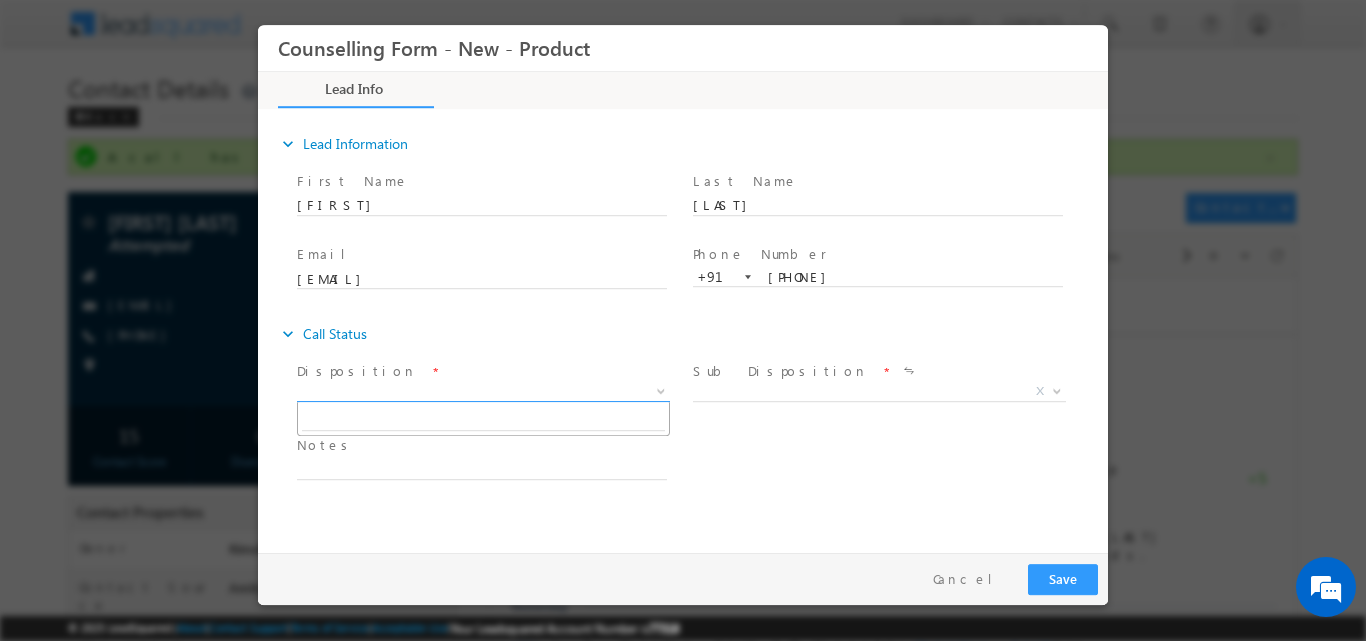 click at bounding box center (661, 389) 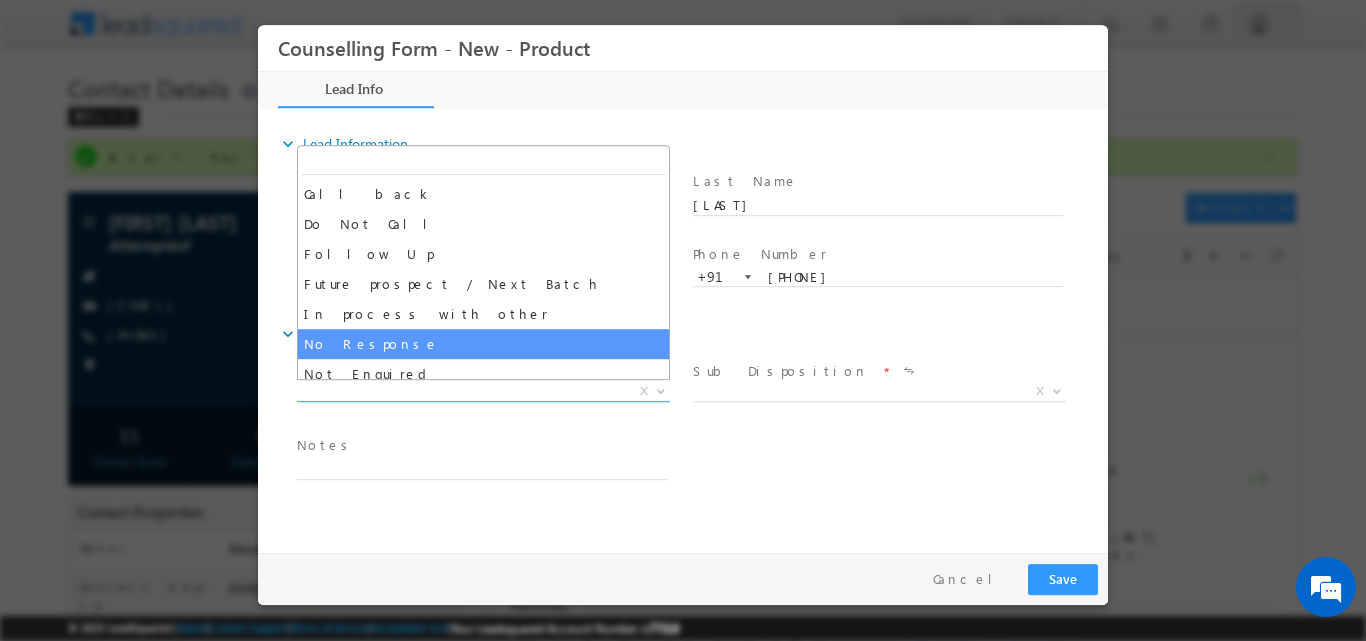 select on "No Response" 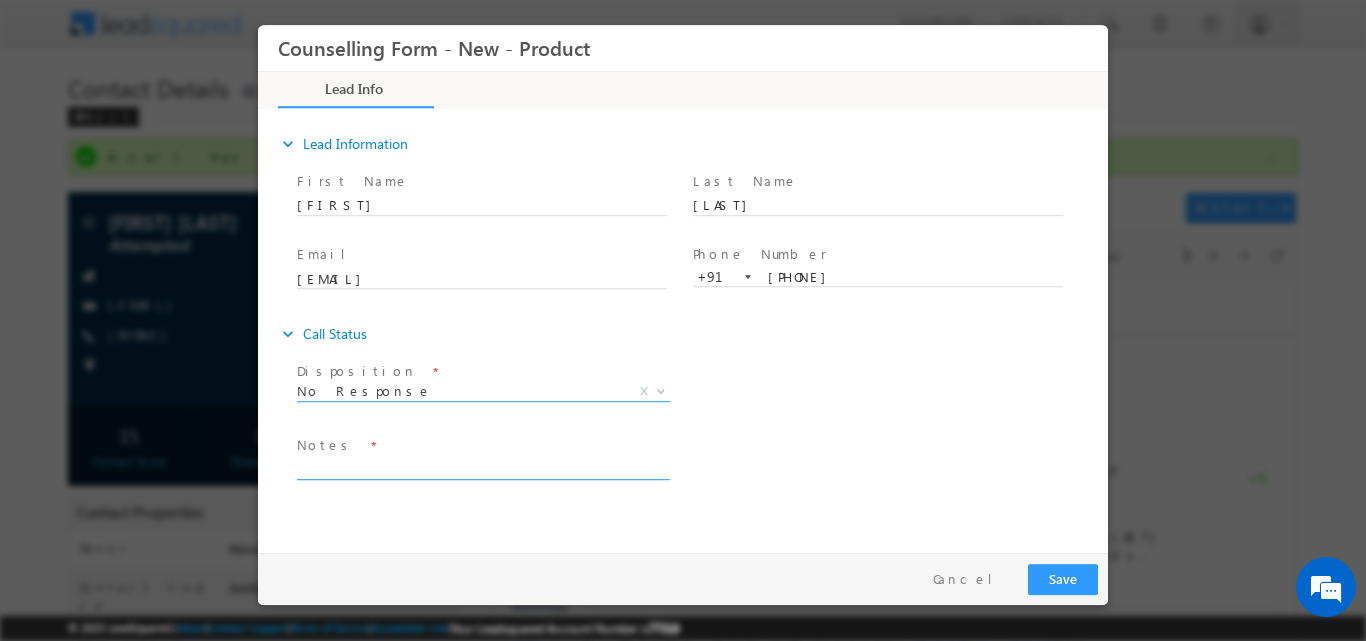 click at bounding box center [482, 467] 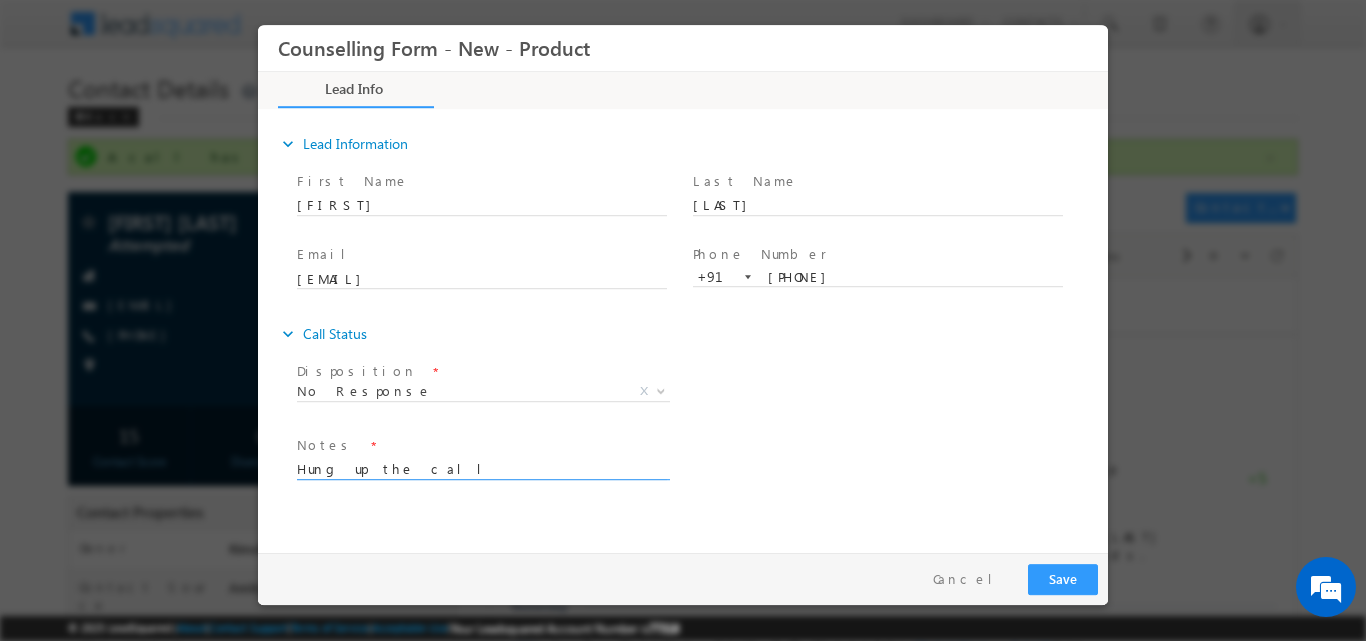 type on "Hung up the call" 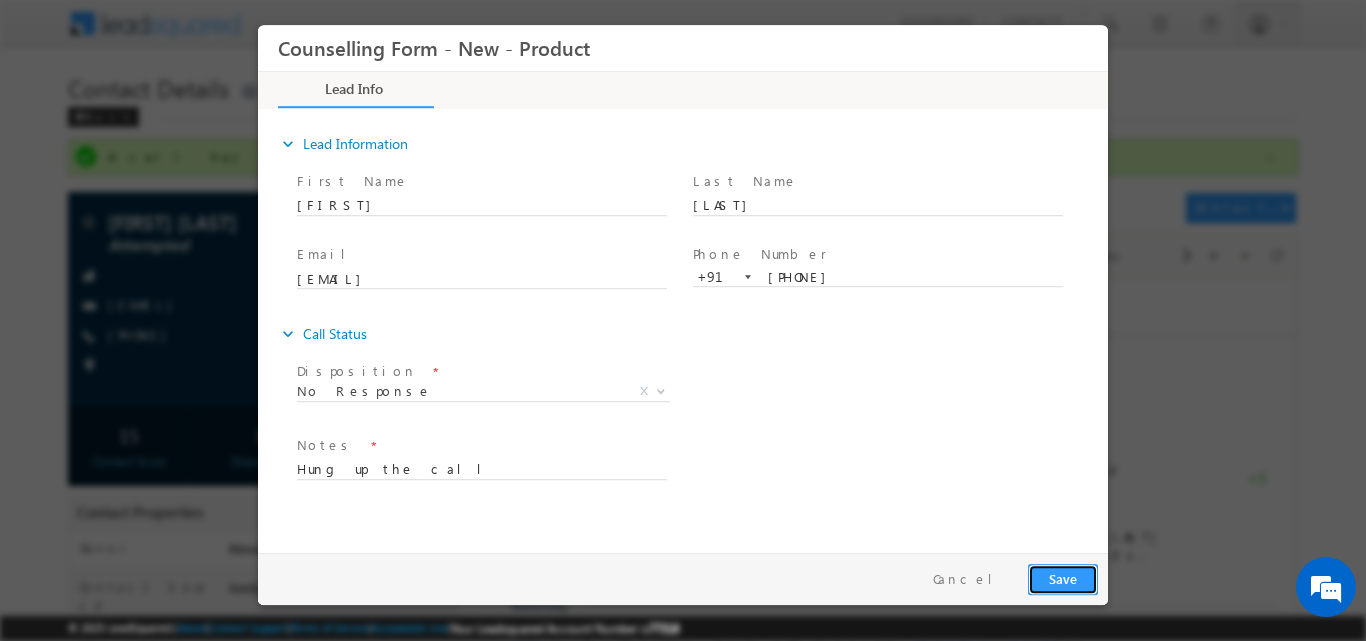 click on "Save" at bounding box center [1063, 578] 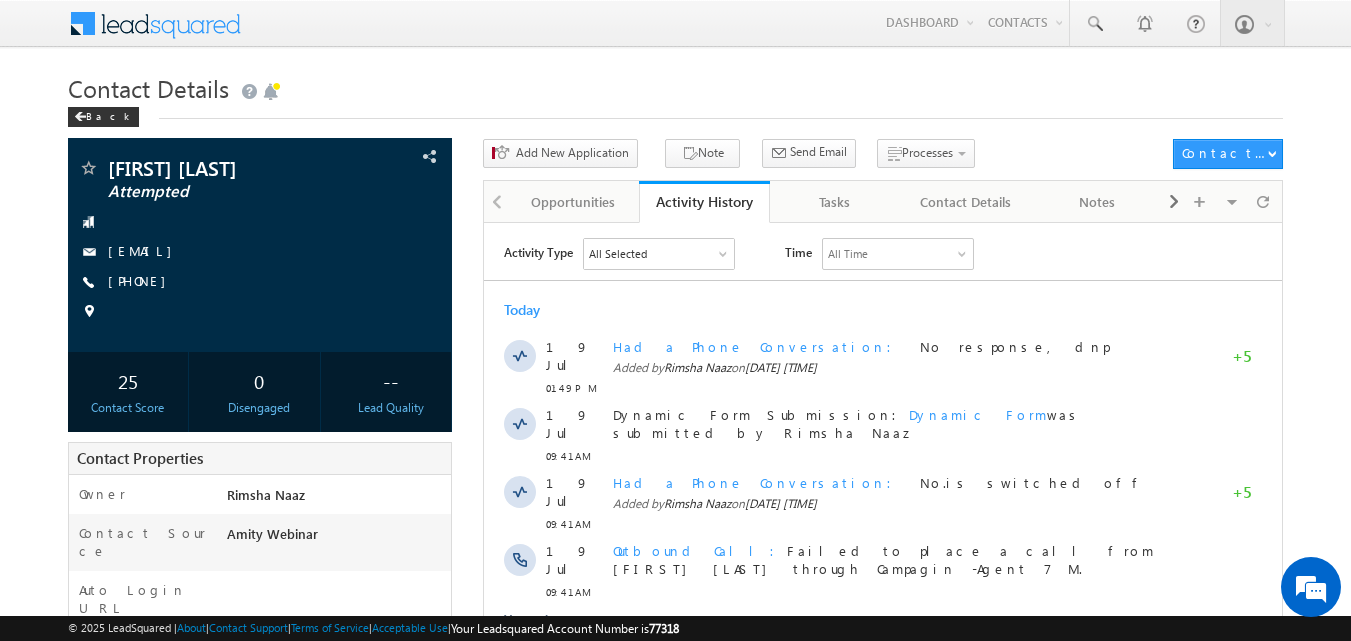 scroll, scrollTop: 0, scrollLeft: 0, axis: both 